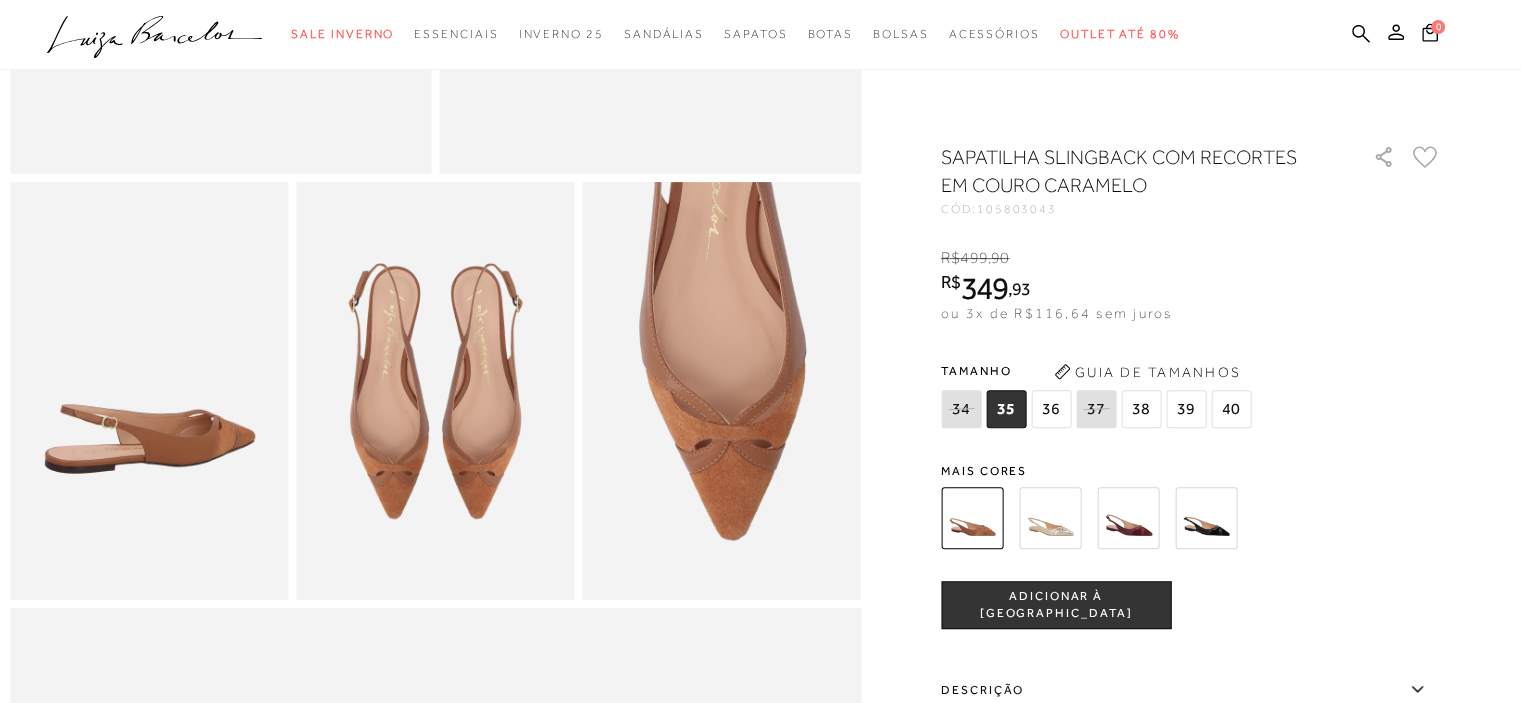 scroll, scrollTop: 0, scrollLeft: 0, axis: both 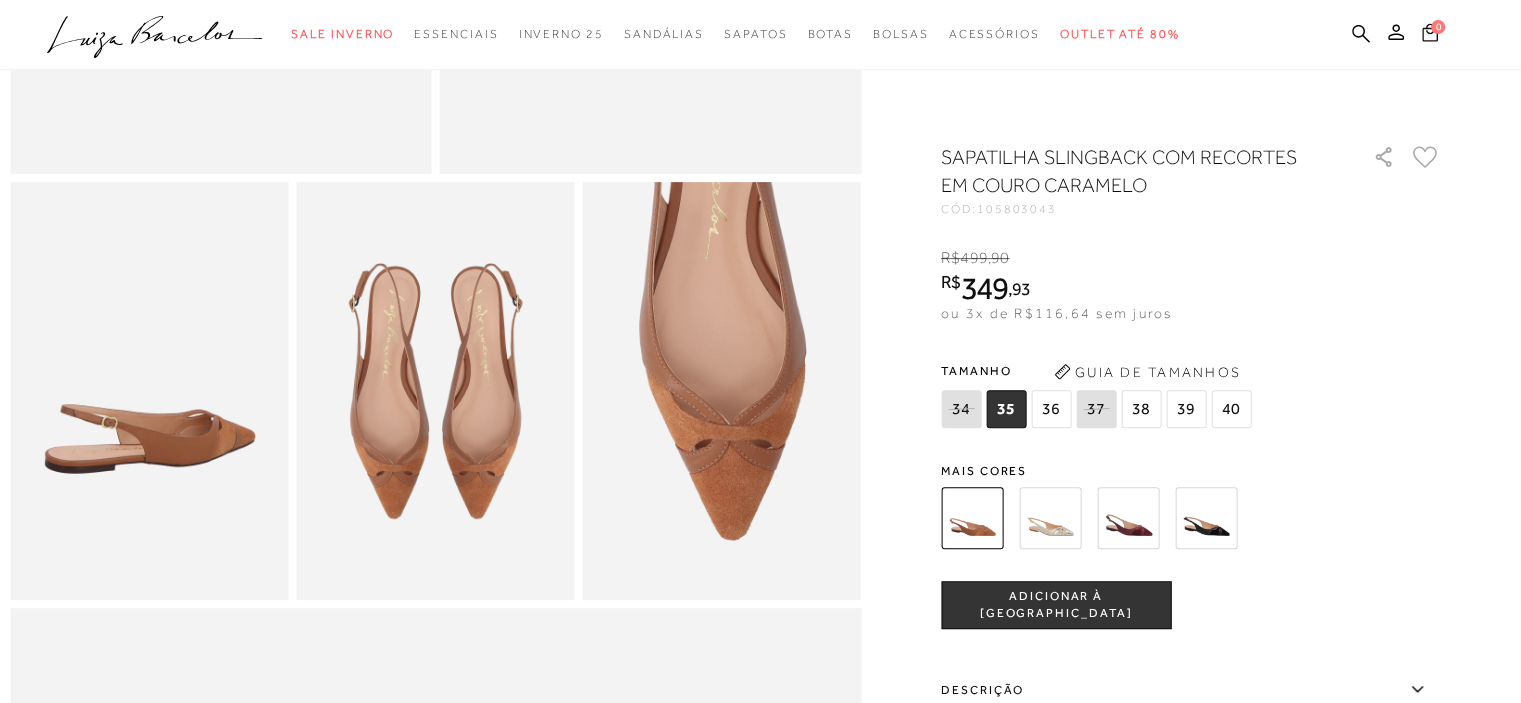 click 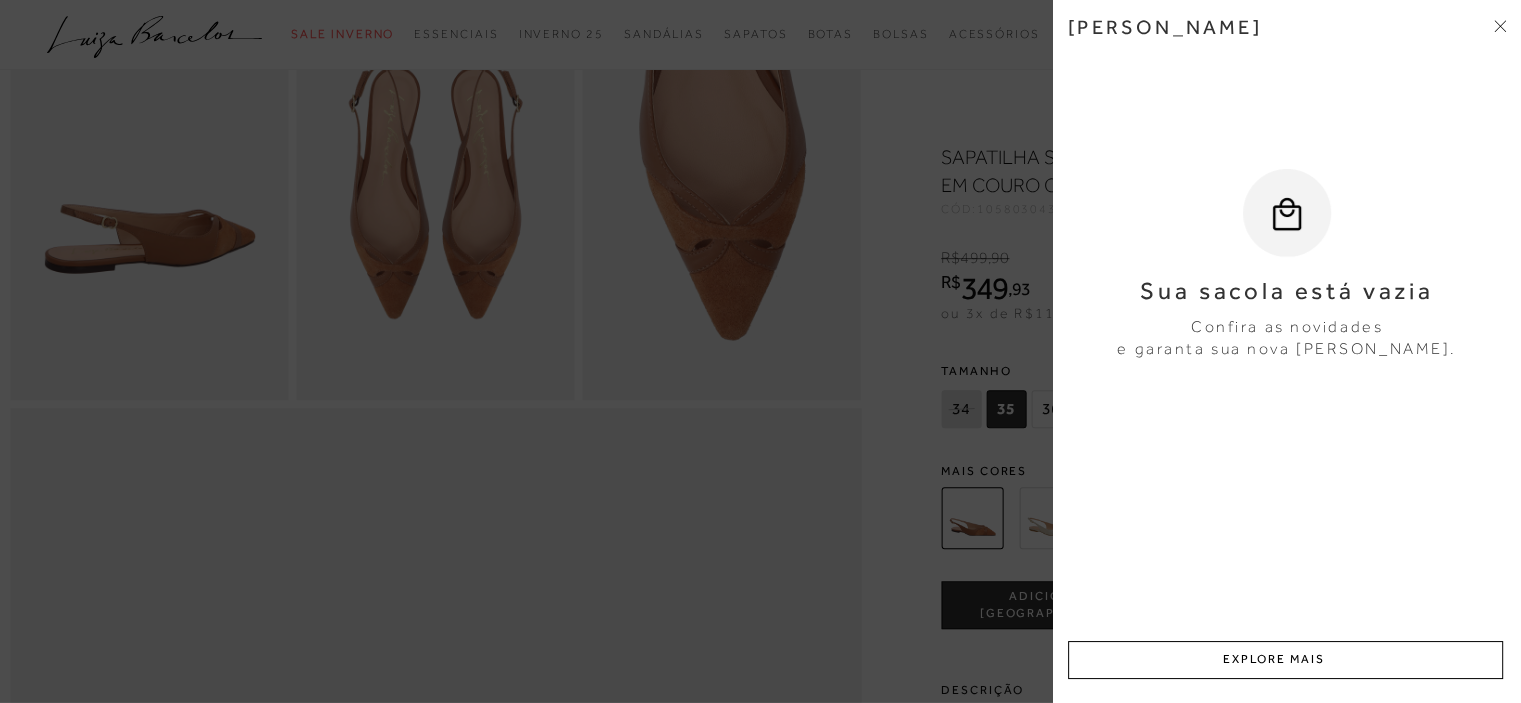 scroll, scrollTop: 200, scrollLeft: 0, axis: vertical 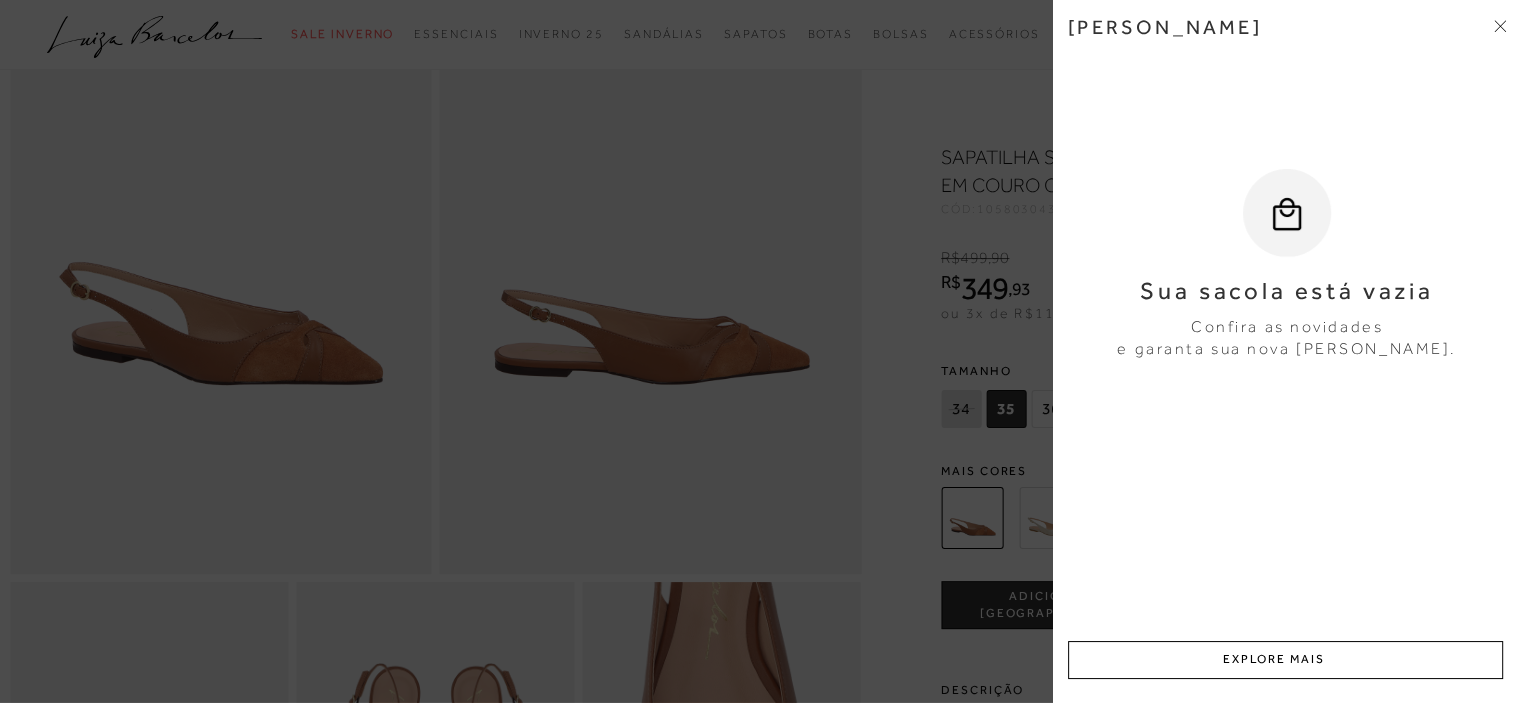 click 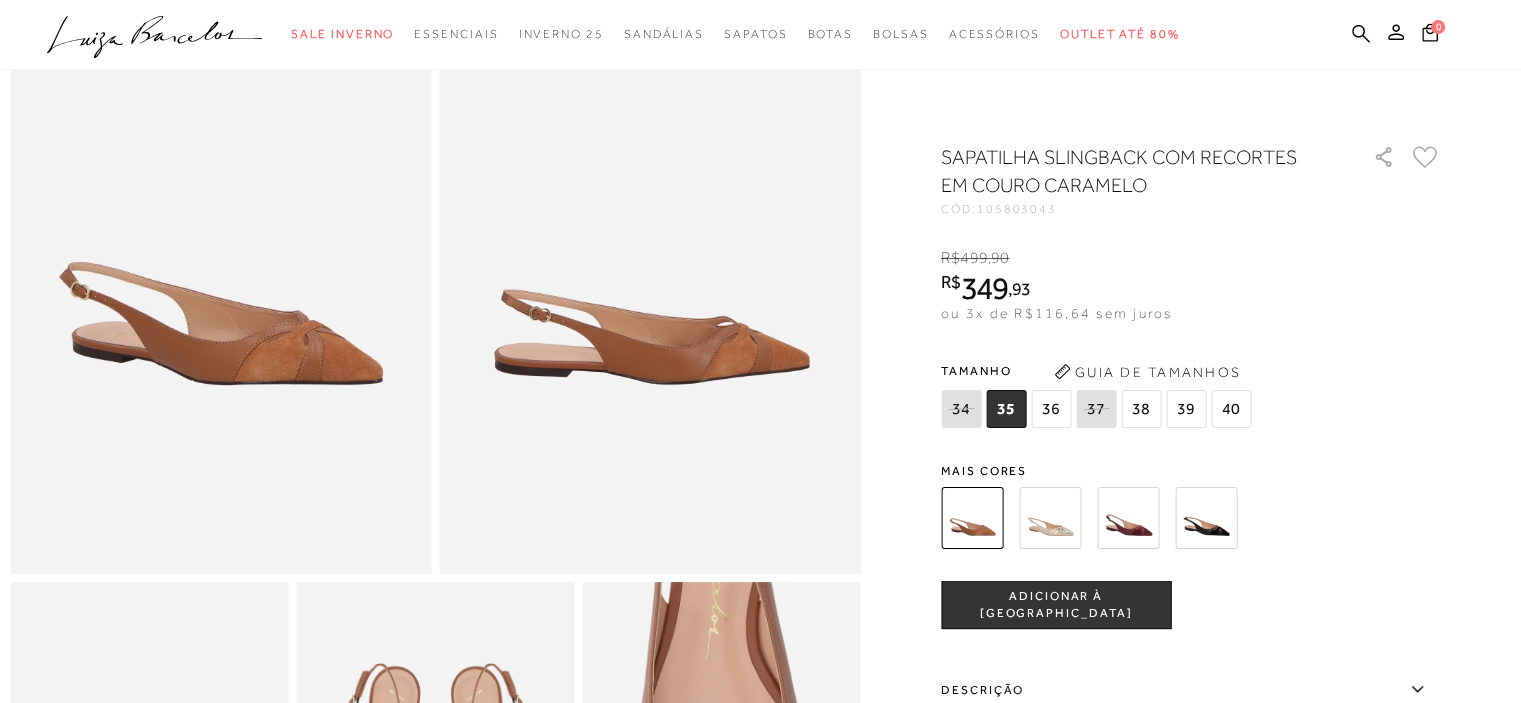 click 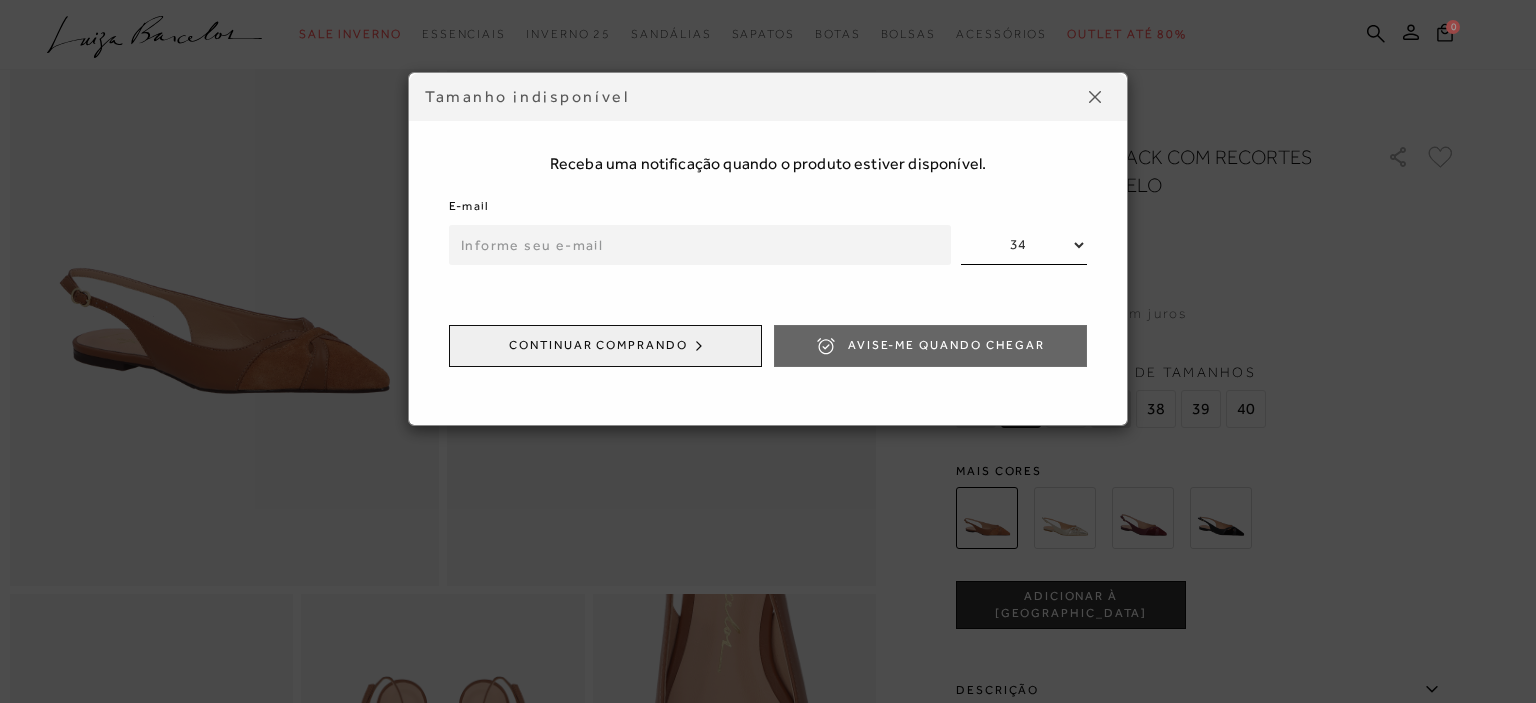 click at bounding box center (1095, 97) 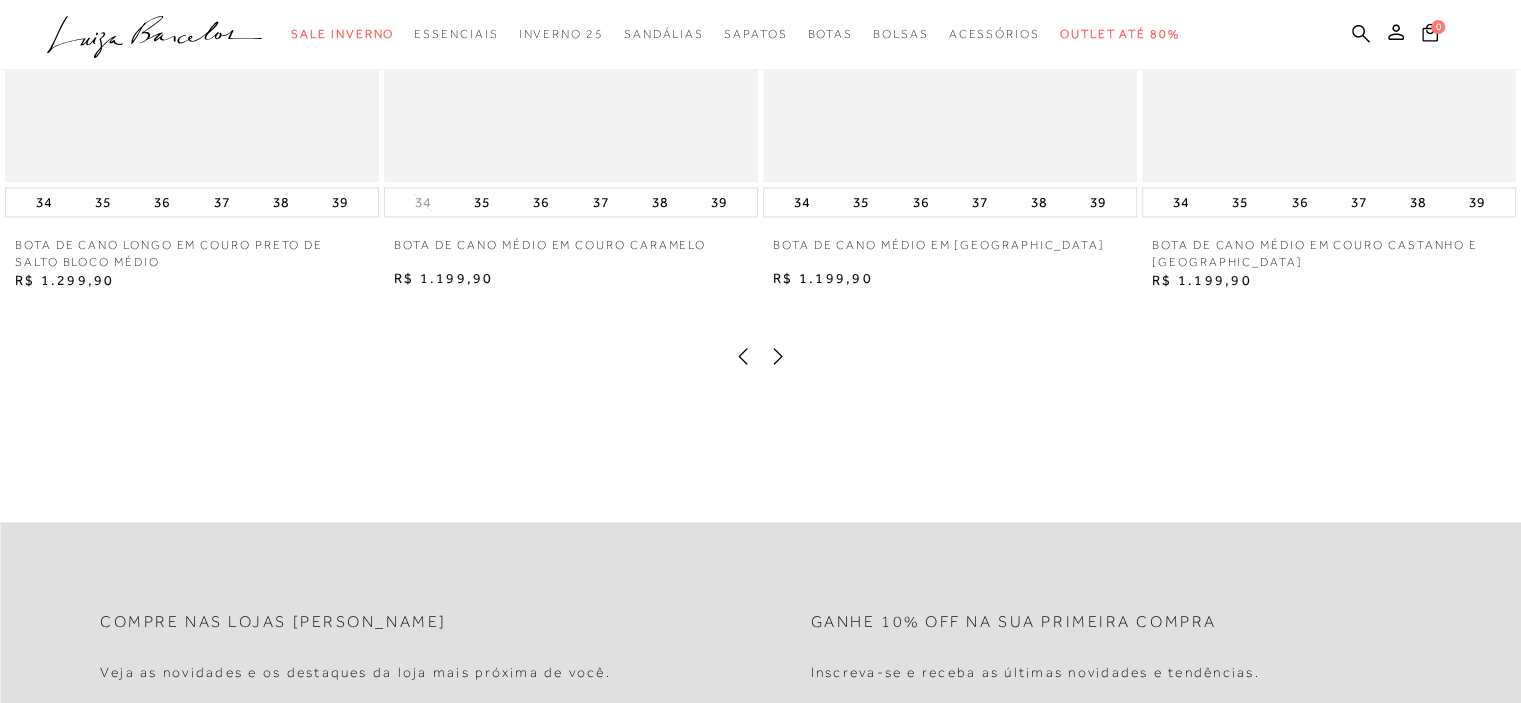 scroll, scrollTop: 3300, scrollLeft: 0, axis: vertical 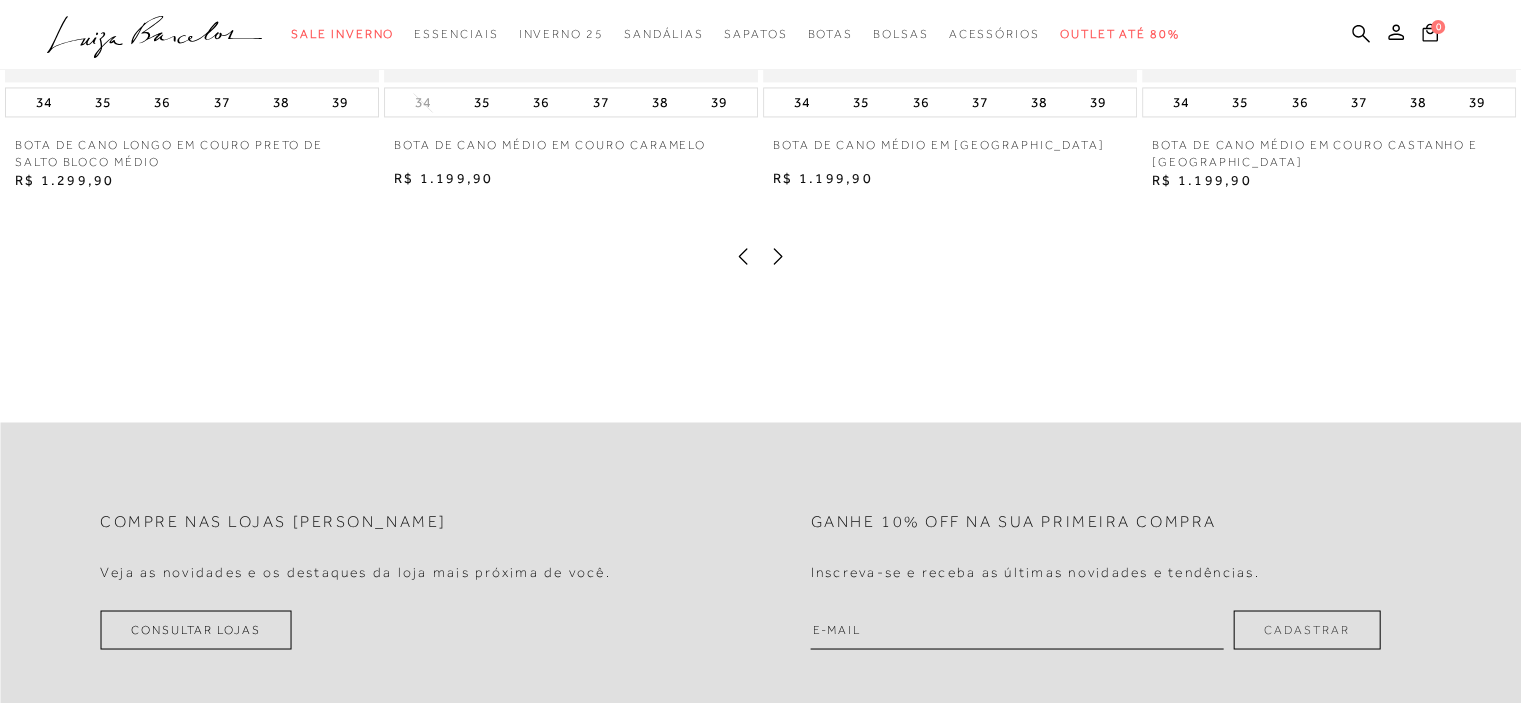click 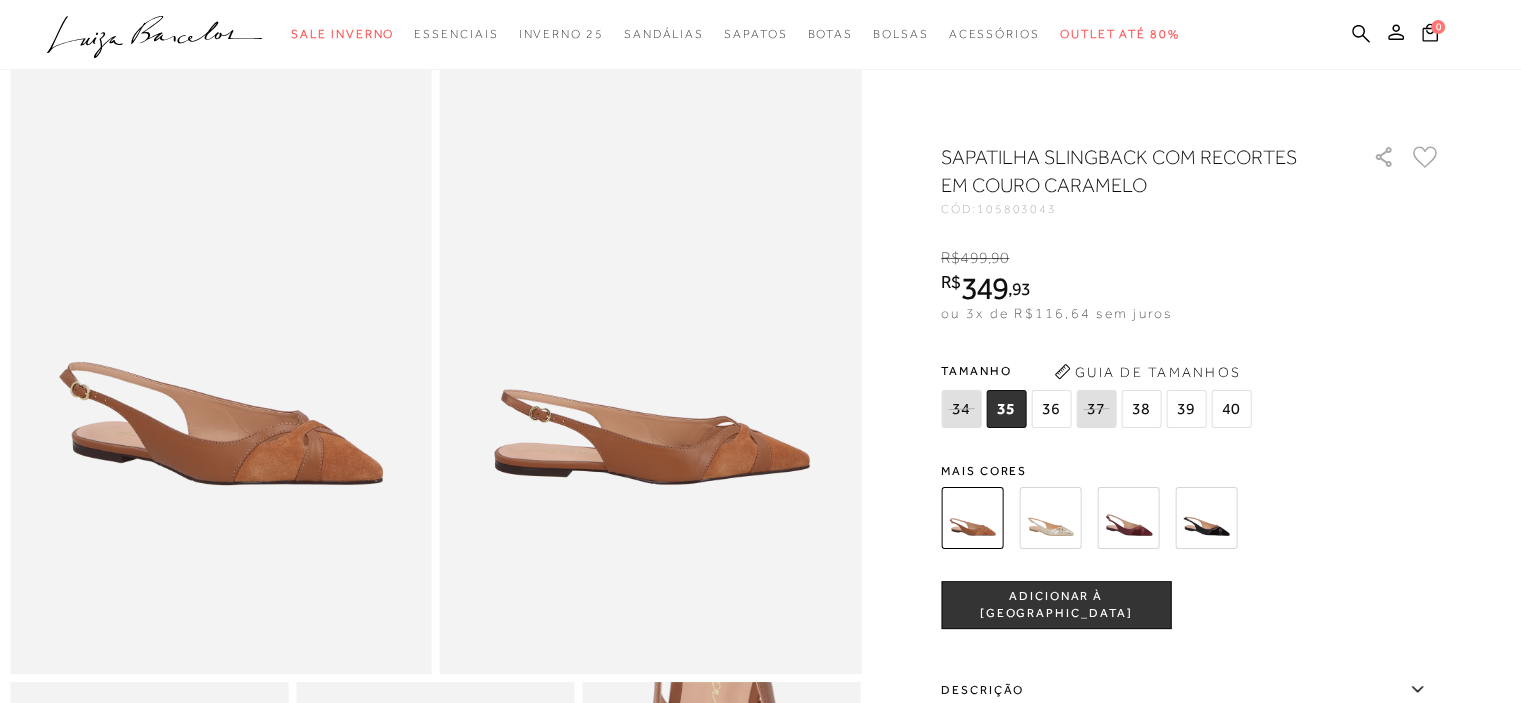 scroll, scrollTop: 0, scrollLeft: 0, axis: both 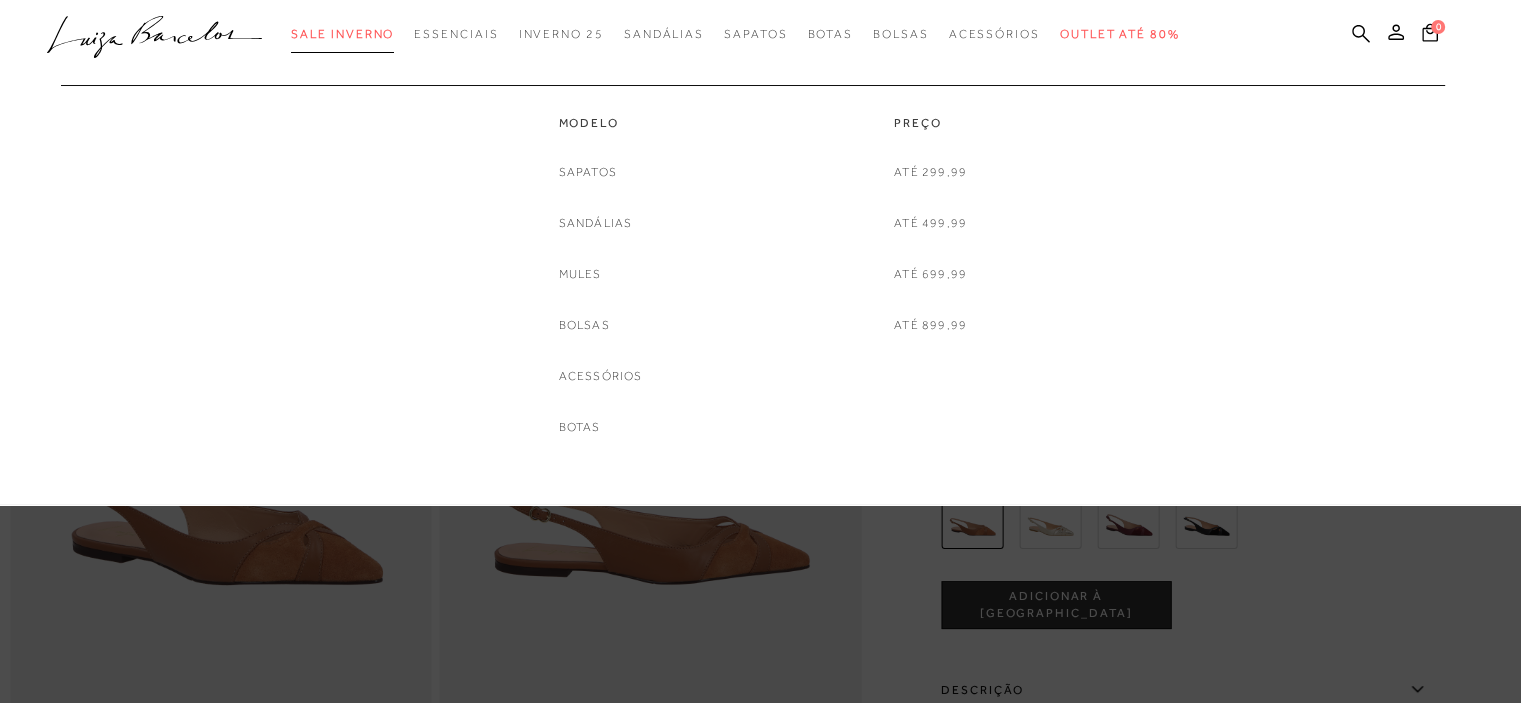 click on "Sale Inverno" at bounding box center [342, 34] 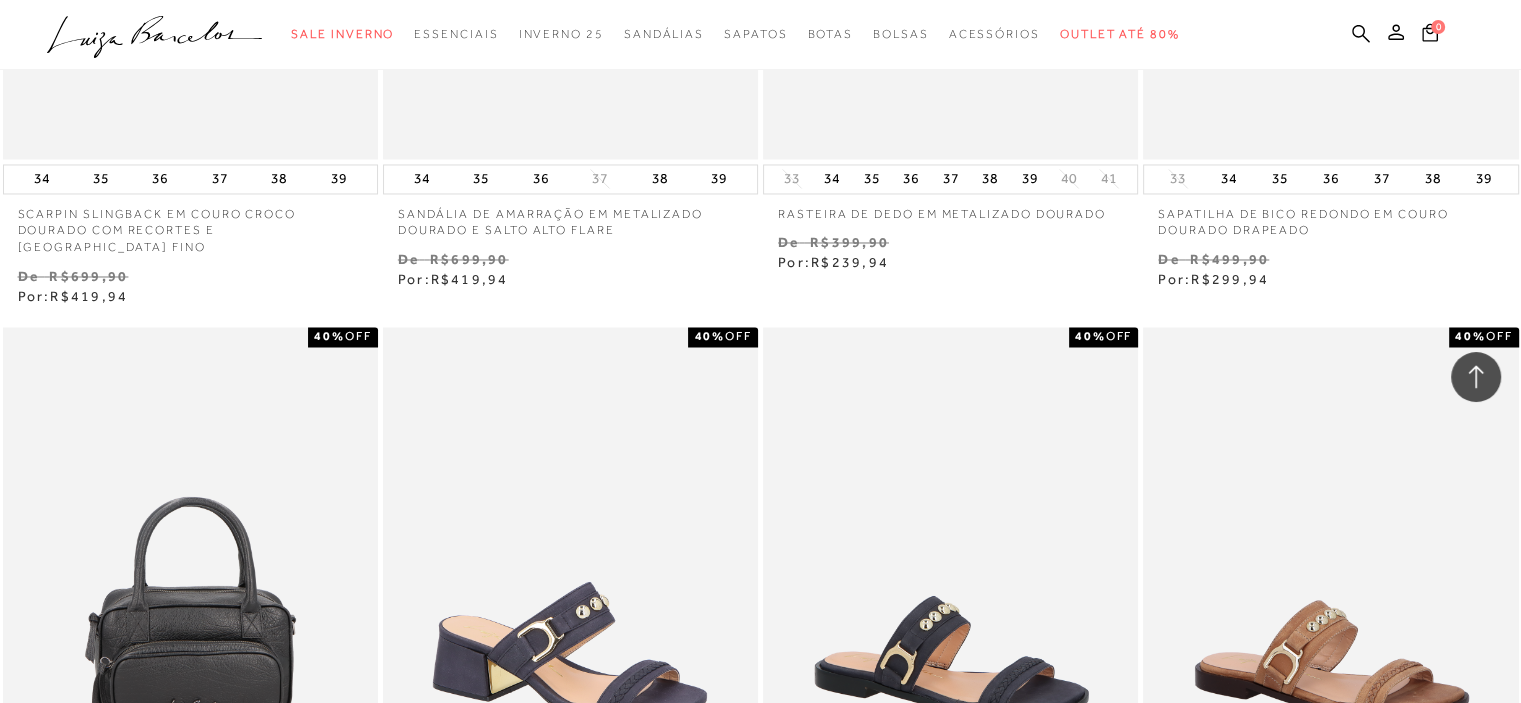 scroll, scrollTop: 2900, scrollLeft: 0, axis: vertical 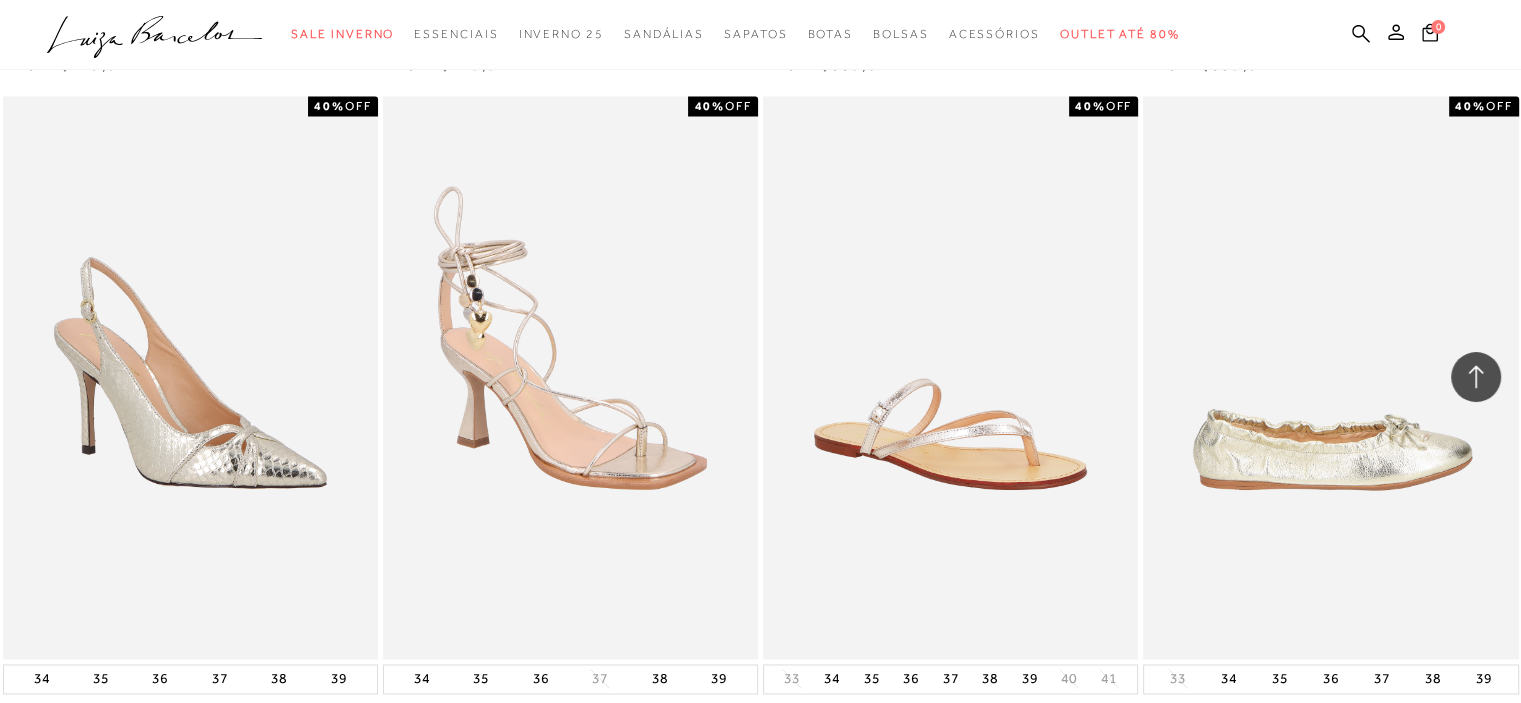 click at bounding box center [1331, 377] 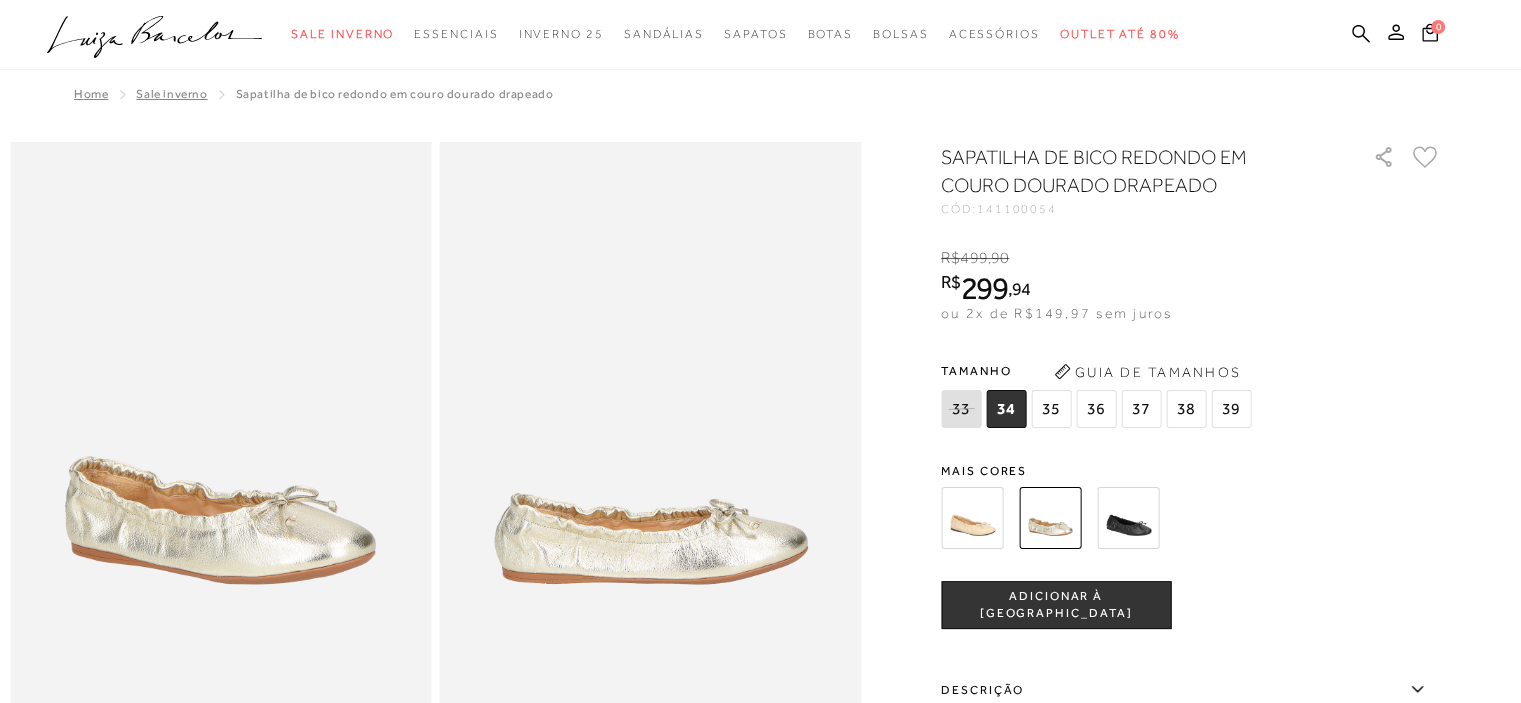 scroll, scrollTop: 0, scrollLeft: 0, axis: both 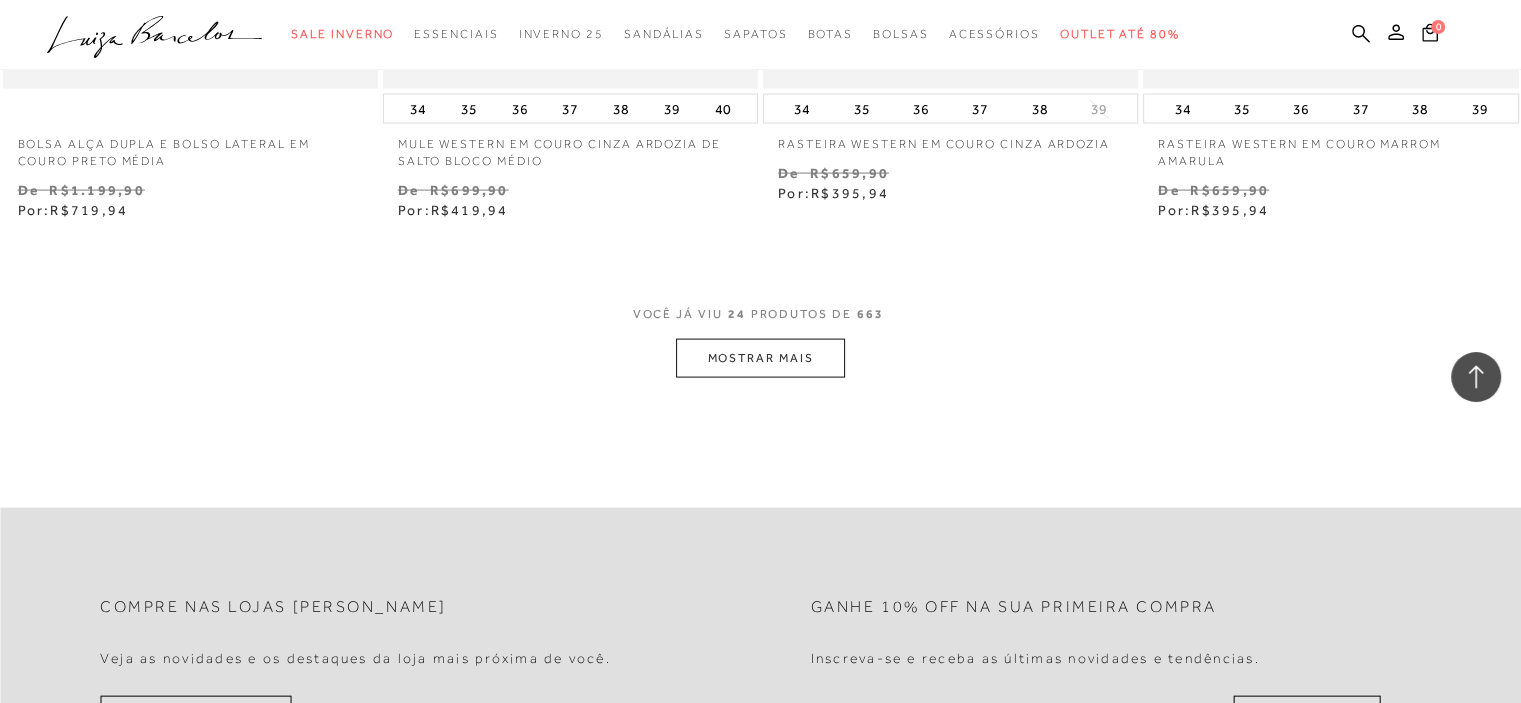 click on "MOSTRAR MAIS" at bounding box center (760, 358) 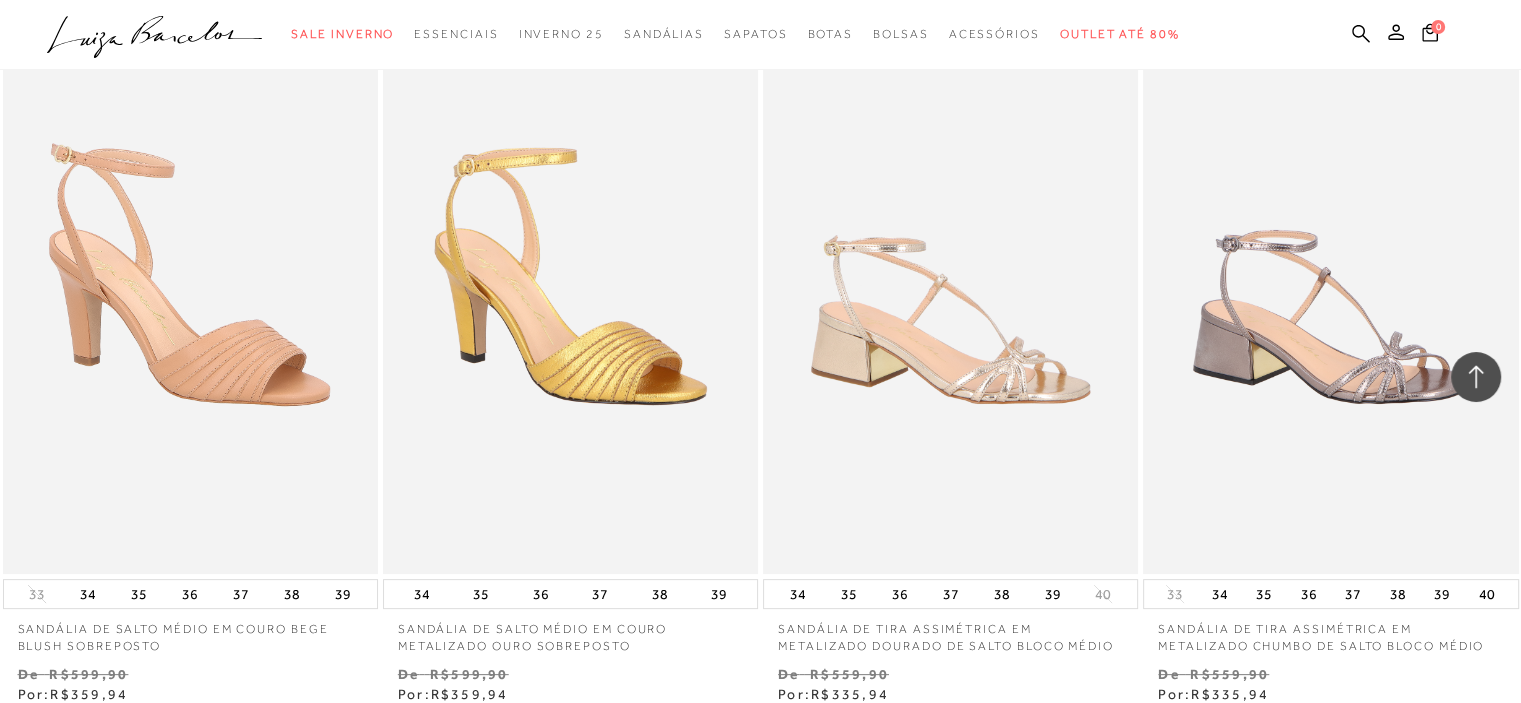 scroll, scrollTop: 8400, scrollLeft: 0, axis: vertical 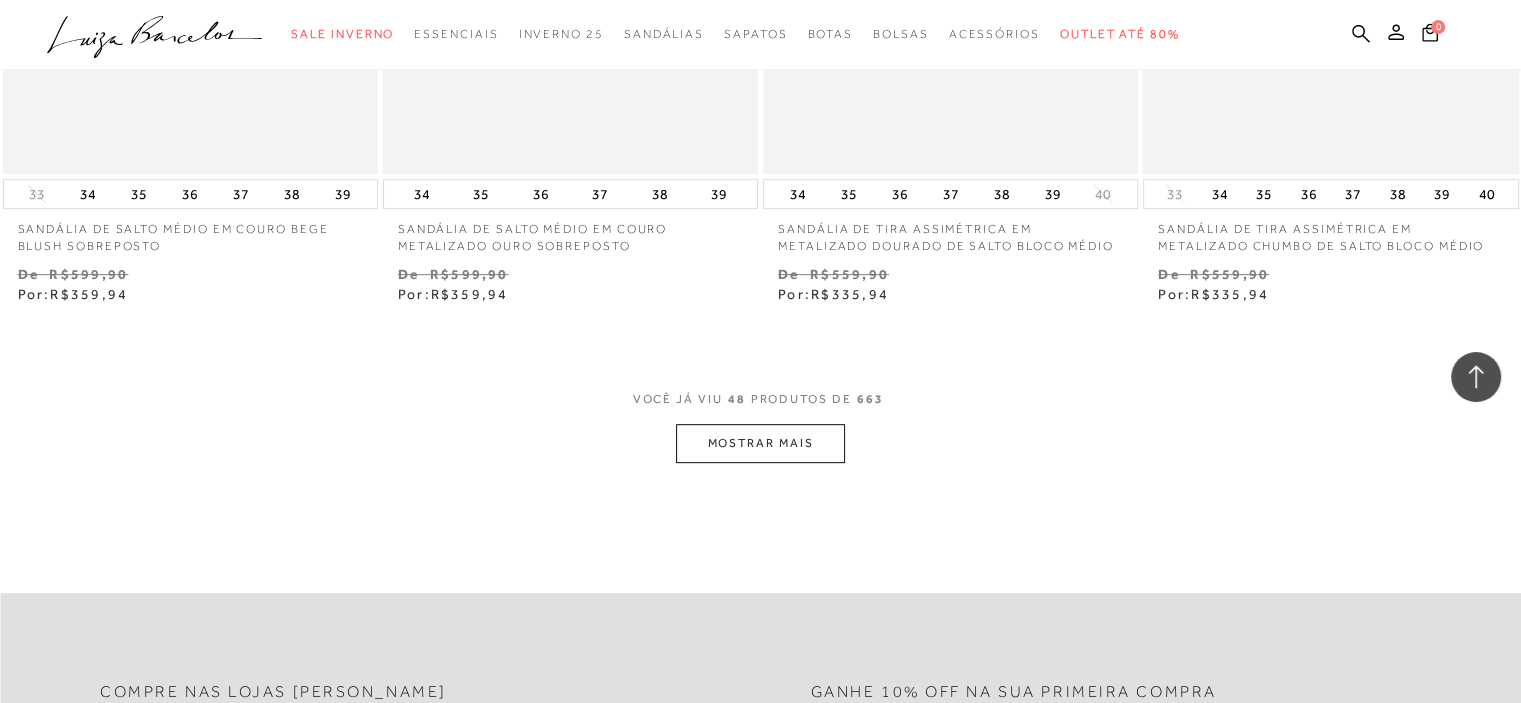click on "MOSTRAR MAIS" at bounding box center (760, 443) 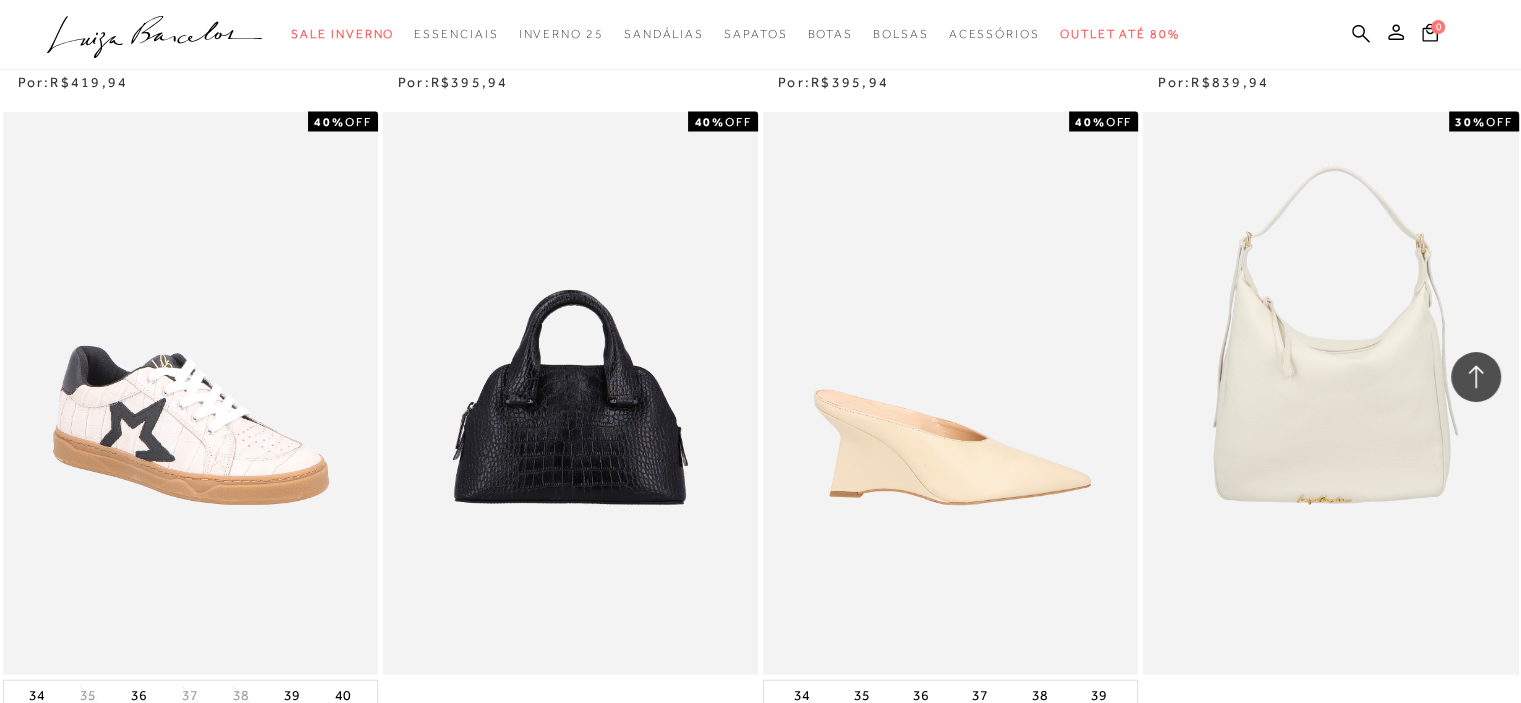 scroll, scrollTop: 12600, scrollLeft: 0, axis: vertical 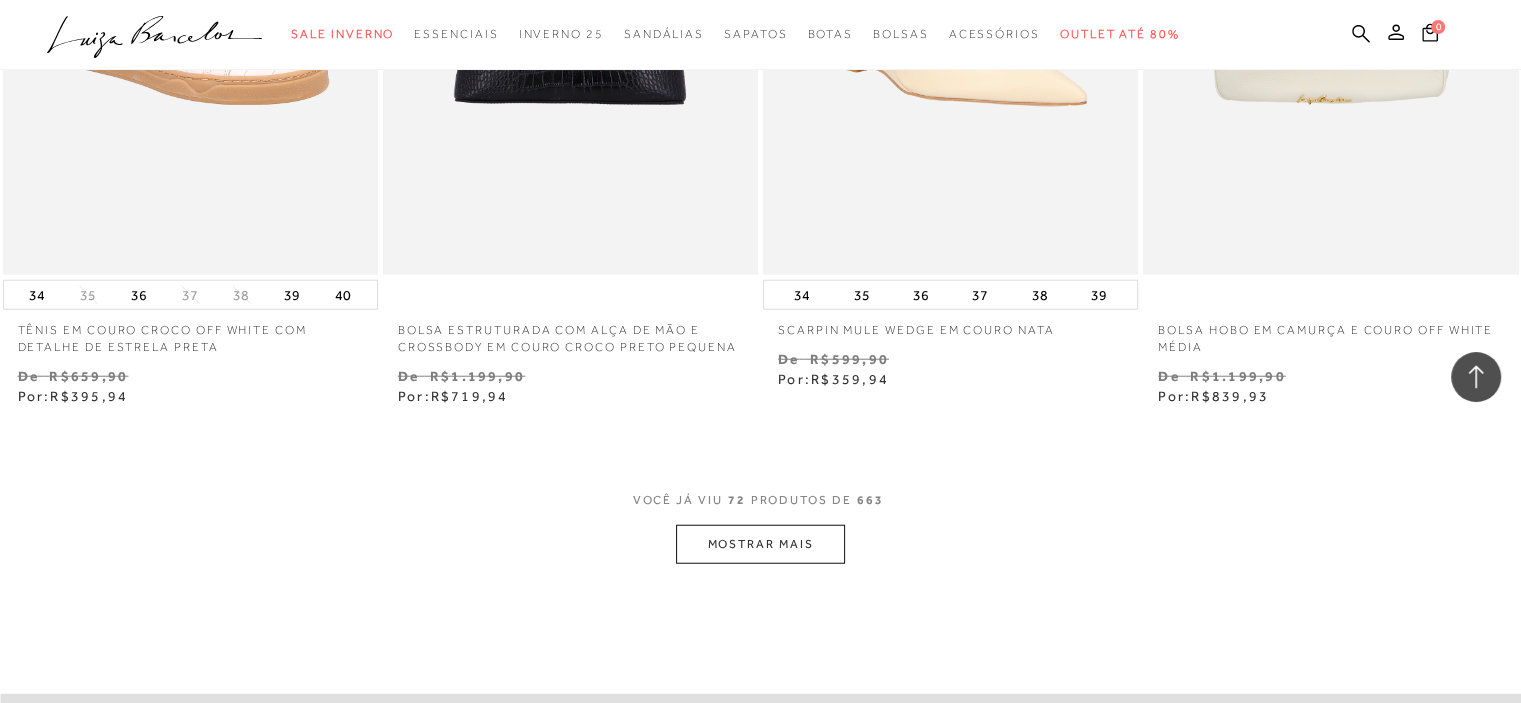 click on "MOSTRAR MAIS" at bounding box center (760, 544) 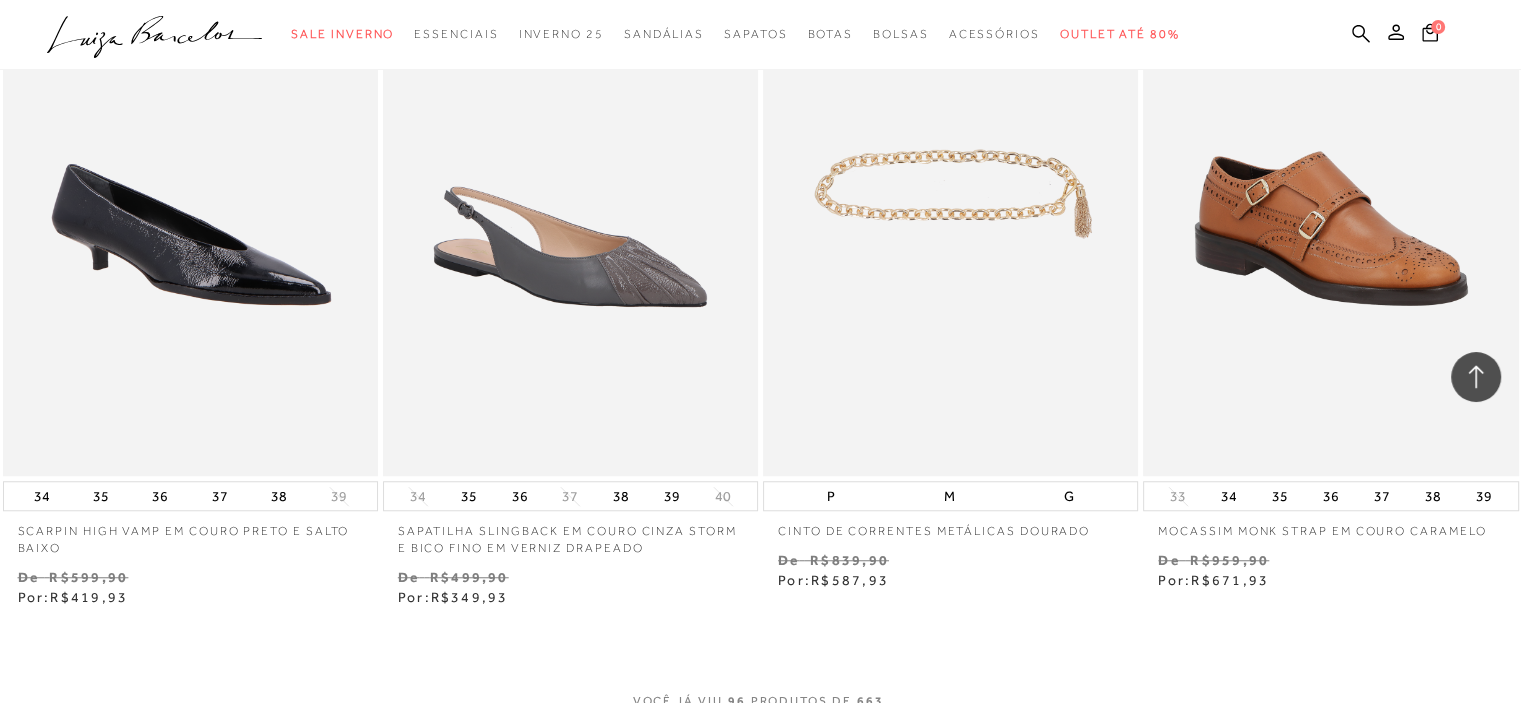 scroll, scrollTop: 17000, scrollLeft: 0, axis: vertical 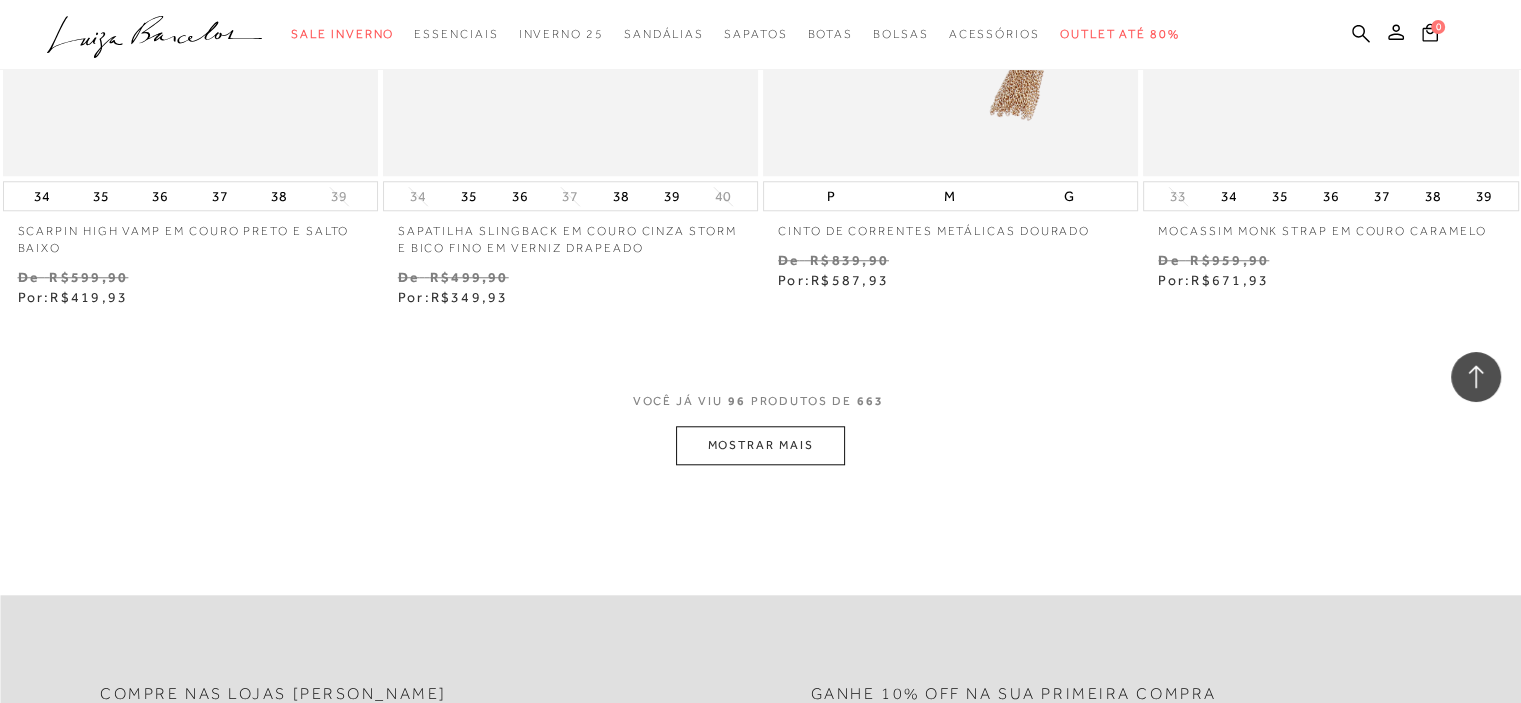 click on "MOSTRAR MAIS" at bounding box center [760, 445] 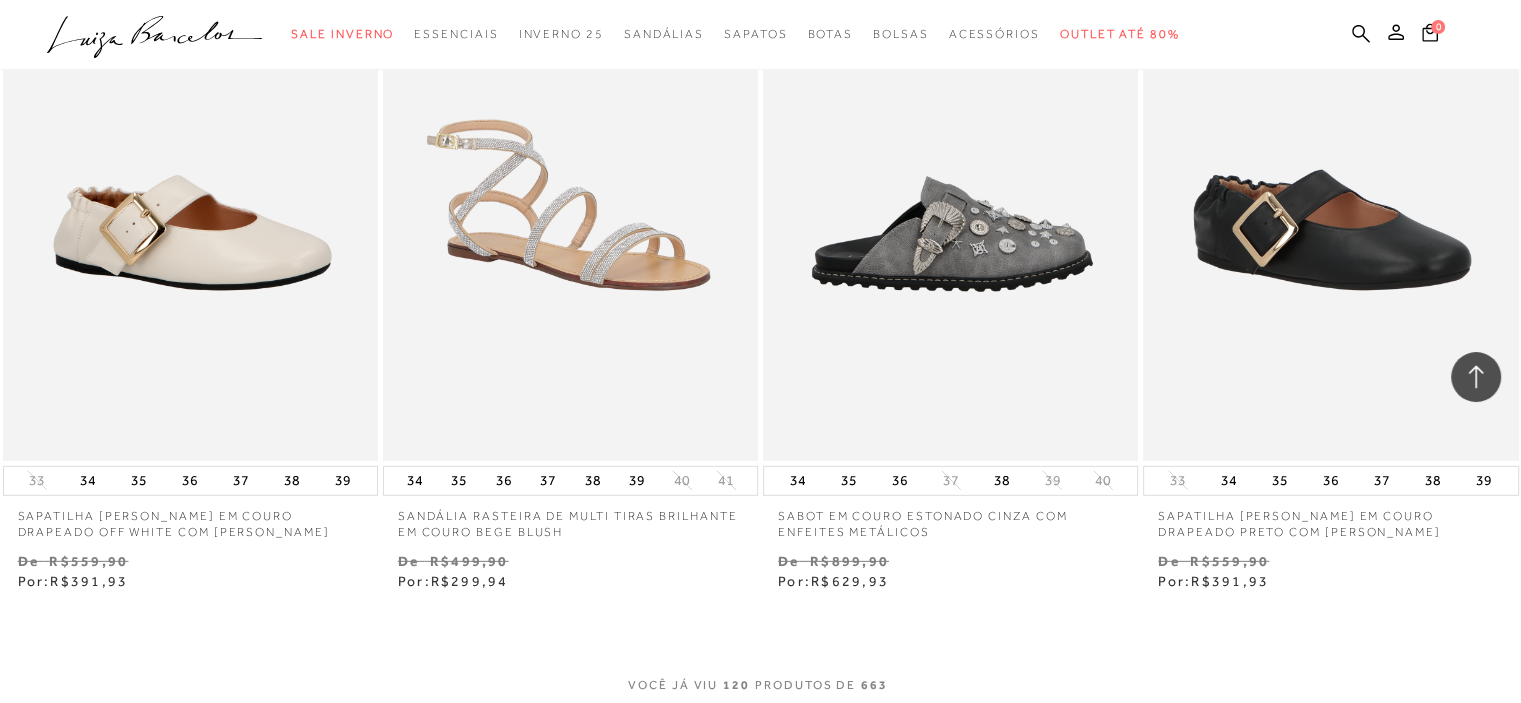 scroll, scrollTop: 21300, scrollLeft: 0, axis: vertical 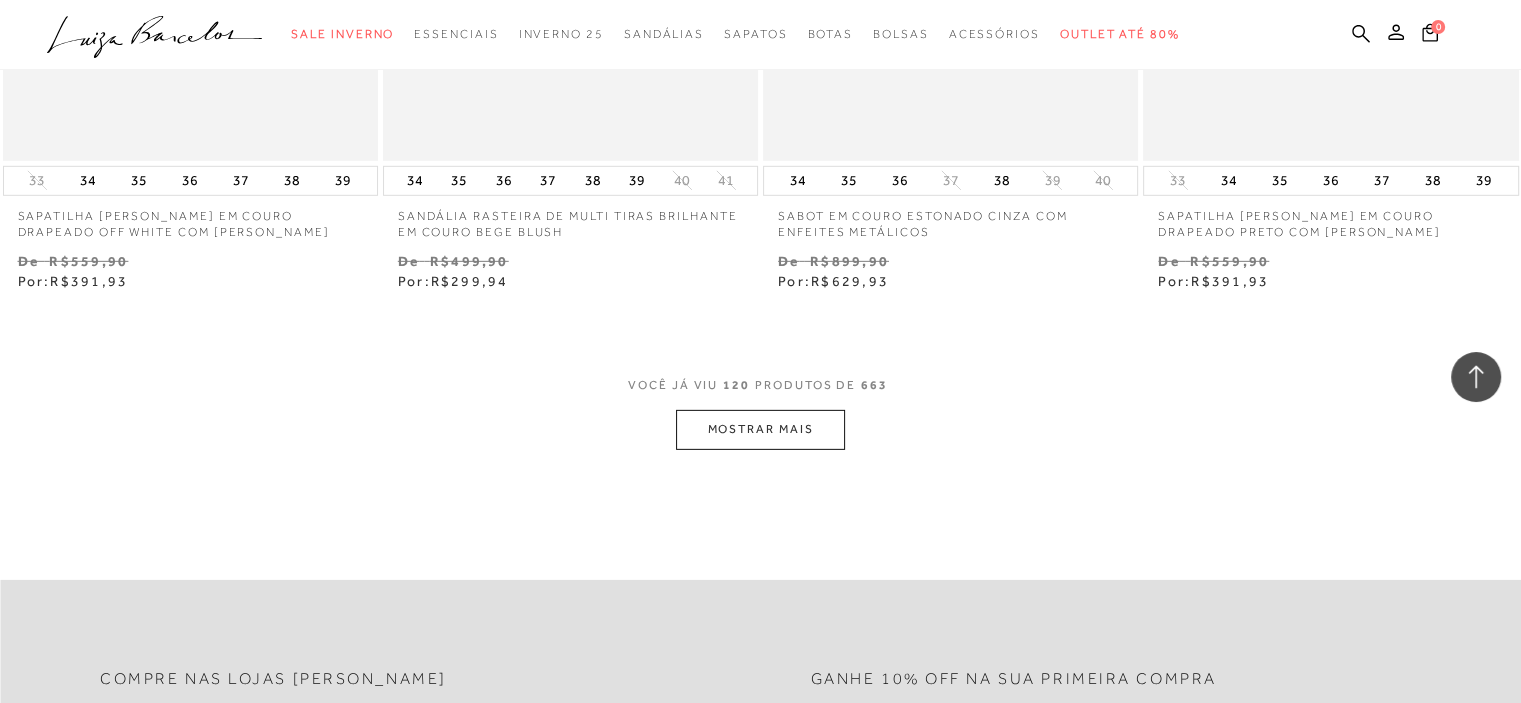 click on "MOSTRAR MAIS" at bounding box center (760, 429) 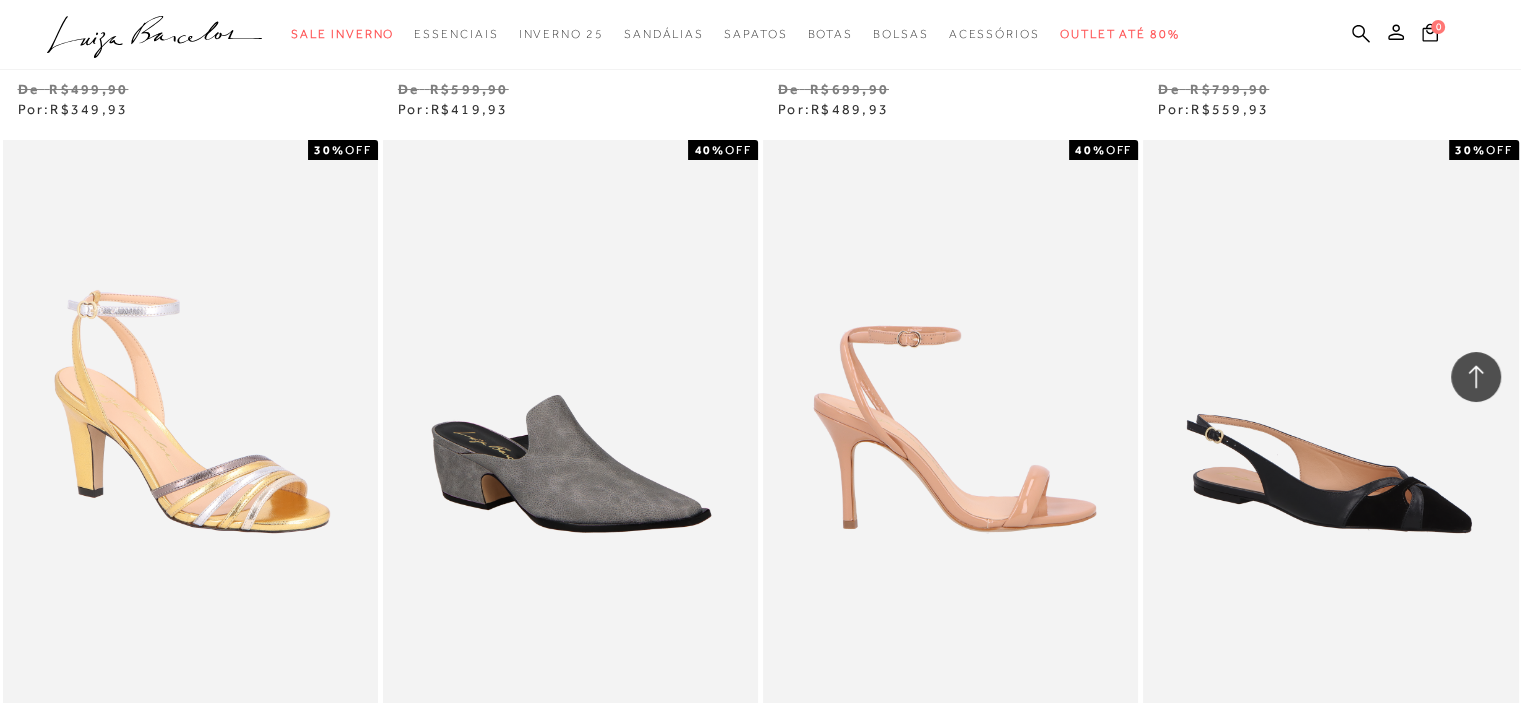 scroll, scrollTop: 23200, scrollLeft: 0, axis: vertical 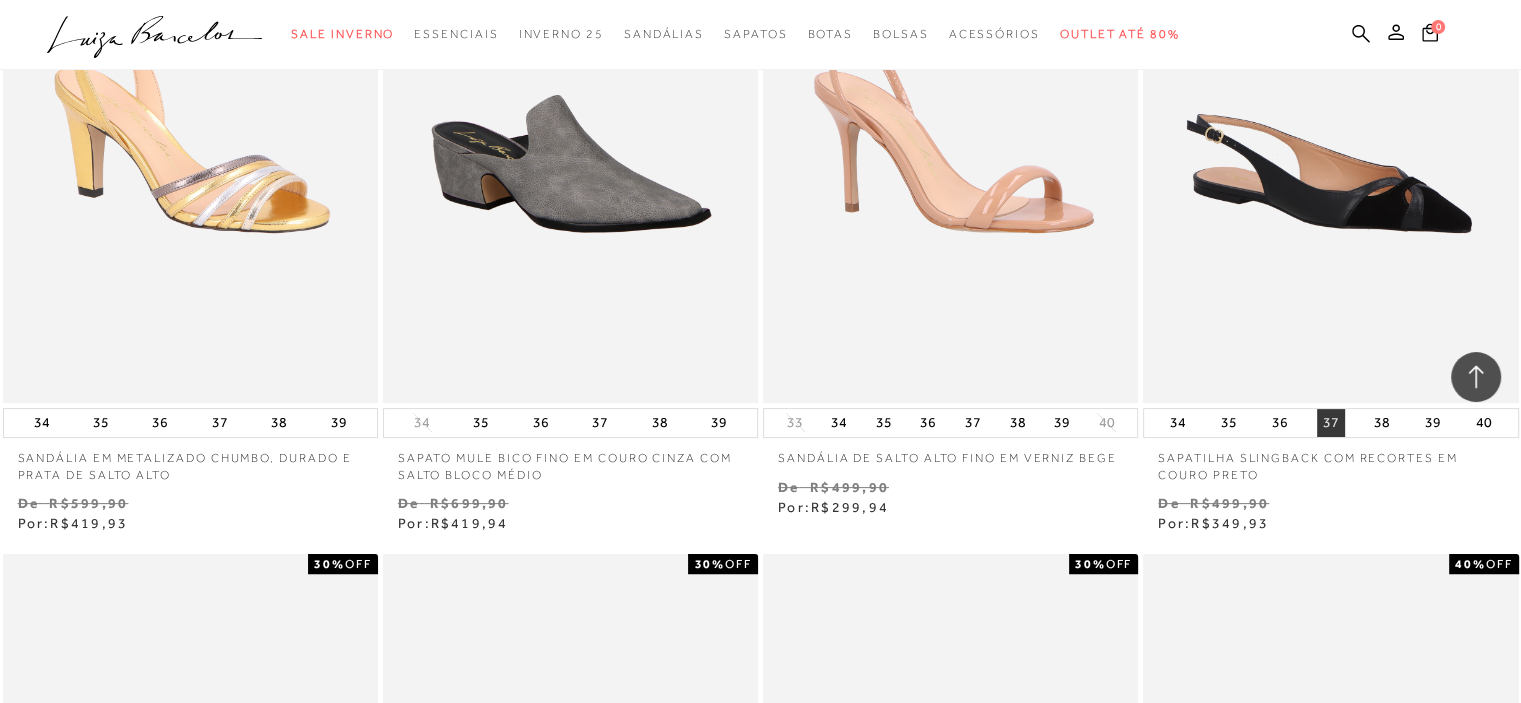 click on "37" at bounding box center (1331, 423) 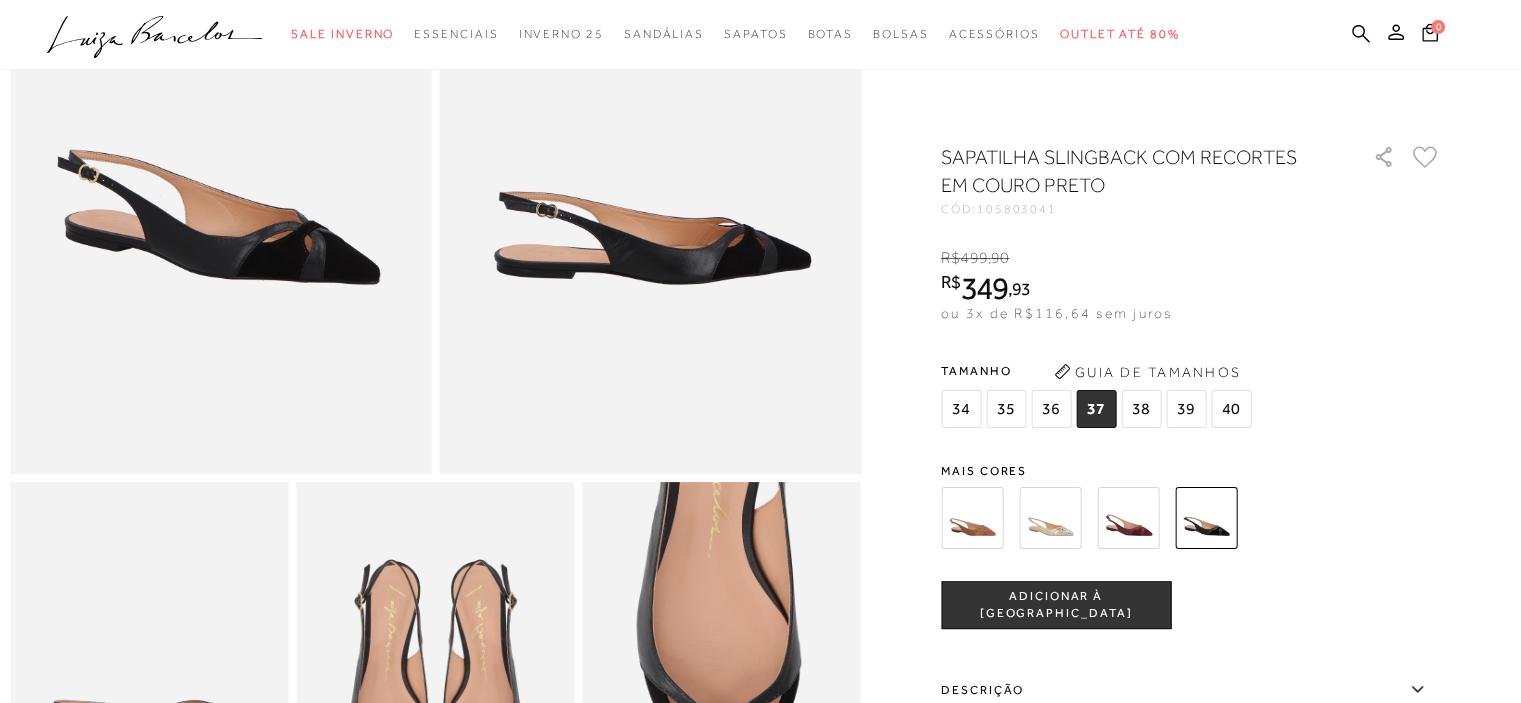 scroll, scrollTop: 500, scrollLeft: 0, axis: vertical 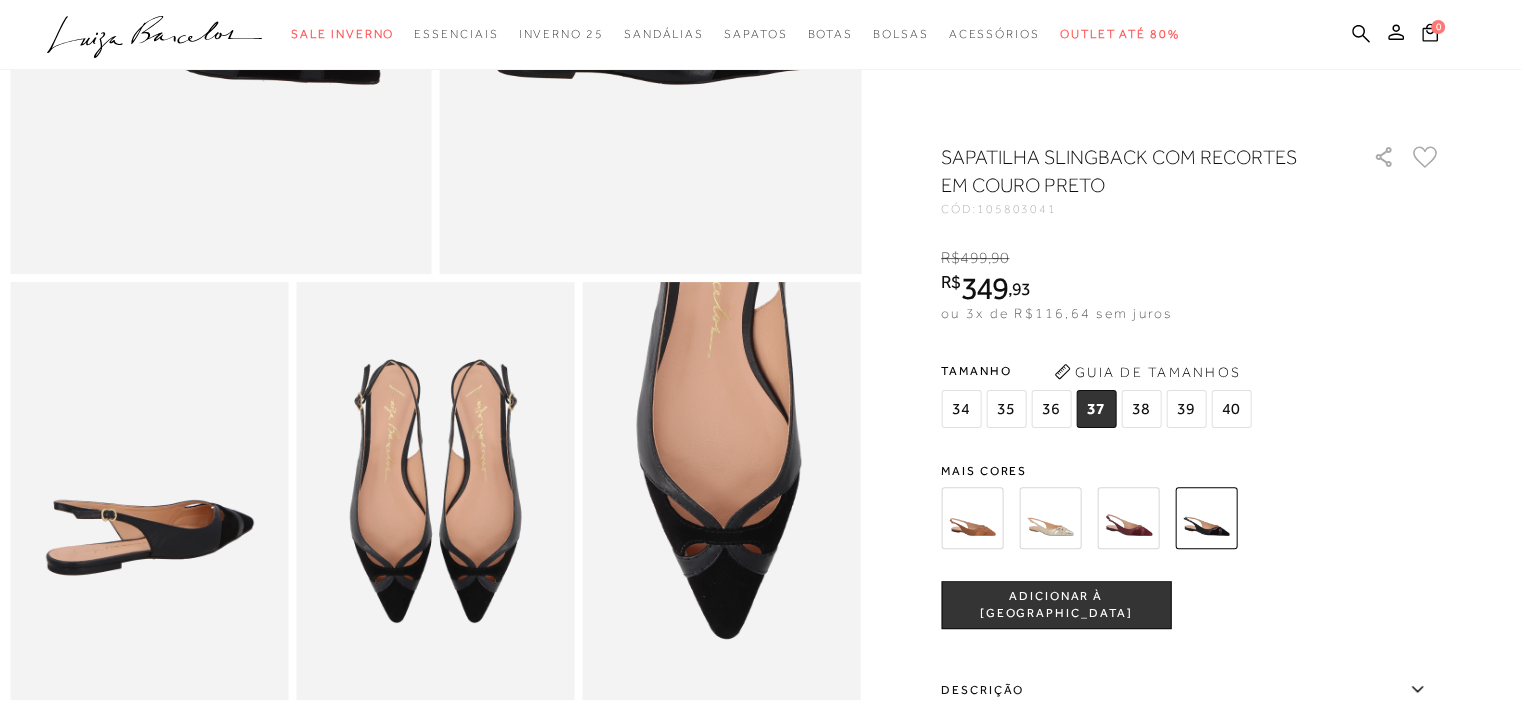 click on "ADICIONAR À [GEOGRAPHIC_DATA]" at bounding box center [1056, 605] 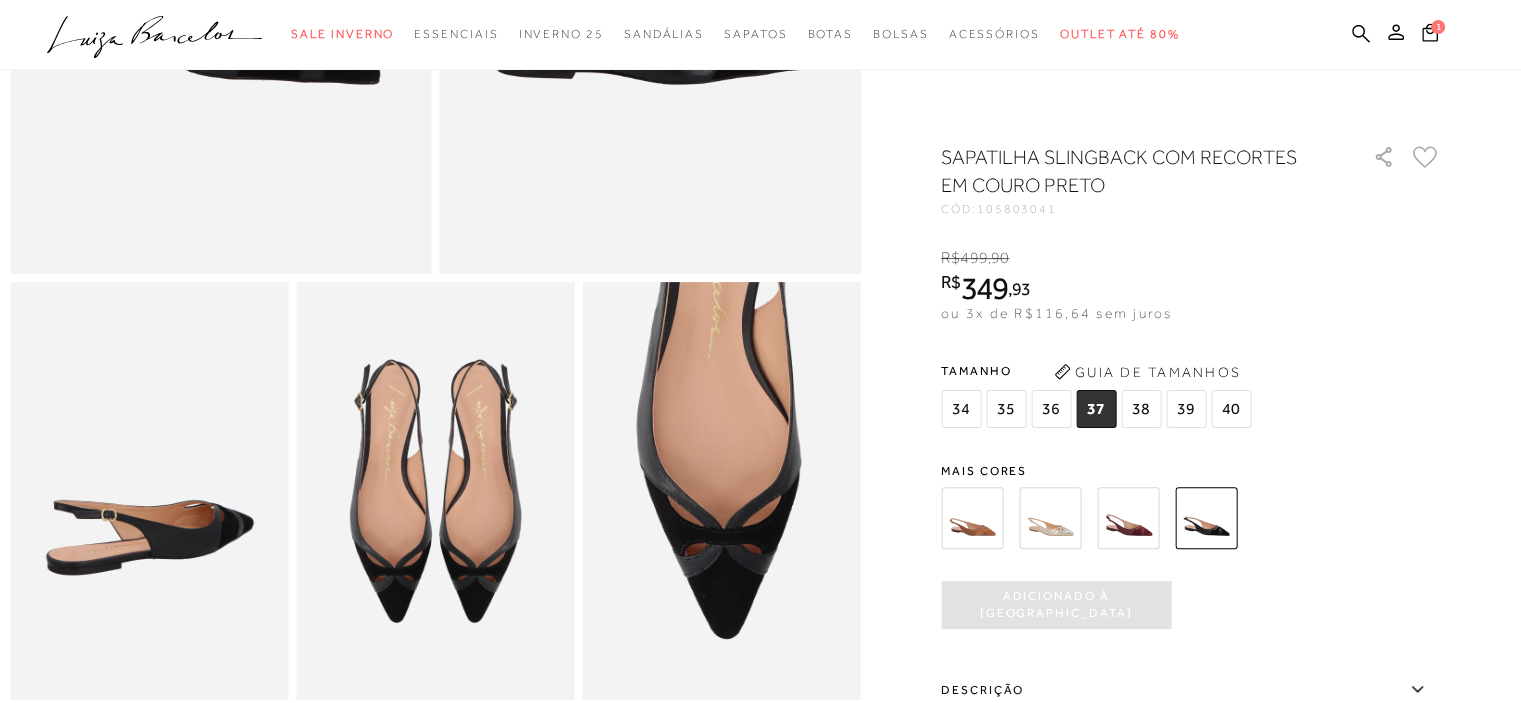 scroll, scrollTop: 0, scrollLeft: 0, axis: both 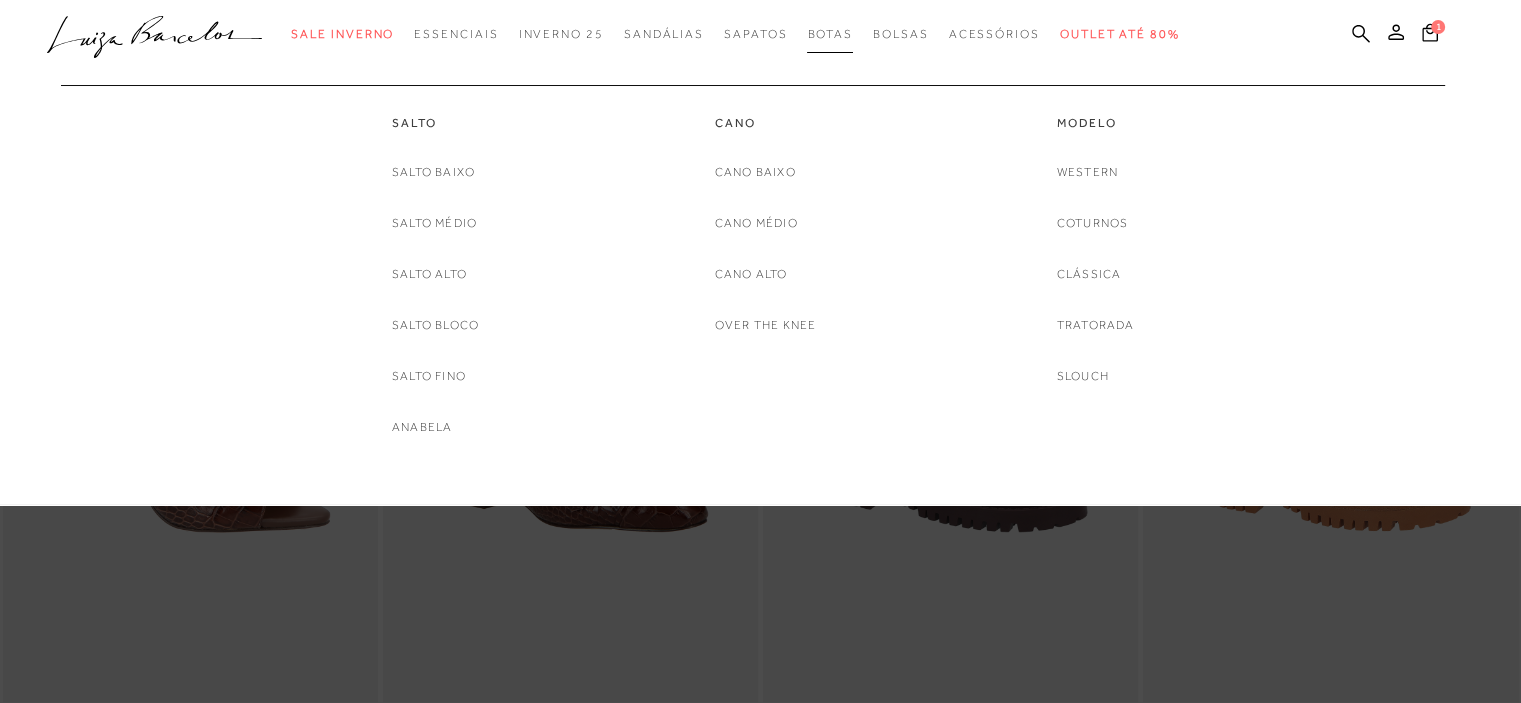 click on "Botas" at bounding box center (830, 34) 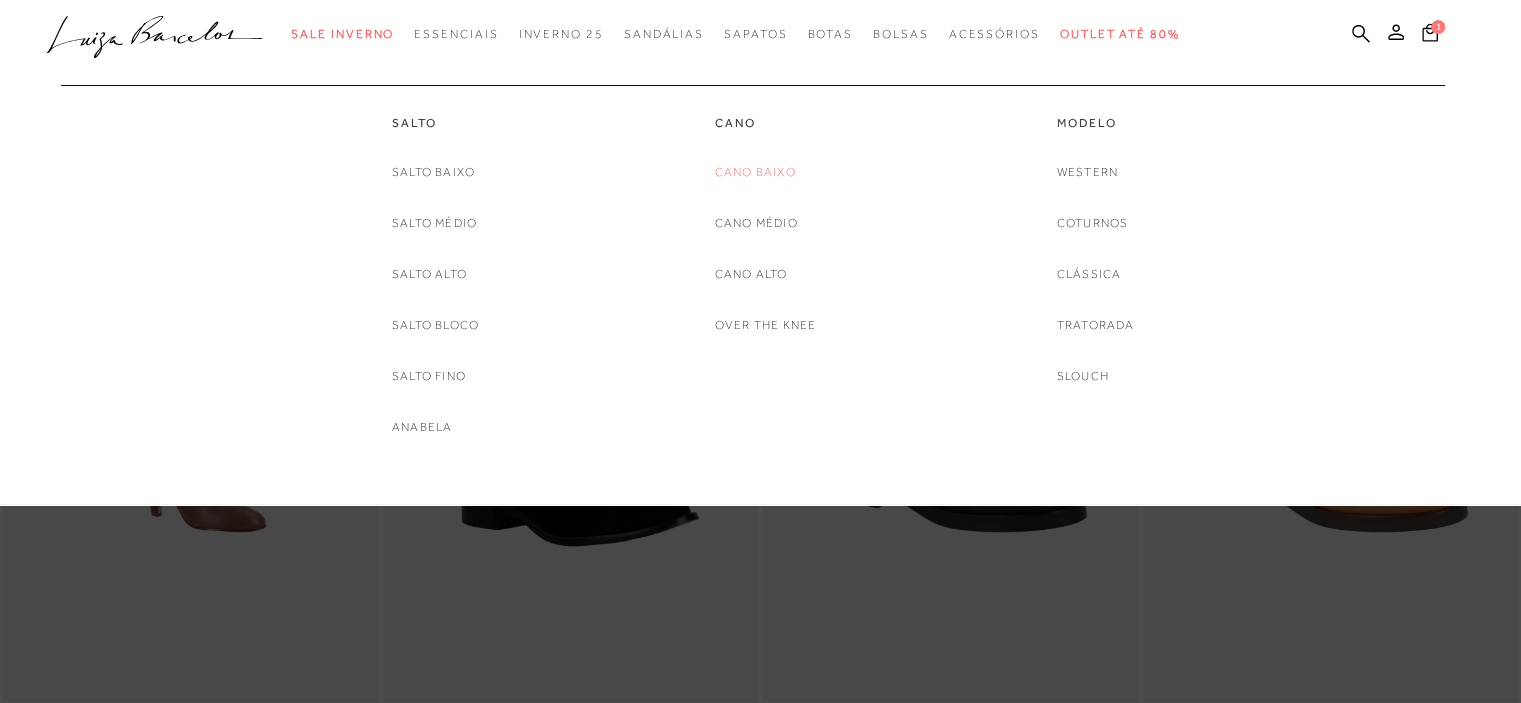 click on "Cano Baixo" at bounding box center [755, 172] 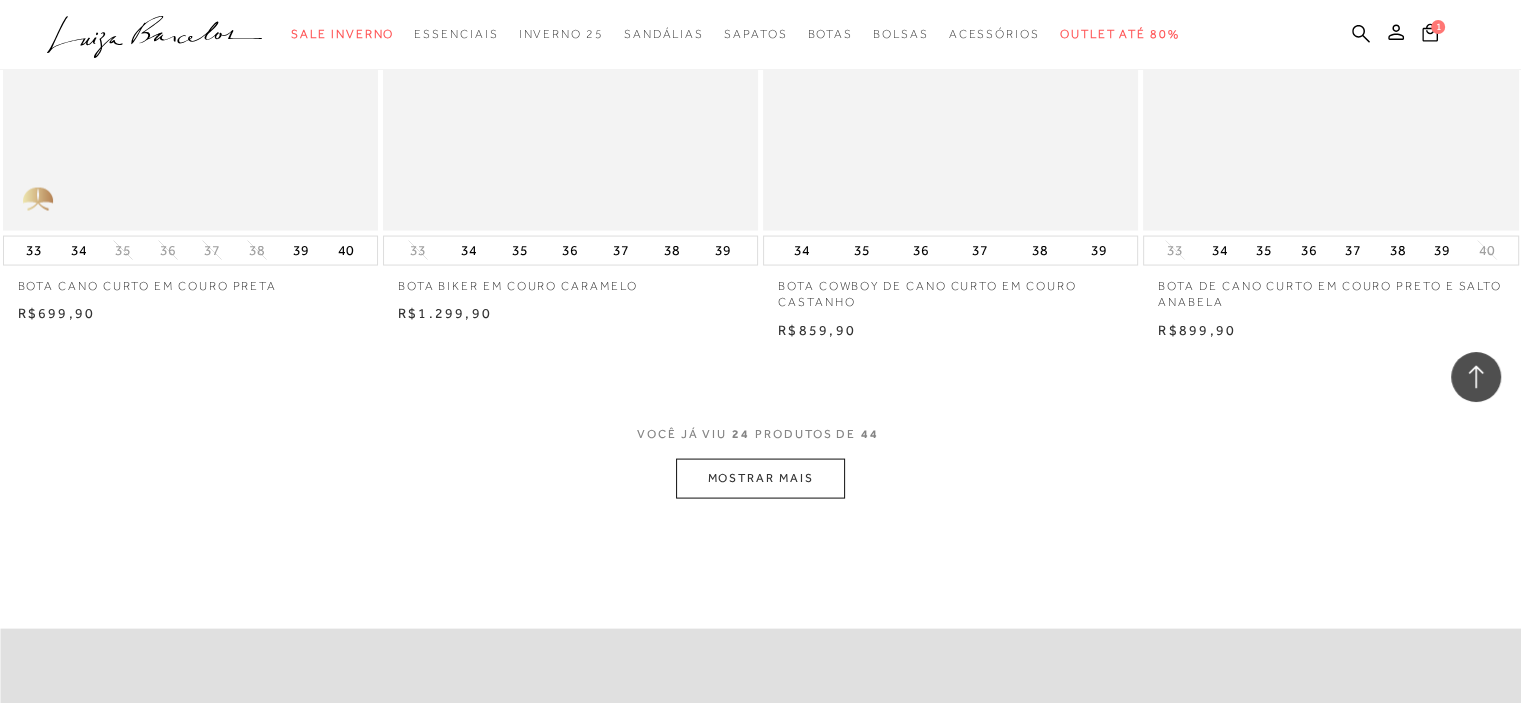 scroll, scrollTop: 4100, scrollLeft: 0, axis: vertical 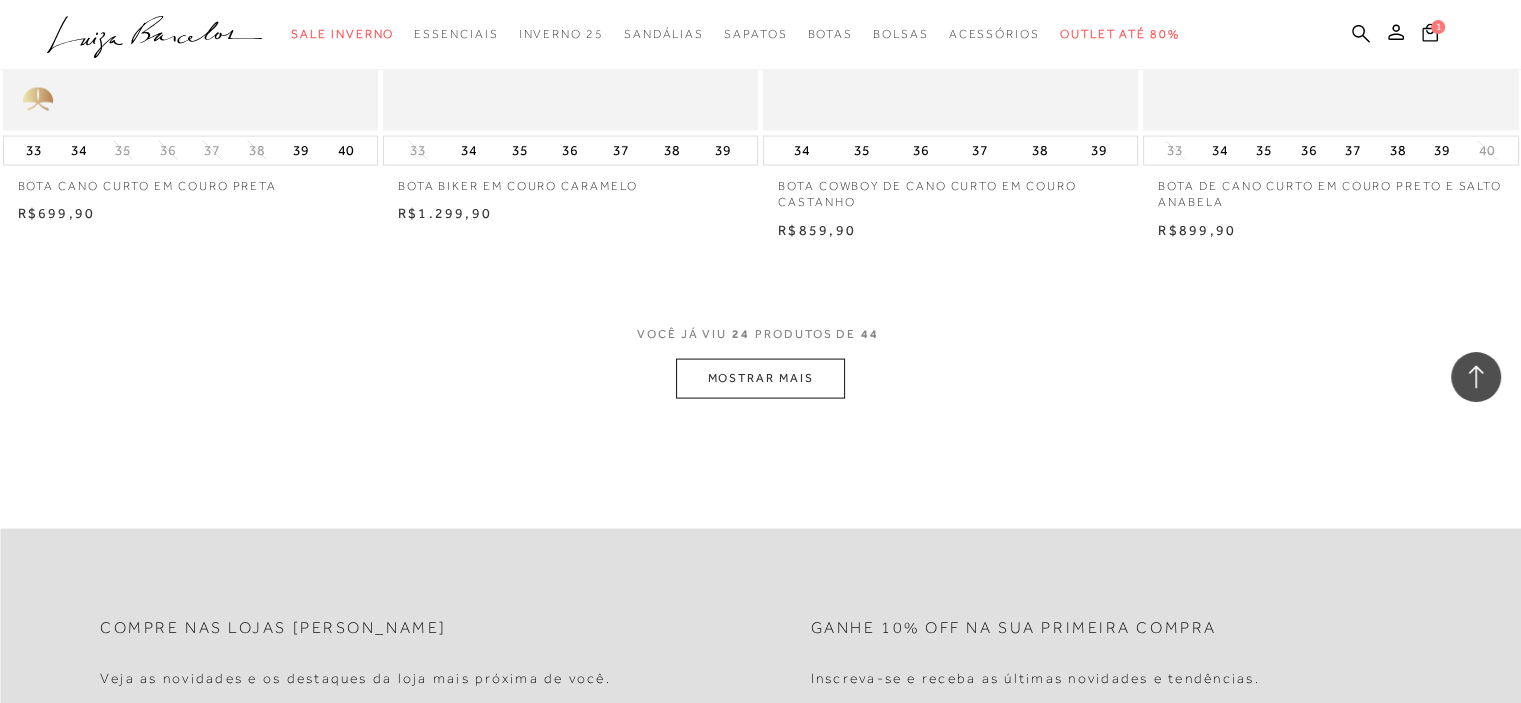 click on "MOSTRAR MAIS" at bounding box center (760, 378) 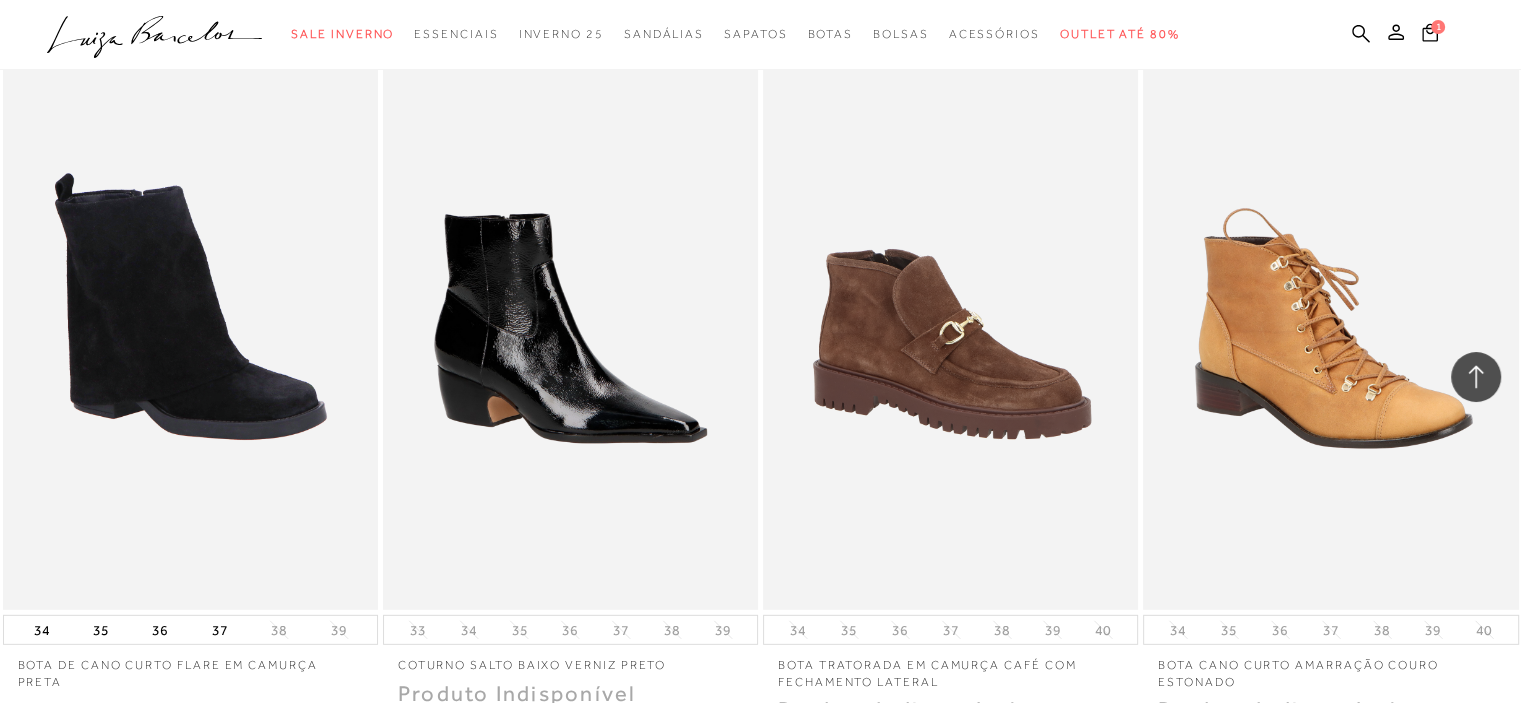 scroll, scrollTop: 5000, scrollLeft: 0, axis: vertical 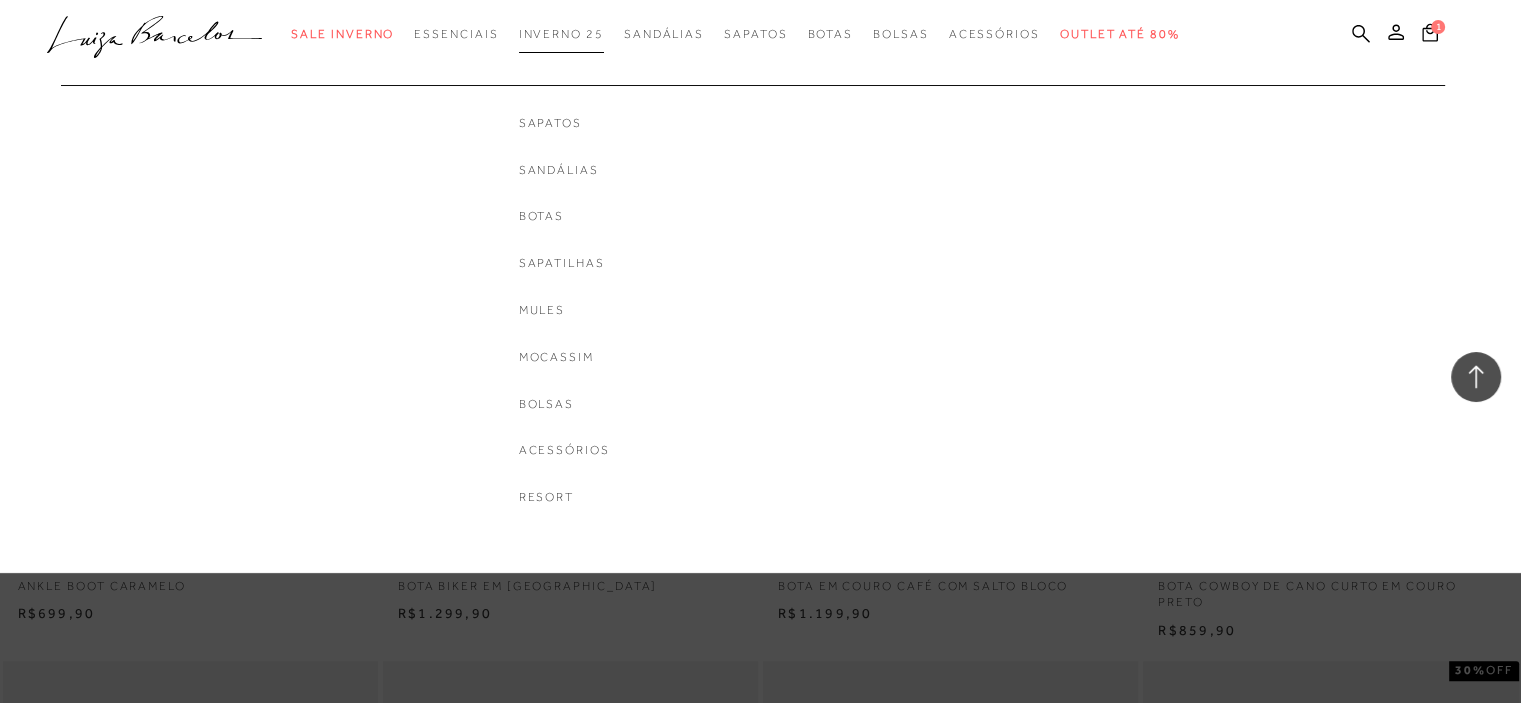 click on "Inverno 25" at bounding box center [561, 34] 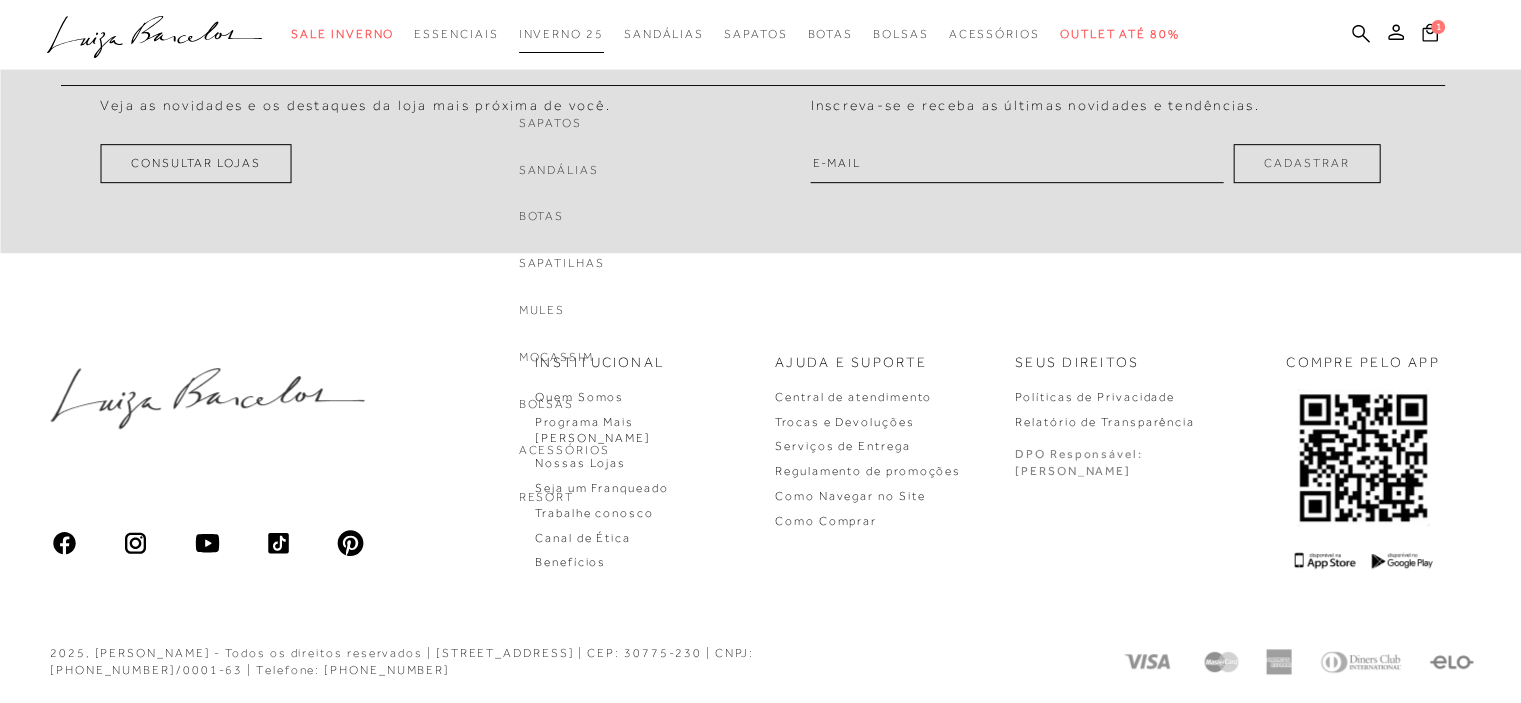 scroll, scrollTop: 0, scrollLeft: 0, axis: both 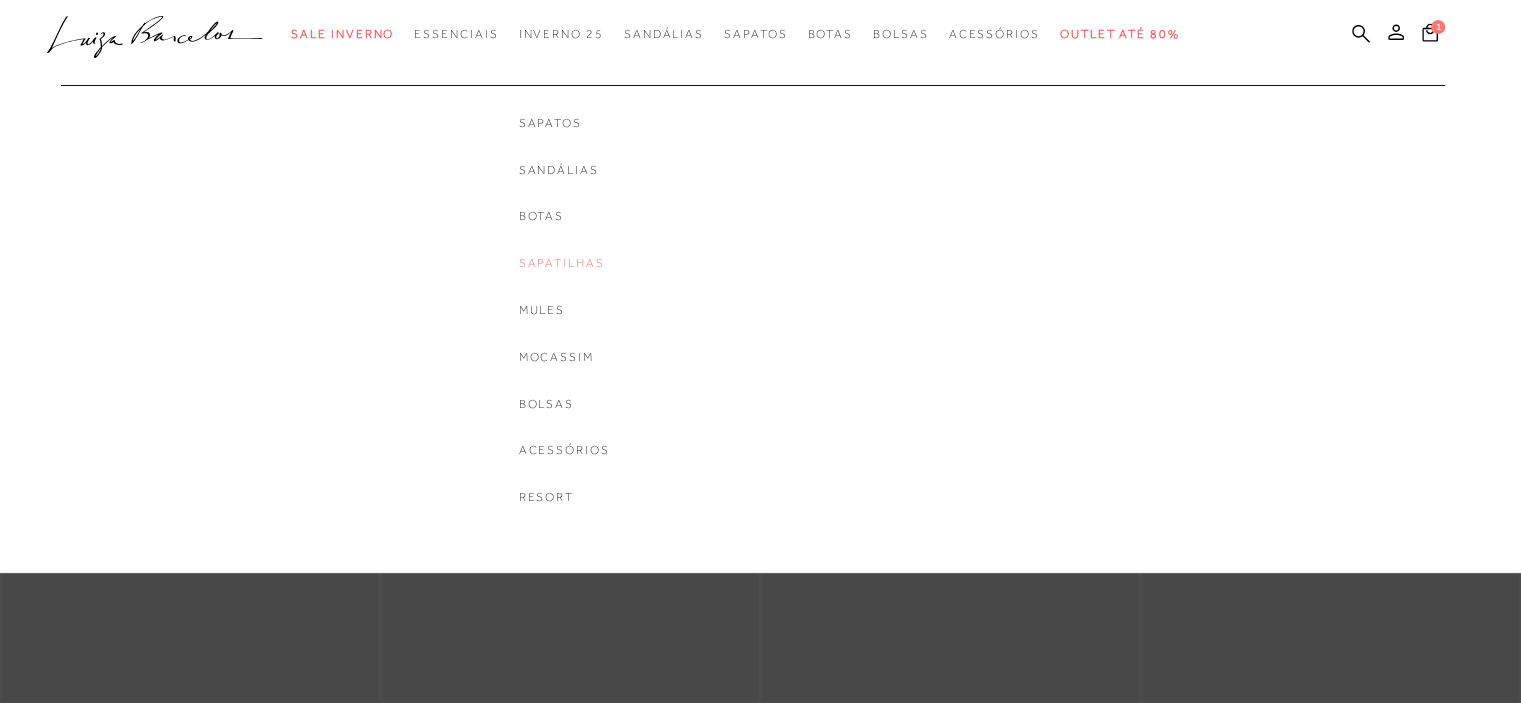 click on "Sapatilhas" at bounding box center [564, 263] 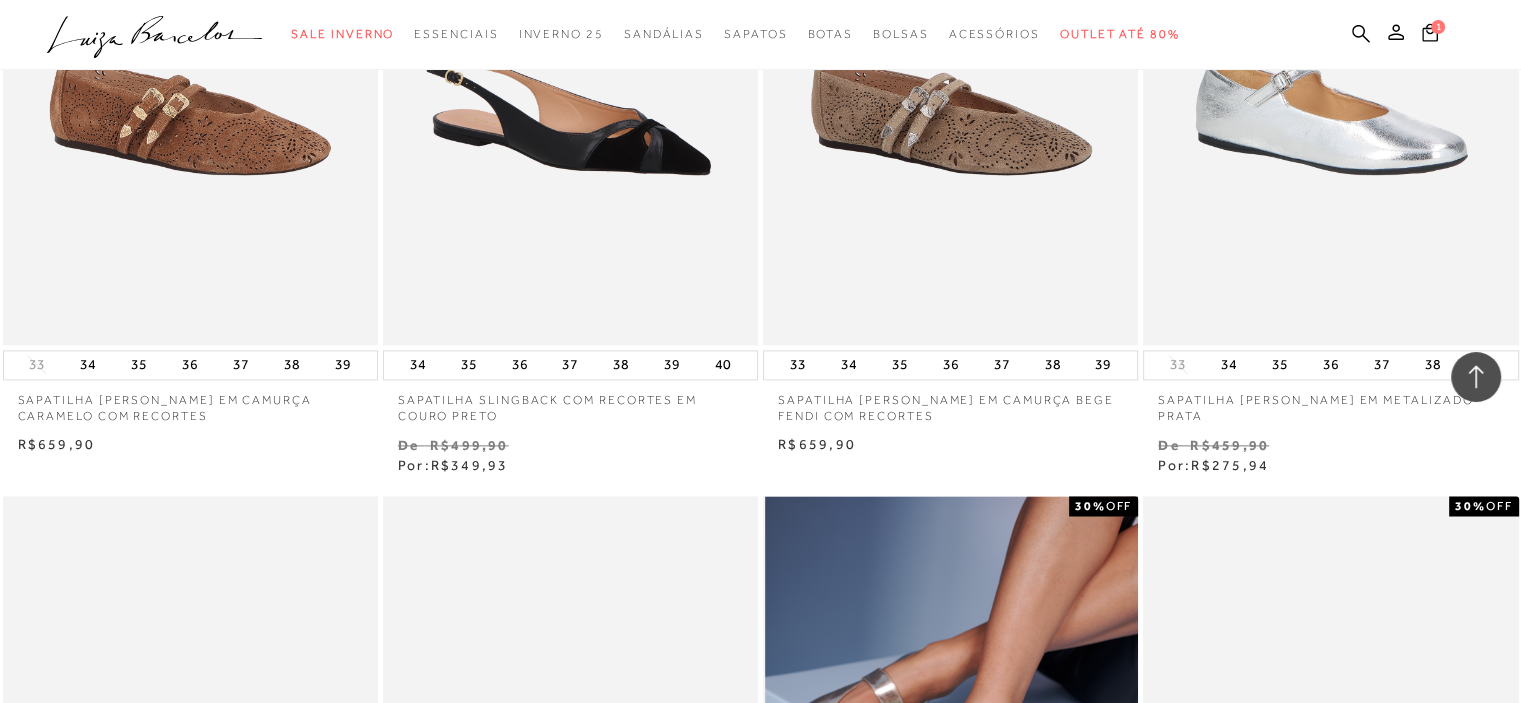 scroll, scrollTop: 2300, scrollLeft: 0, axis: vertical 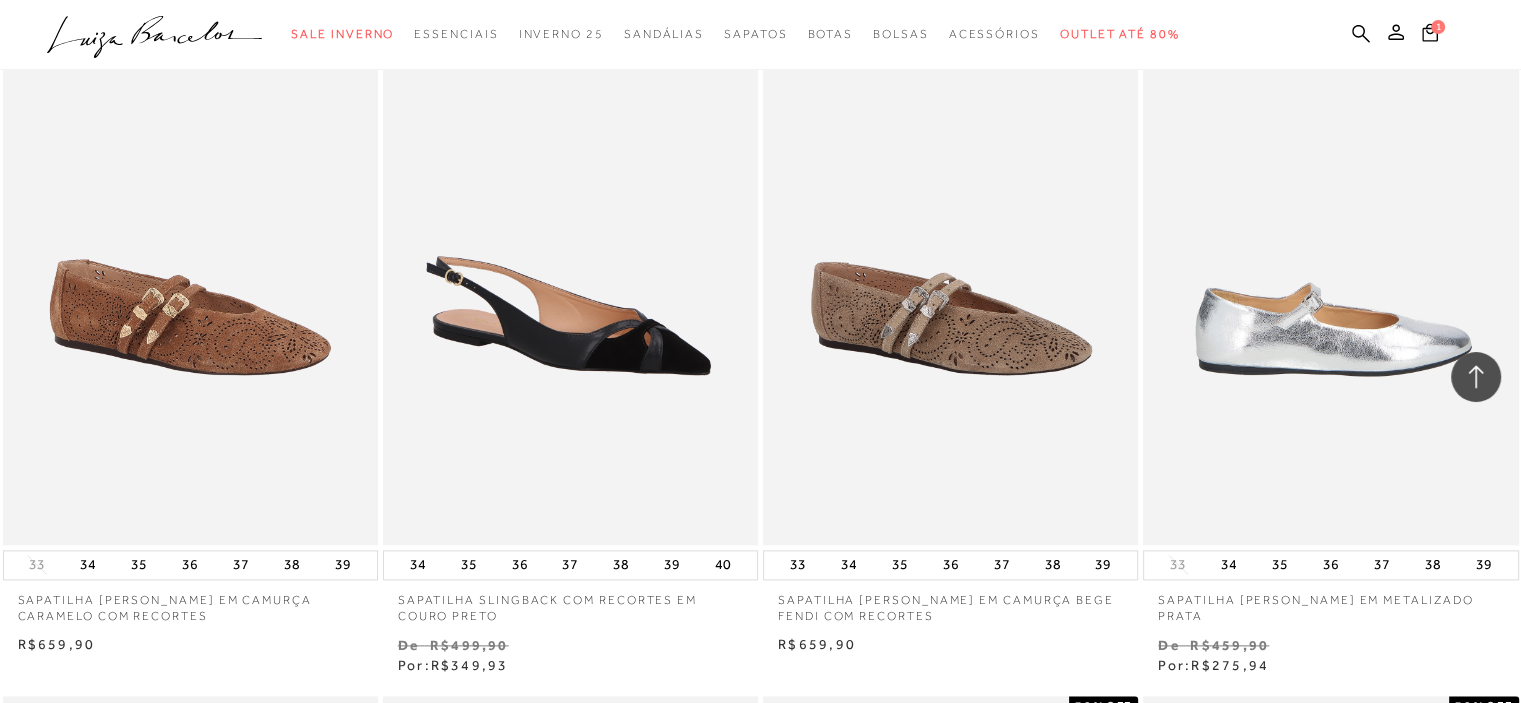 click at bounding box center [1331, 263] 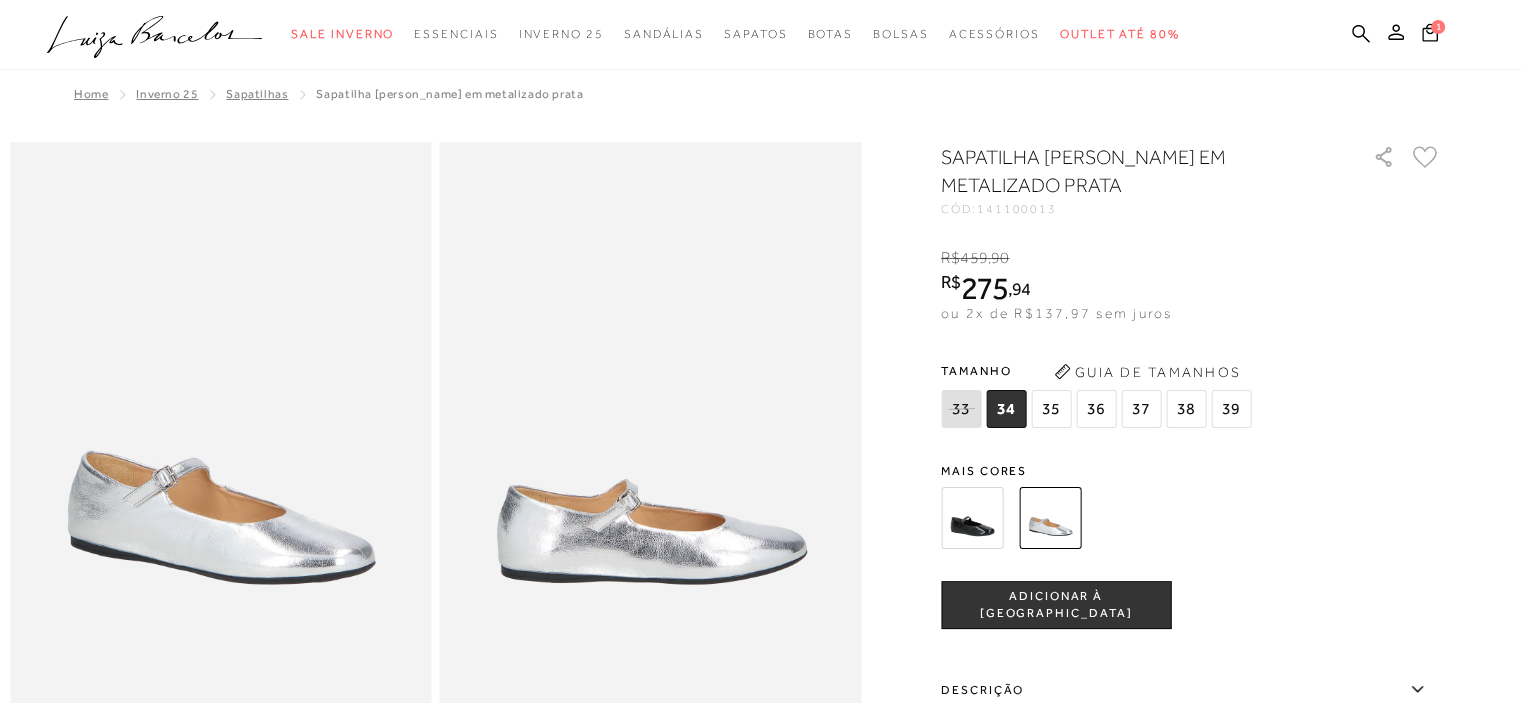scroll, scrollTop: 0, scrollLeft: 0, axis: both 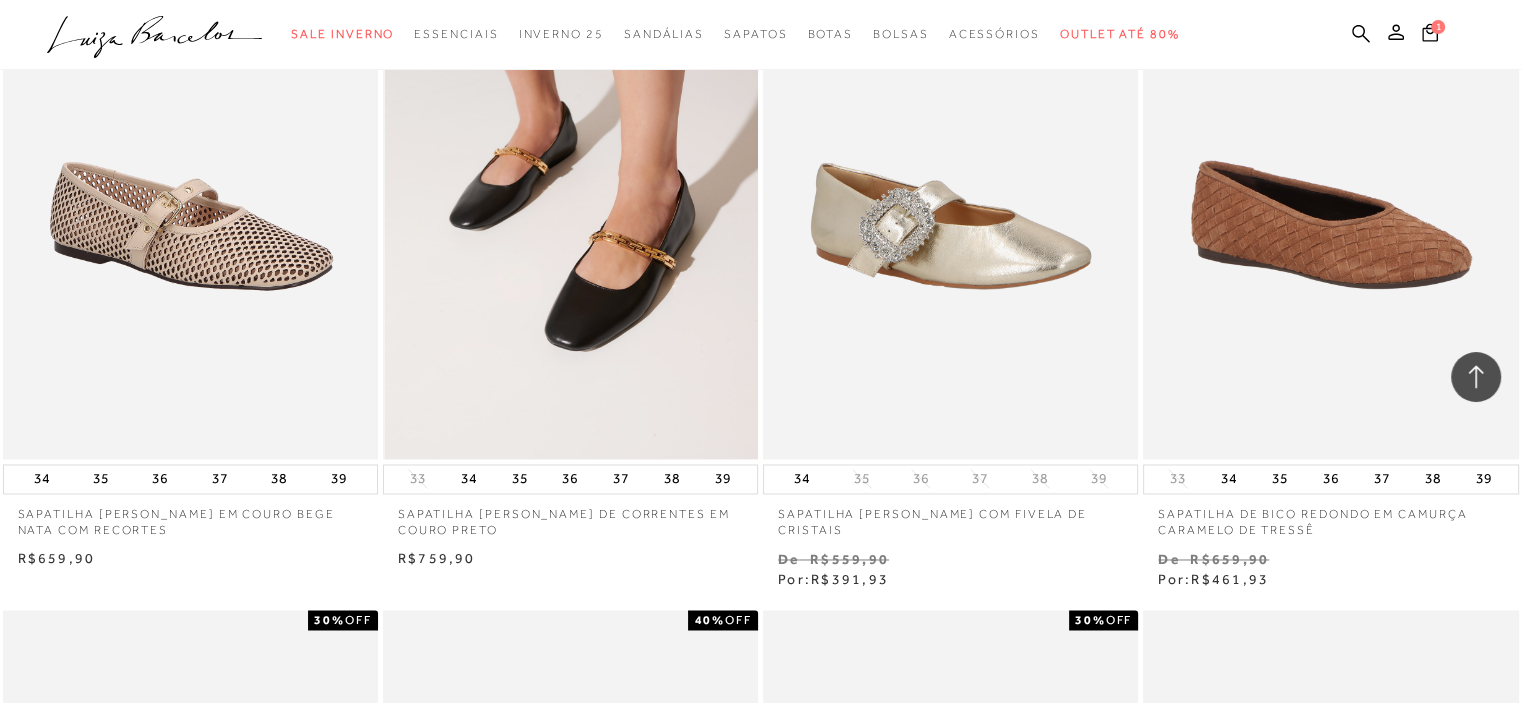 click at bounding box center (571, 177) 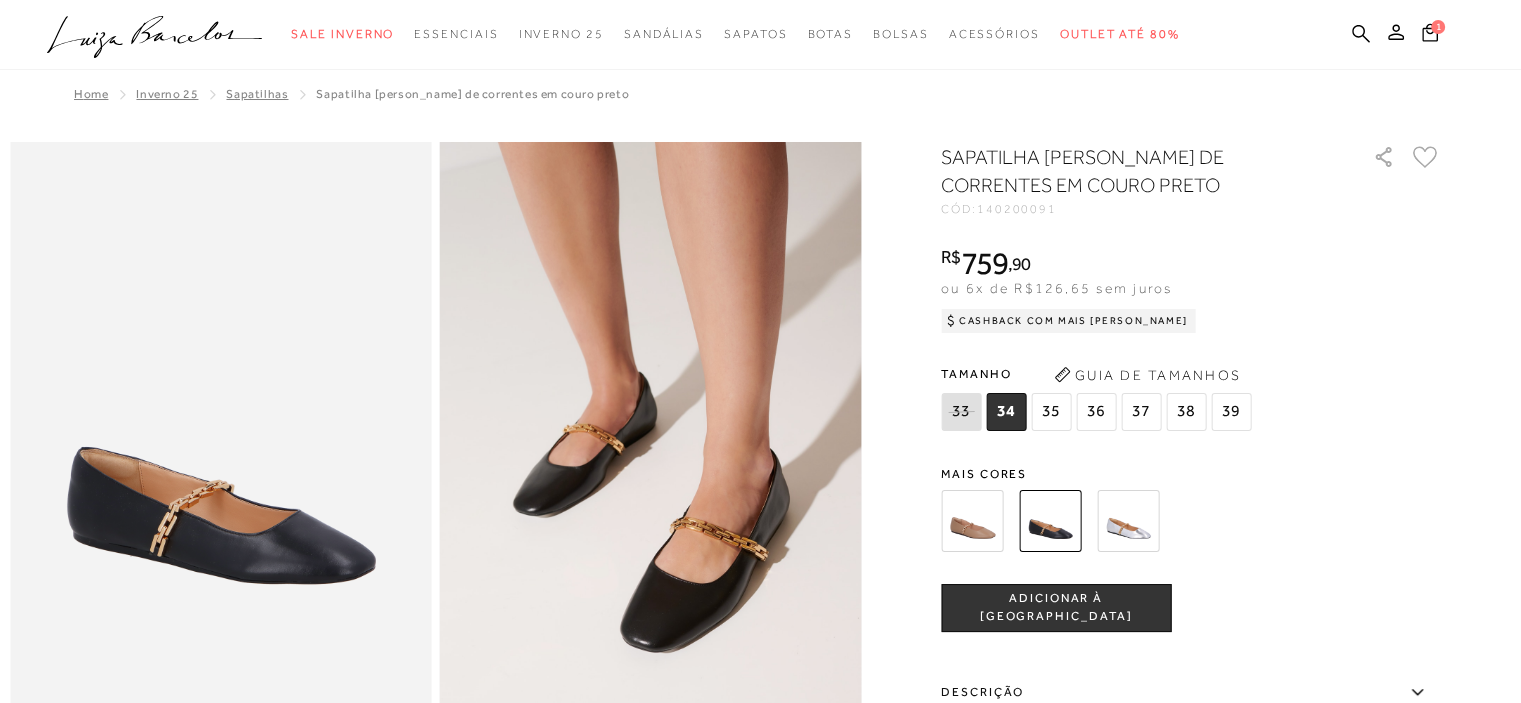 click on "37" at bounding box center (1141, 412) 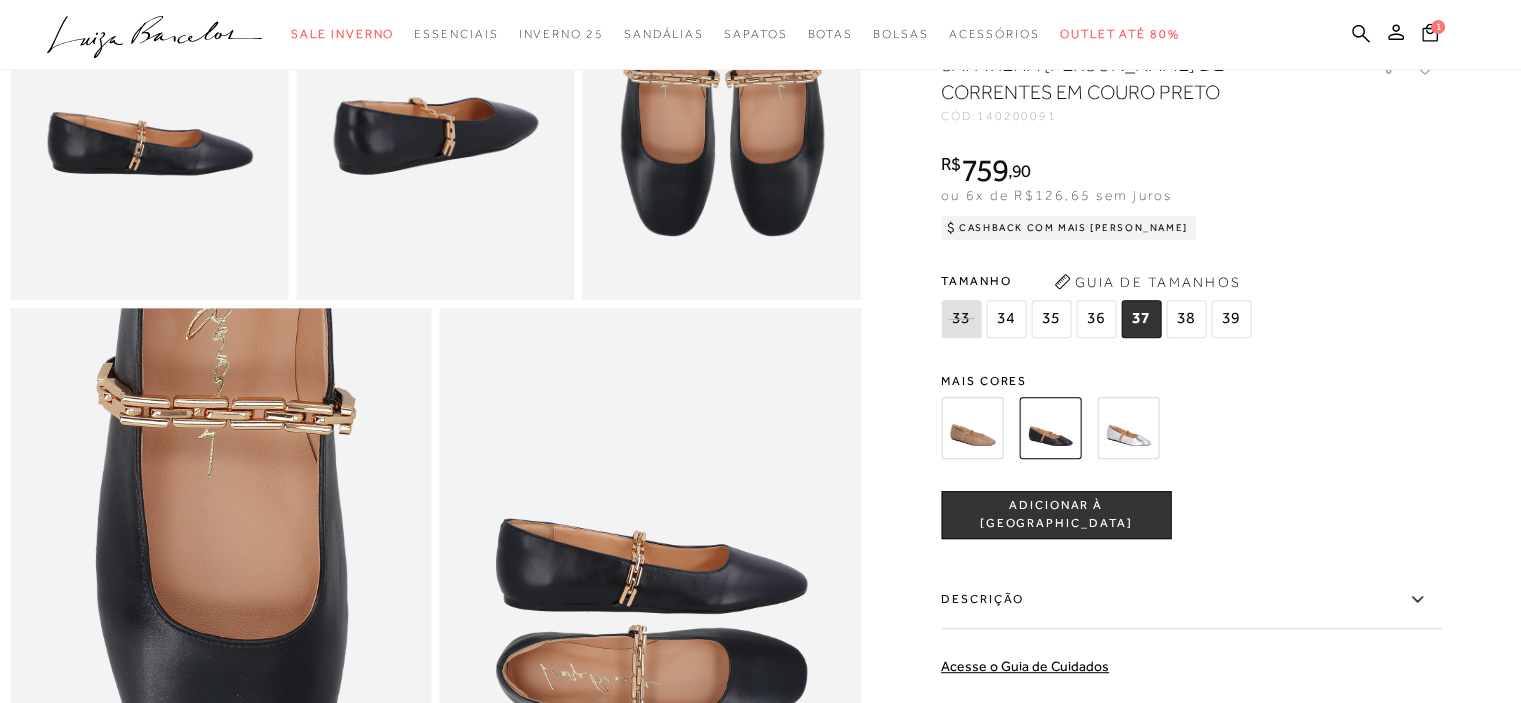 scroll, scrollTop: 1100, scrollLeft: 0, axis: vertical 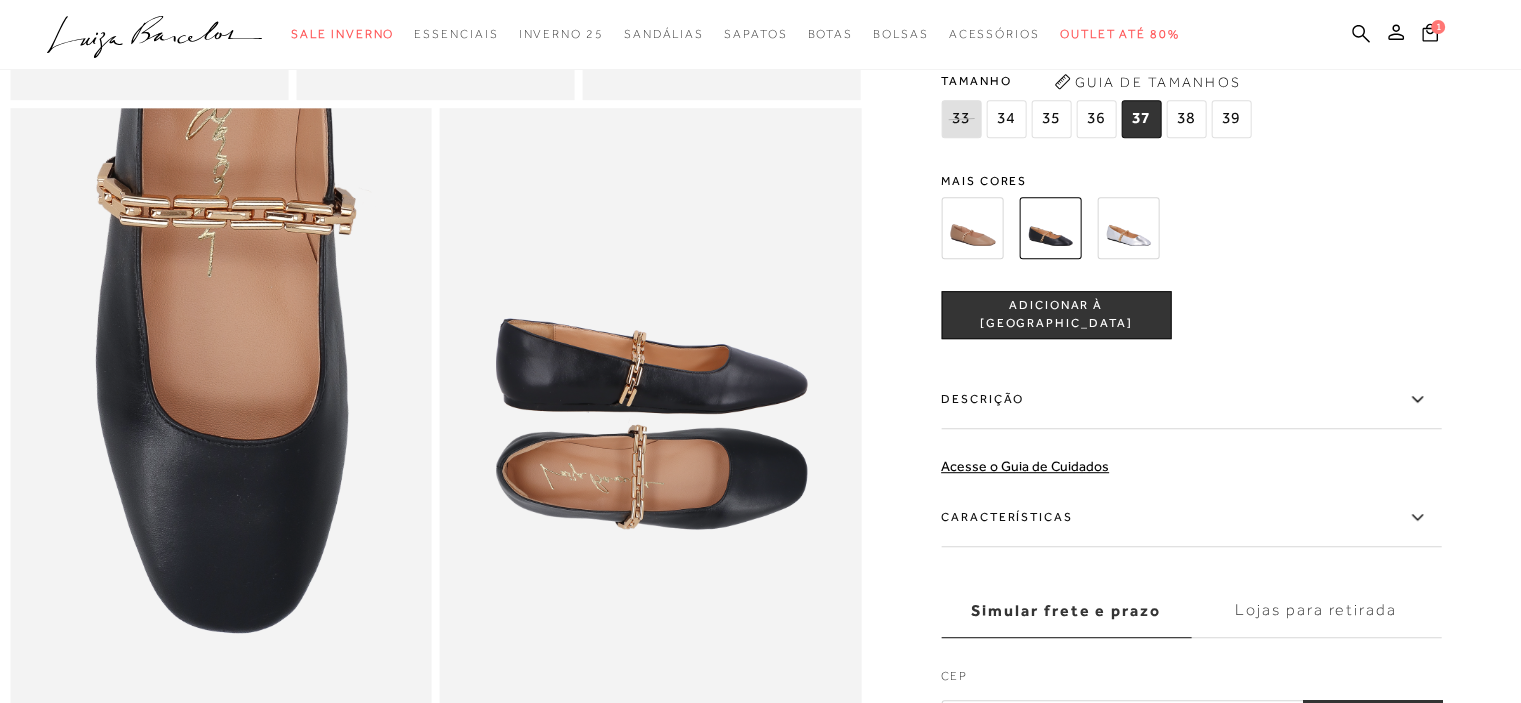 click on "ADICIONAR À [GEOGRAPHIC_DATA]" at bounding box center [1056, 315] 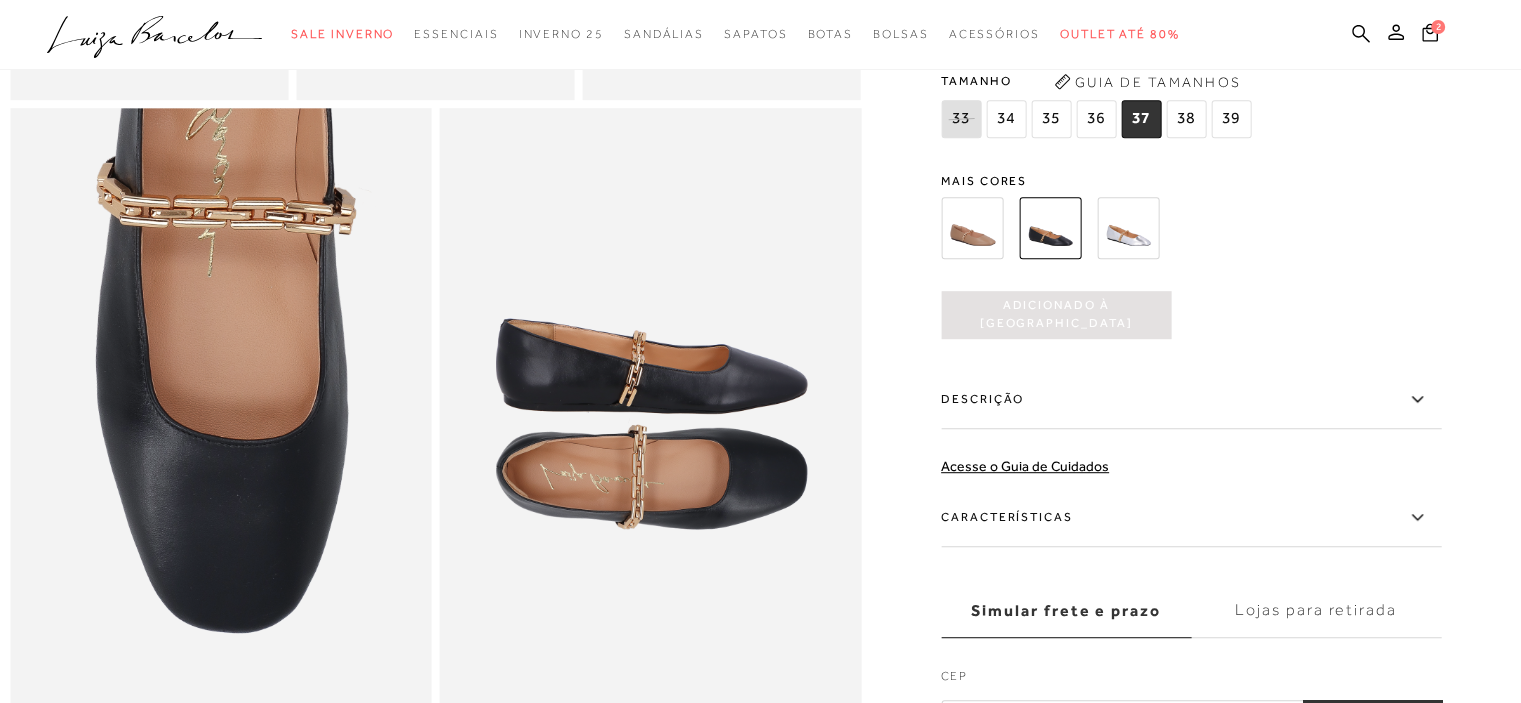 scroll, scrollTop: 0, scrollLeft: 0, axis: both 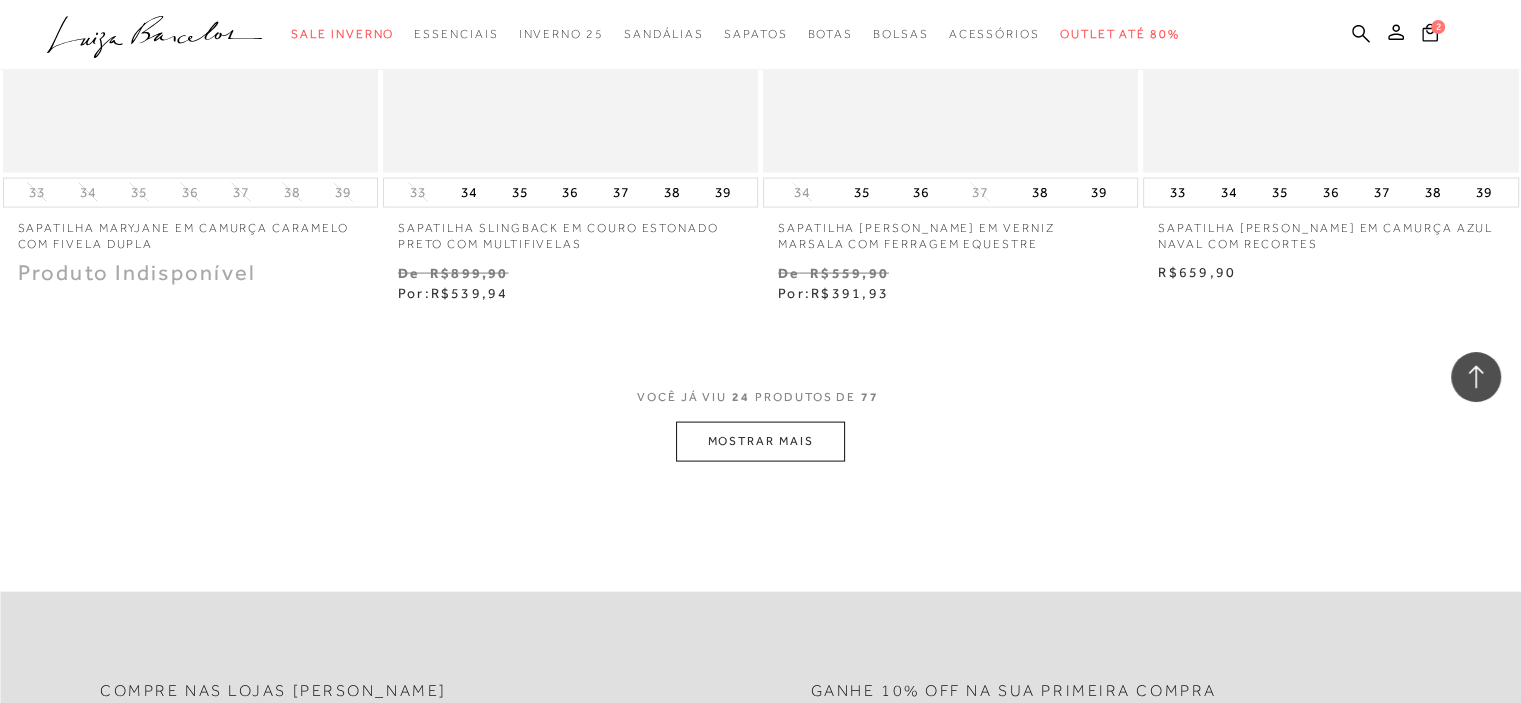 click on "MOSTRAR MAIS" at bounding box center (760, 441) 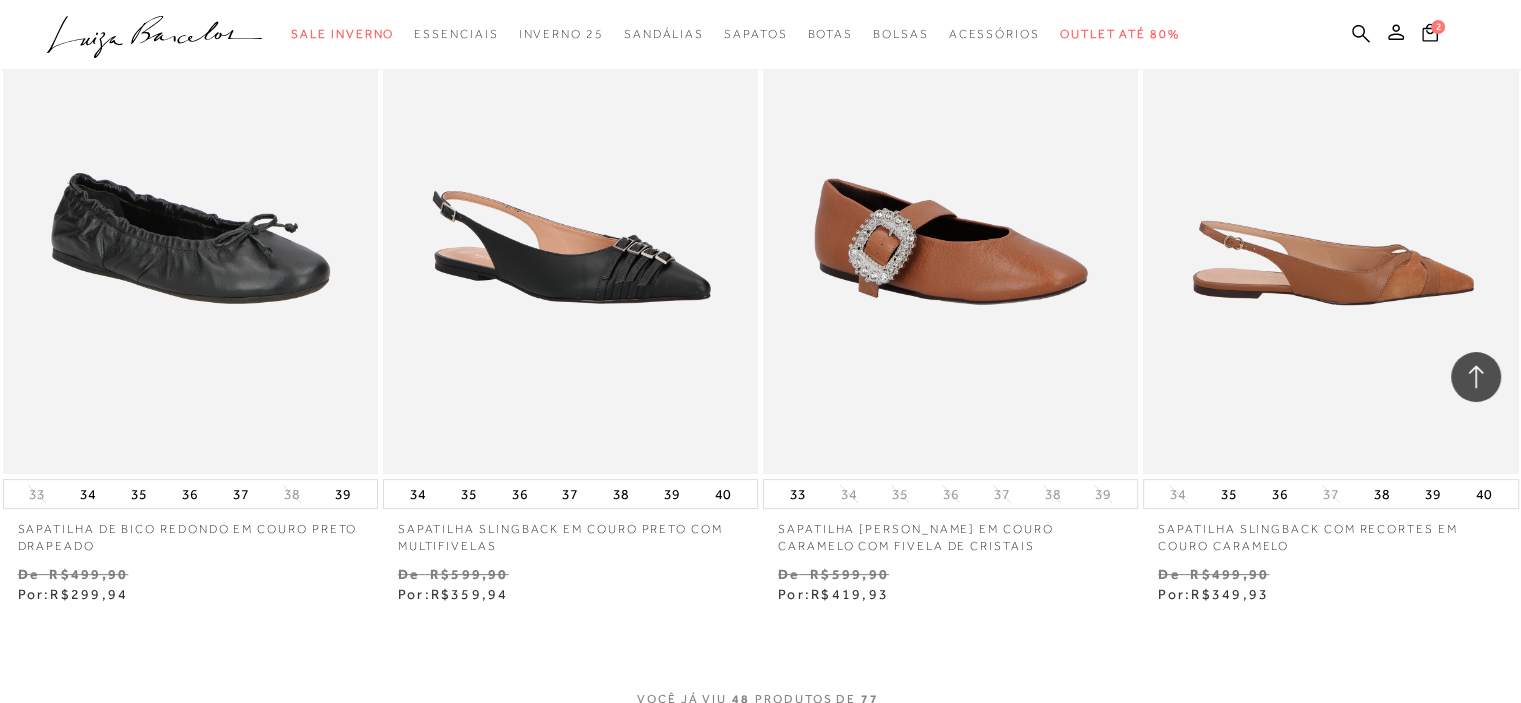 scroll, scrollTop: 8400, scrollLeft: 0, axis: vertical 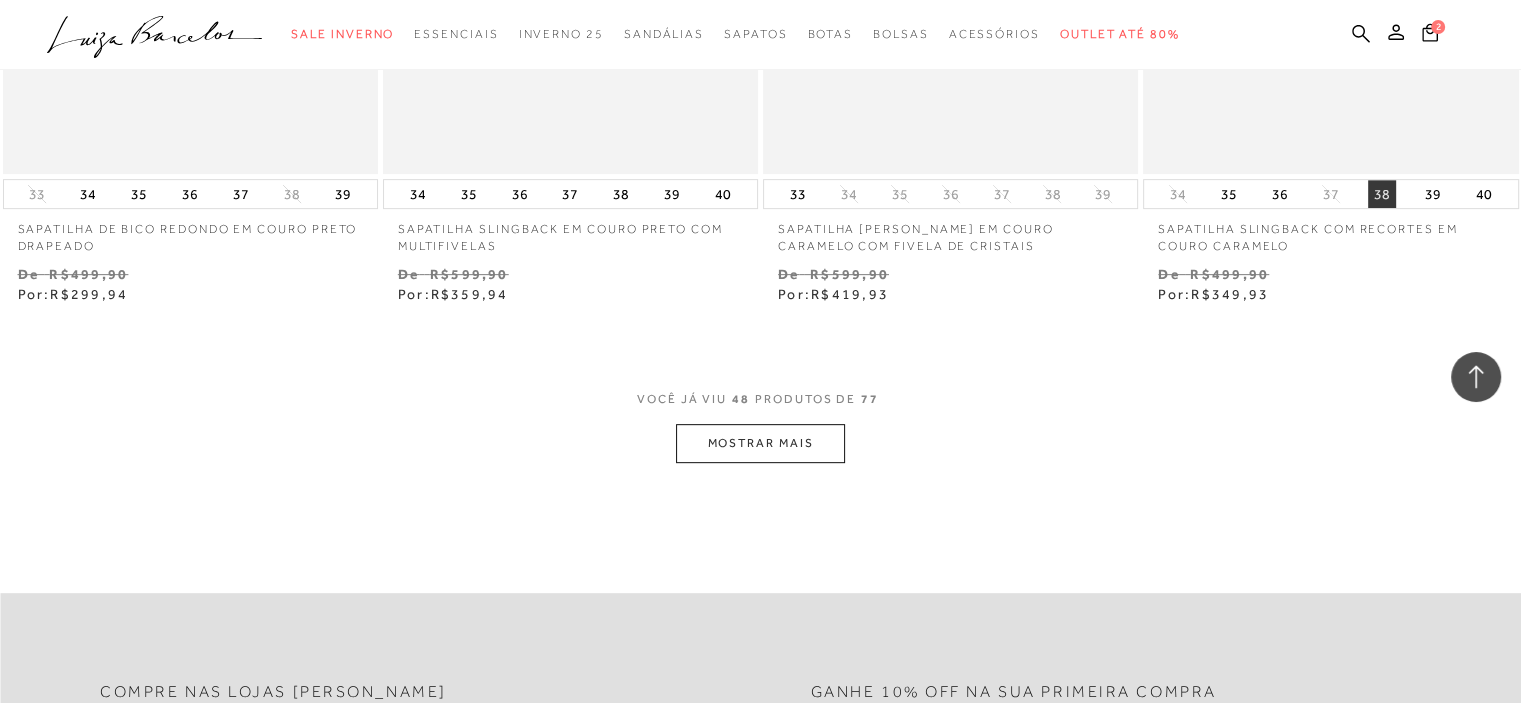 click on "38" at bounding box center (1382, 194) 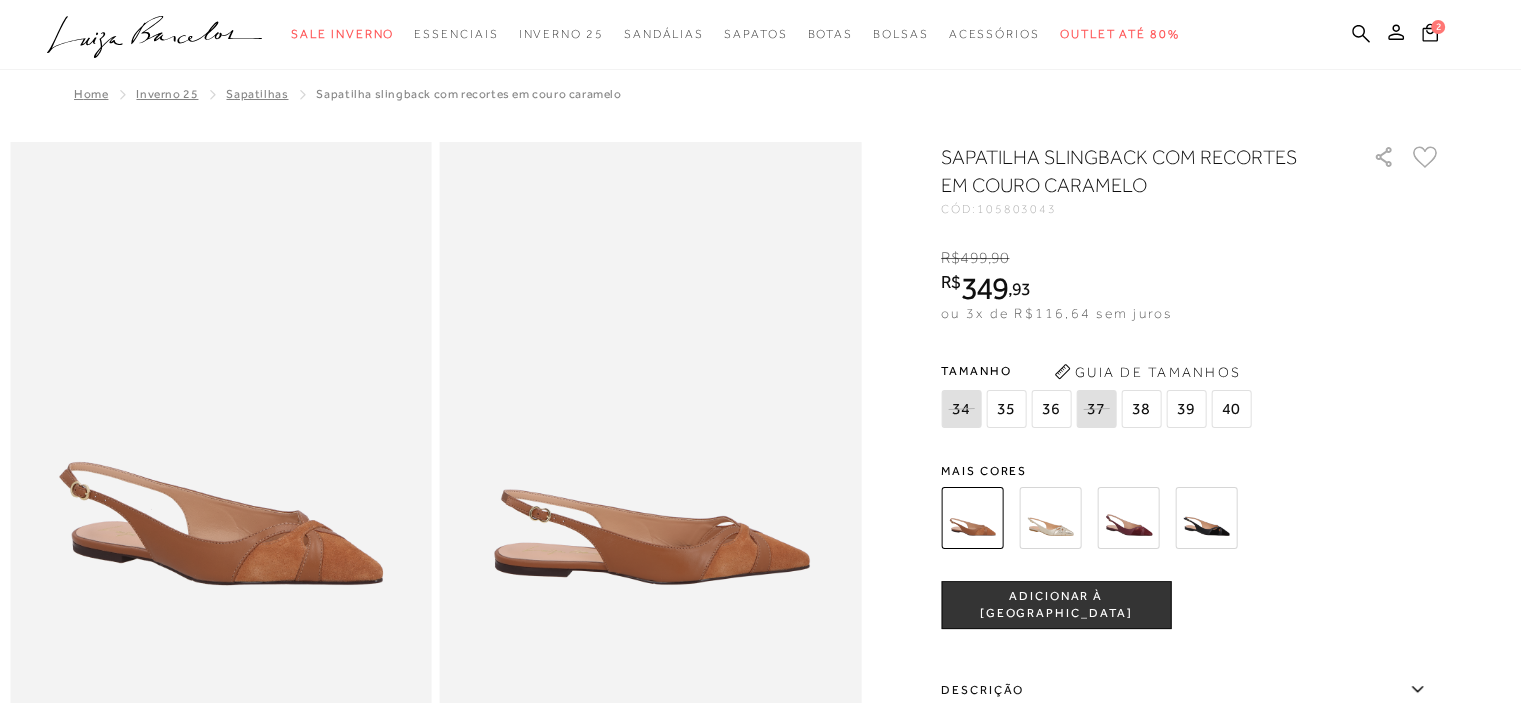 scroll, scrollTop: 200, scrollLeft: 0, axis: vertical 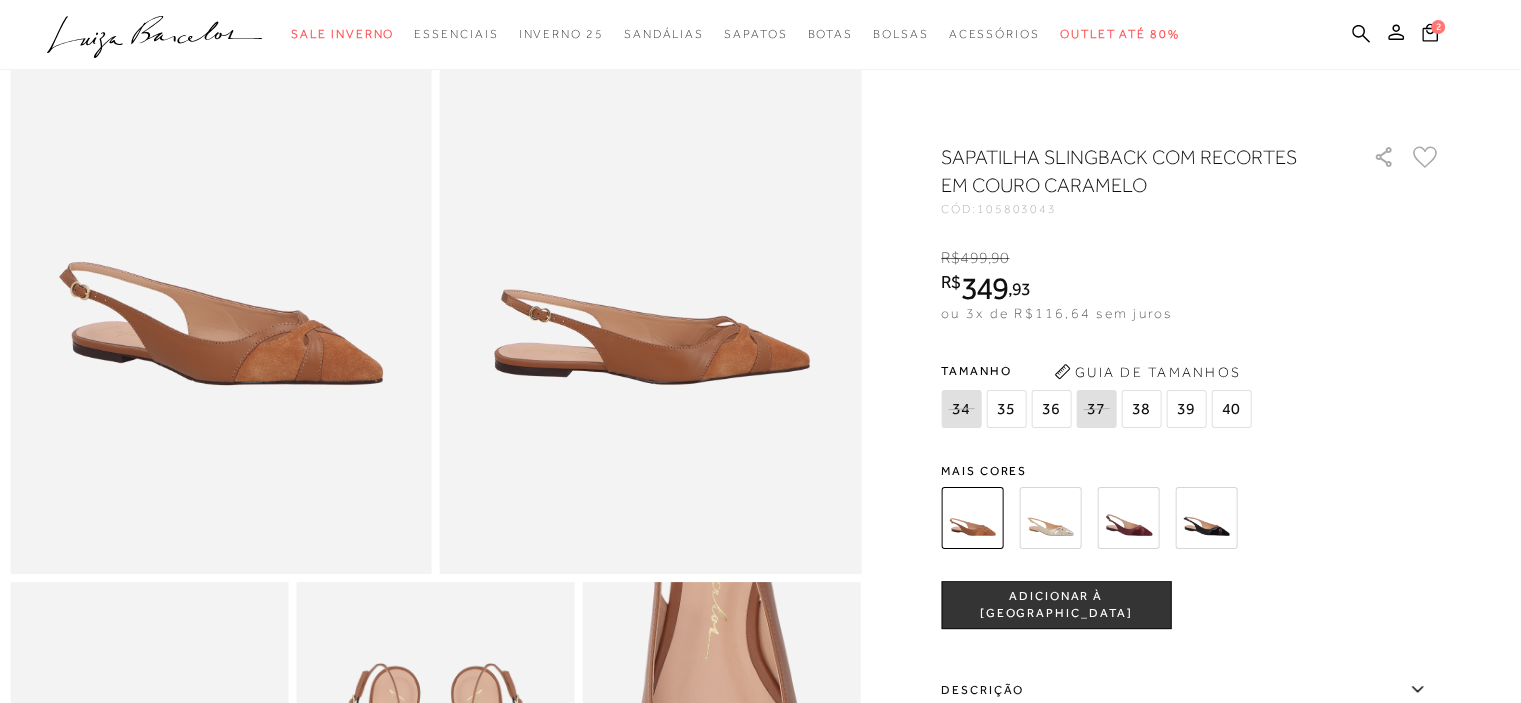 click on "ADICIONAR À [GEOGRAPHIC_DATA]" at bounding box center [1056, 605] 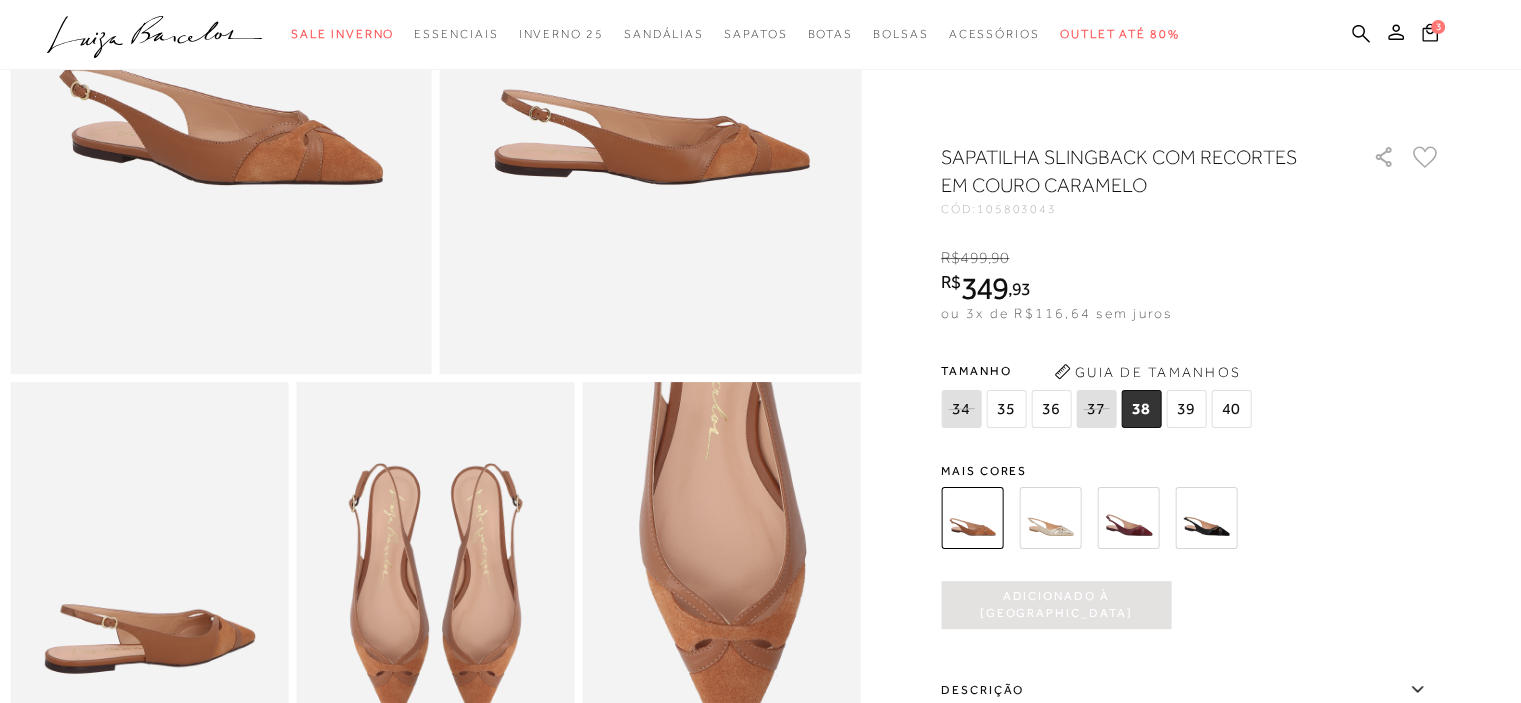 scroll, scrollTop: 500, scrollLeft: 0, axis: vertical 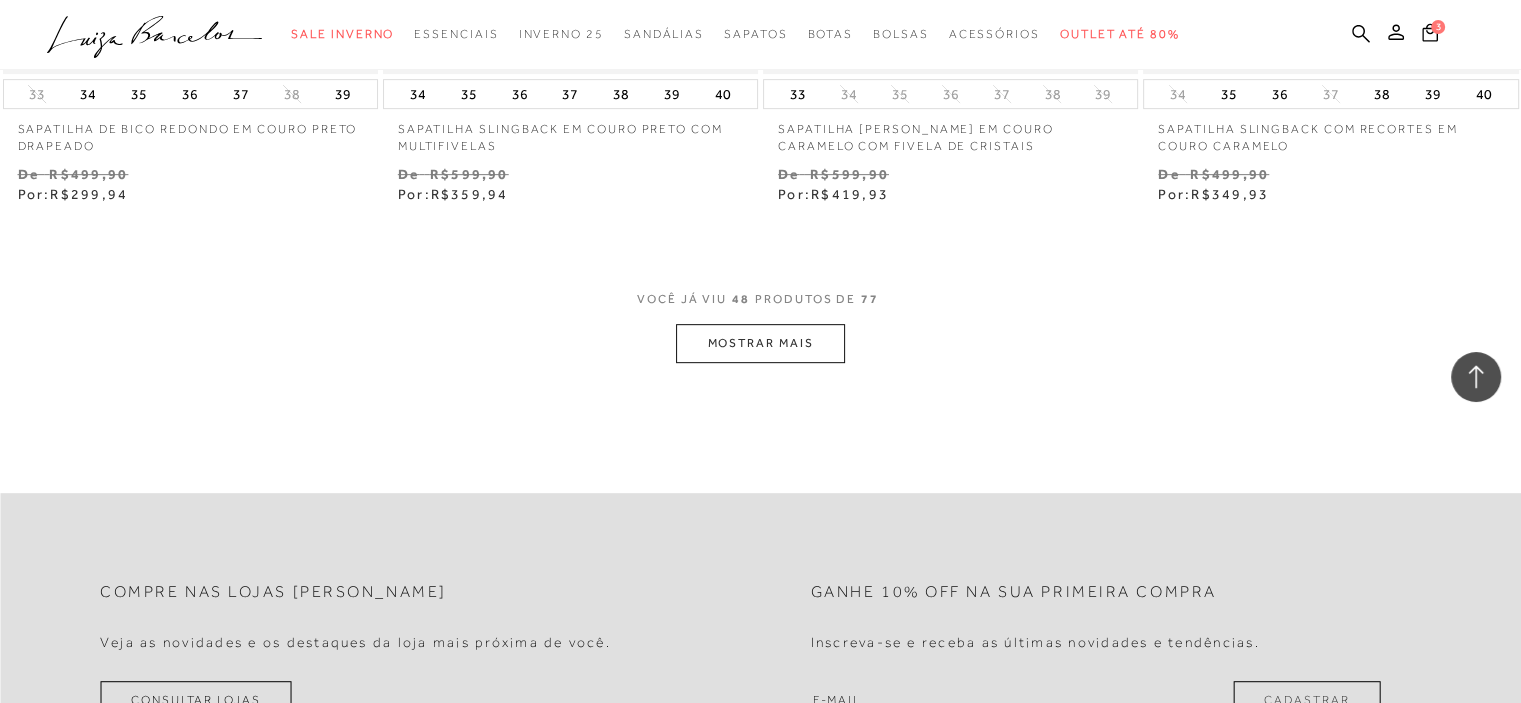 click on "MOSTRAR MAIS" at bounding box center (760, 343) 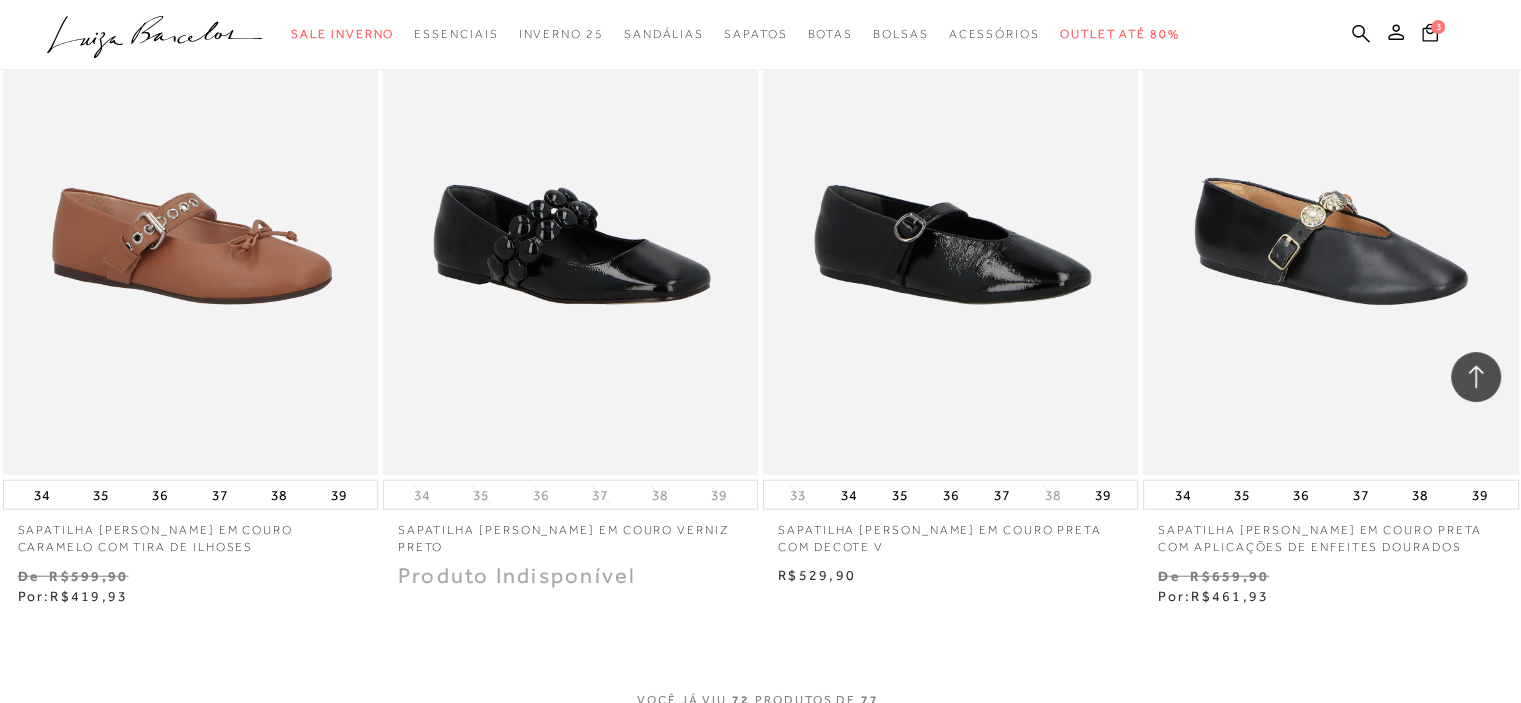 scroll, scrollTop: 12700, scrollLeft: 0, axis: vertical 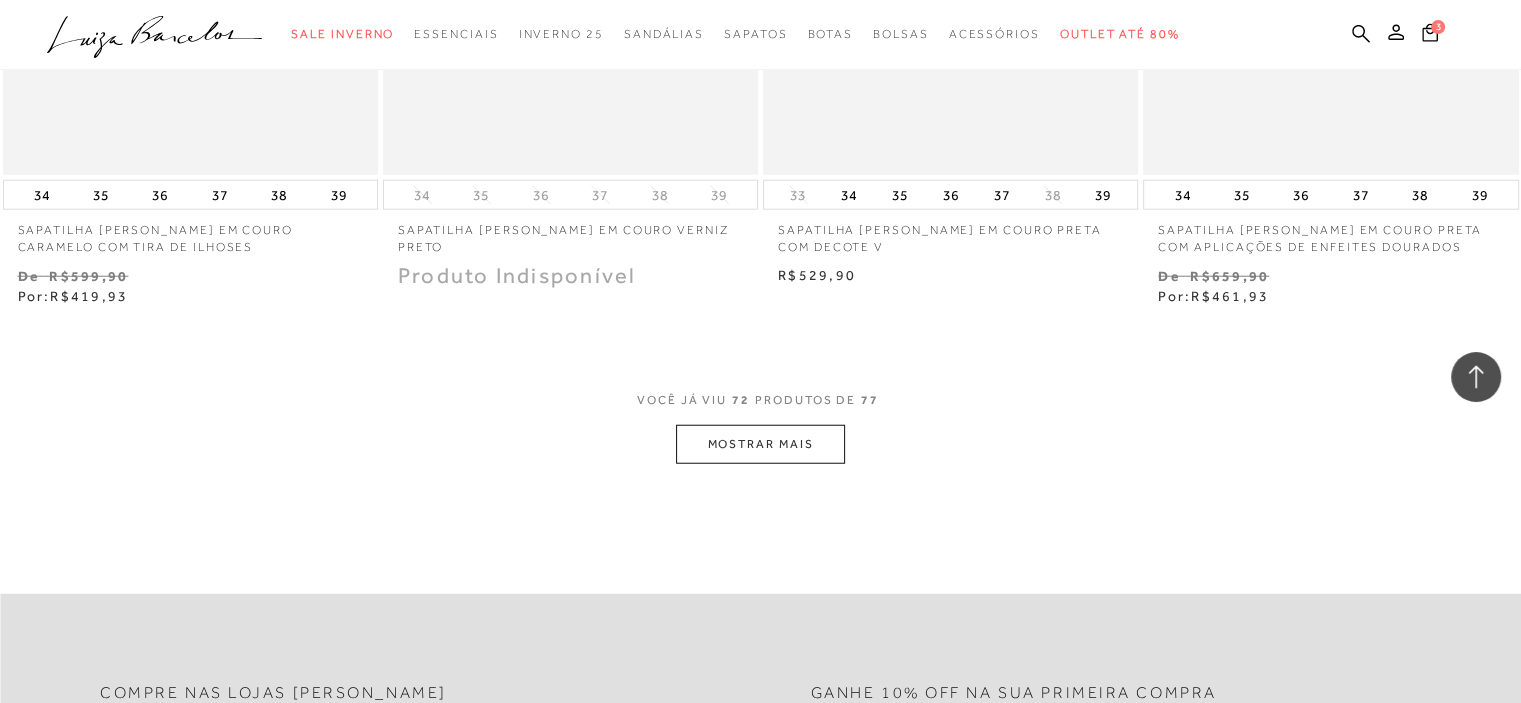click on "MOSTRAR MAIS" at bounding box center [760, 444] 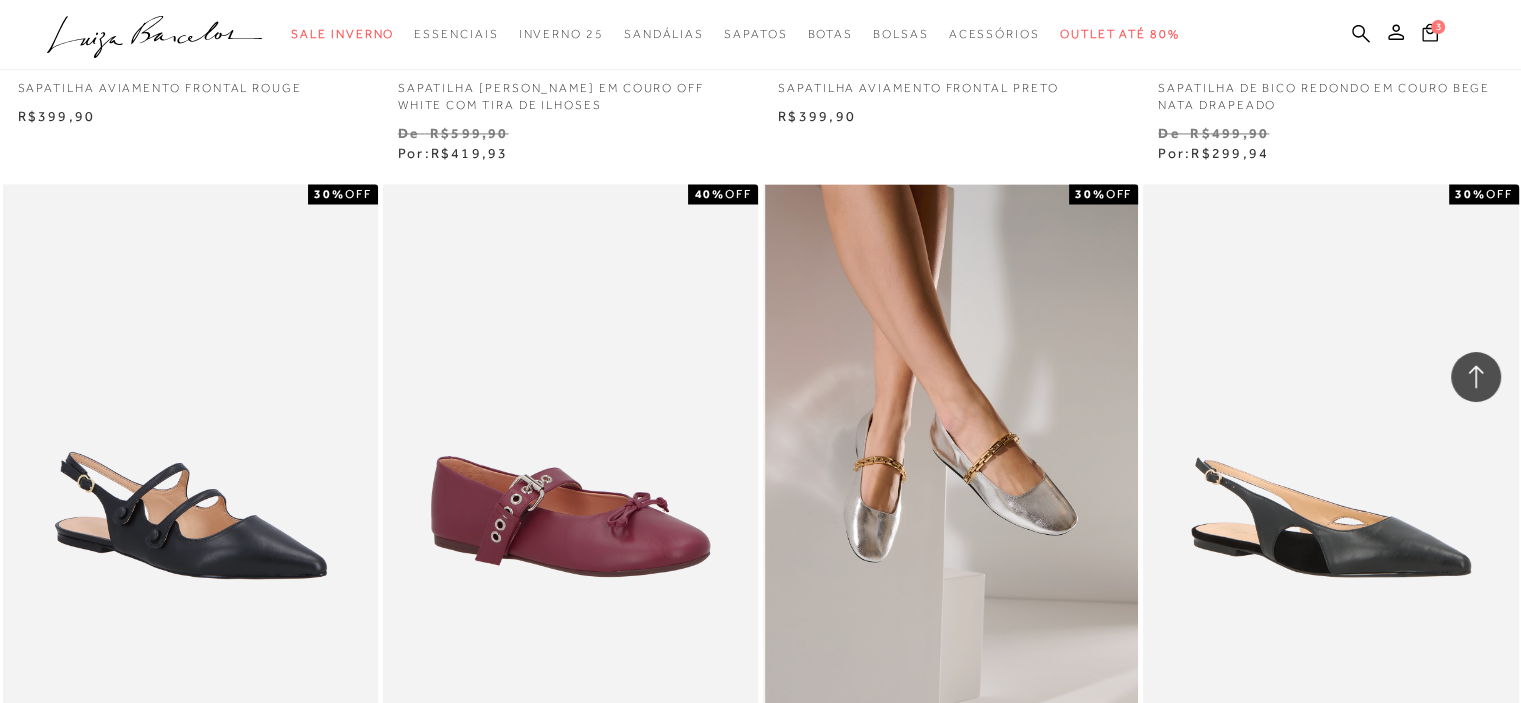 scroll, scrollTop: 11000, scrollLeft: 0, axis: vertical 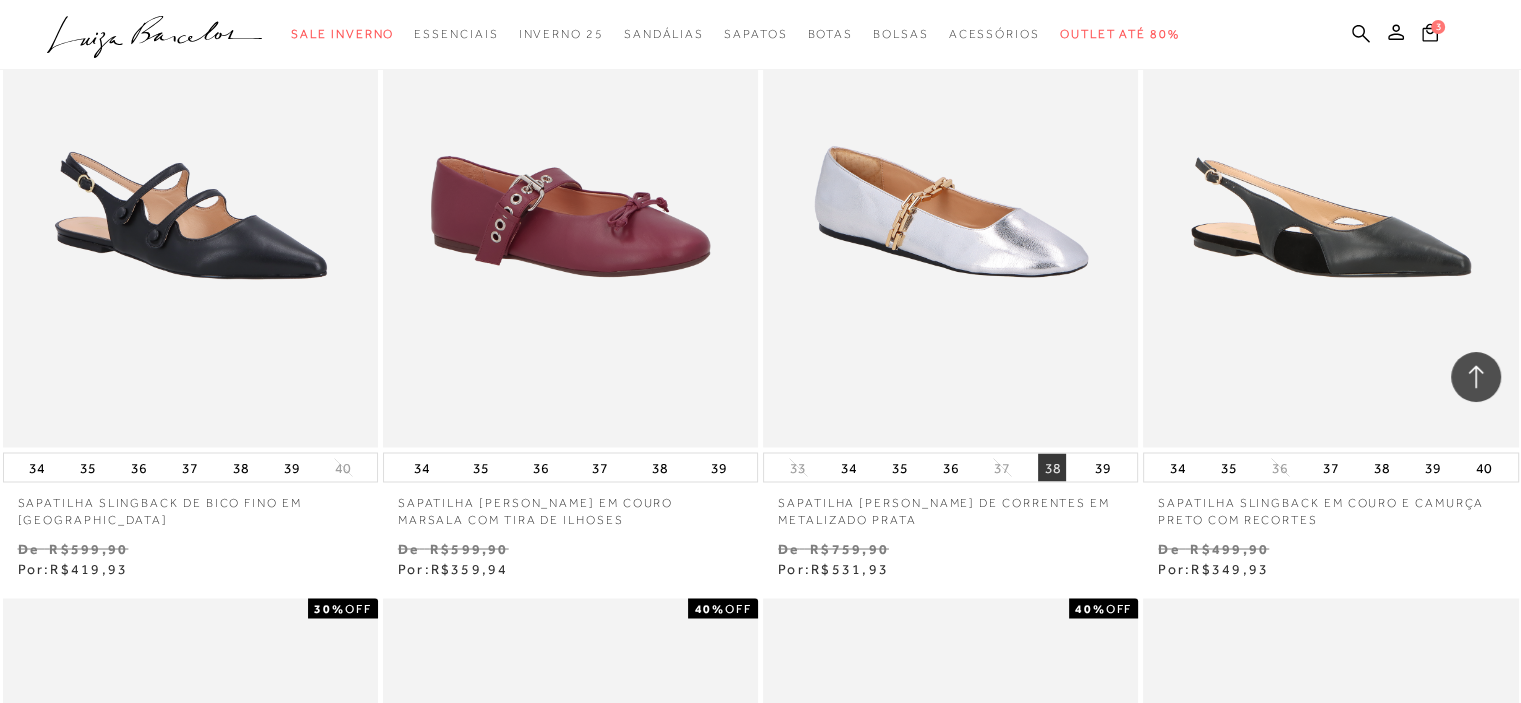 click on "38" at bounding box center (1052, 467) 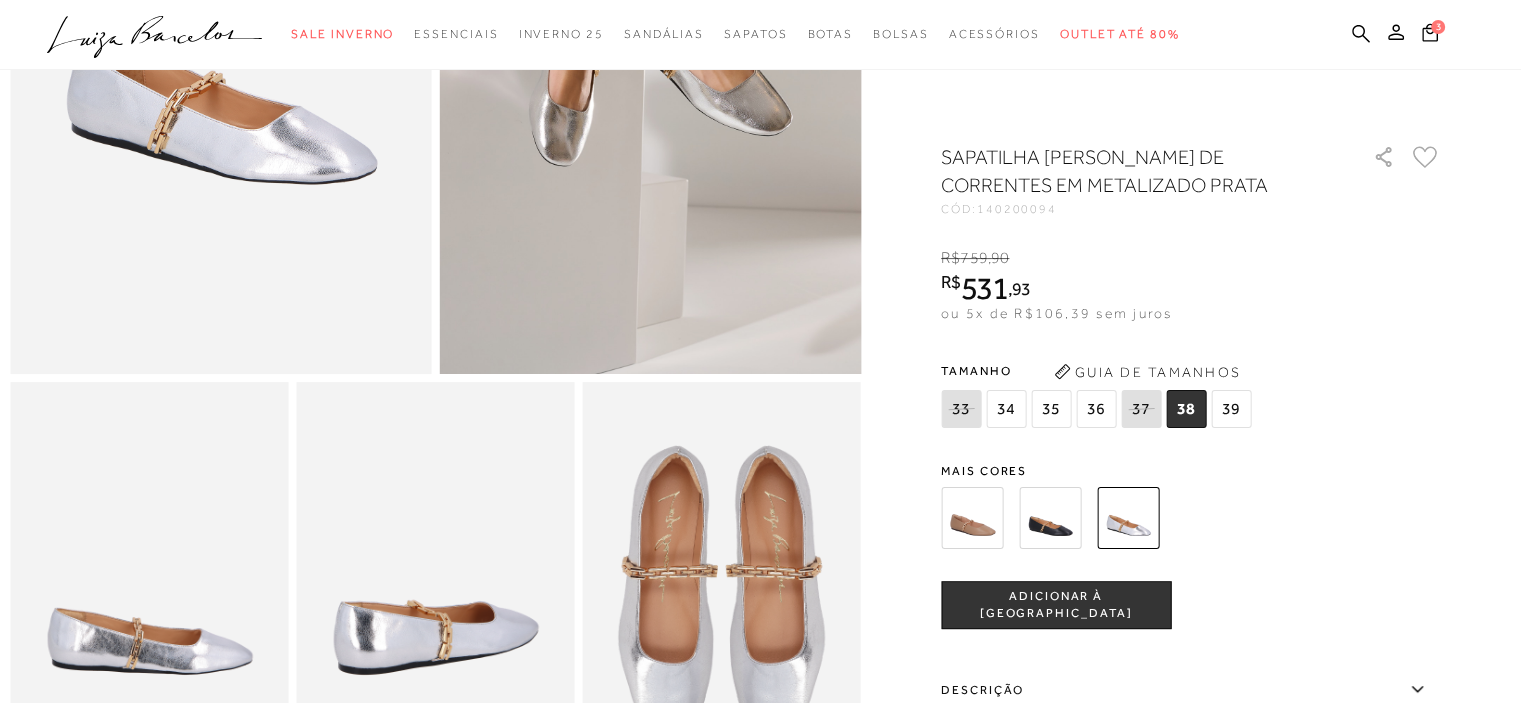 scroll, scrollTop: 500, scrollLeft: 0, axis: vertical 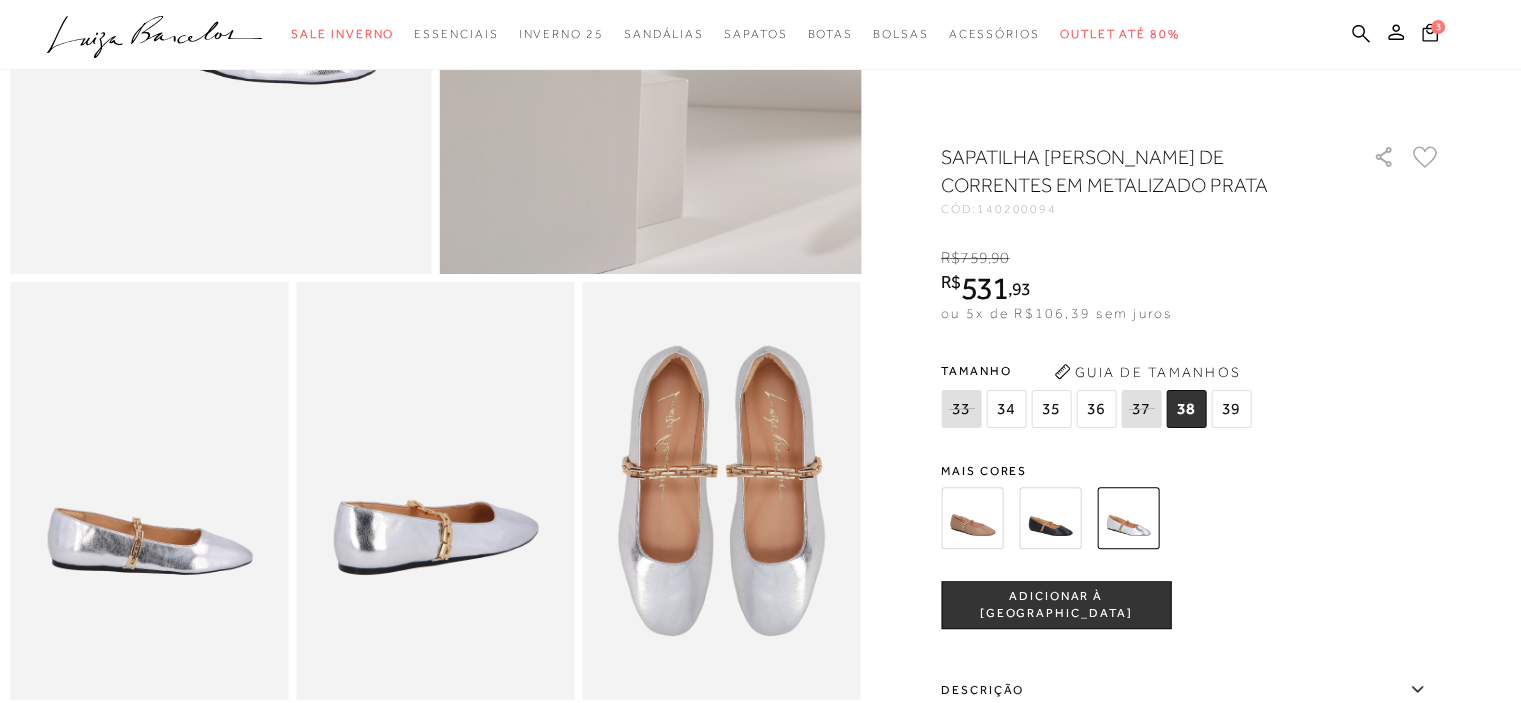click on "ADICIONAR À [GEOGRAPHIC_DATA]" at bounding box center (1056, 605) 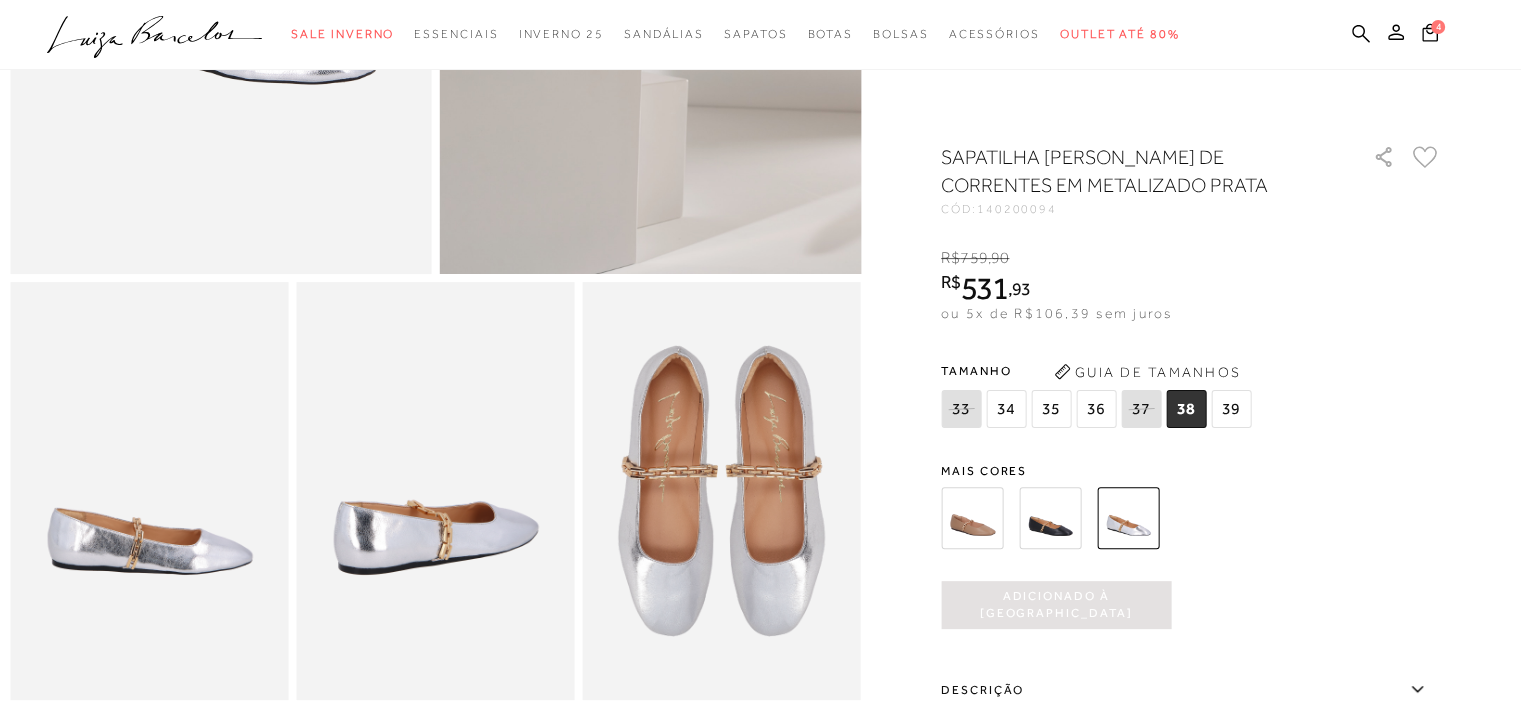 scroll, scrollTop: 0, scrollLeft: 0, axis: both 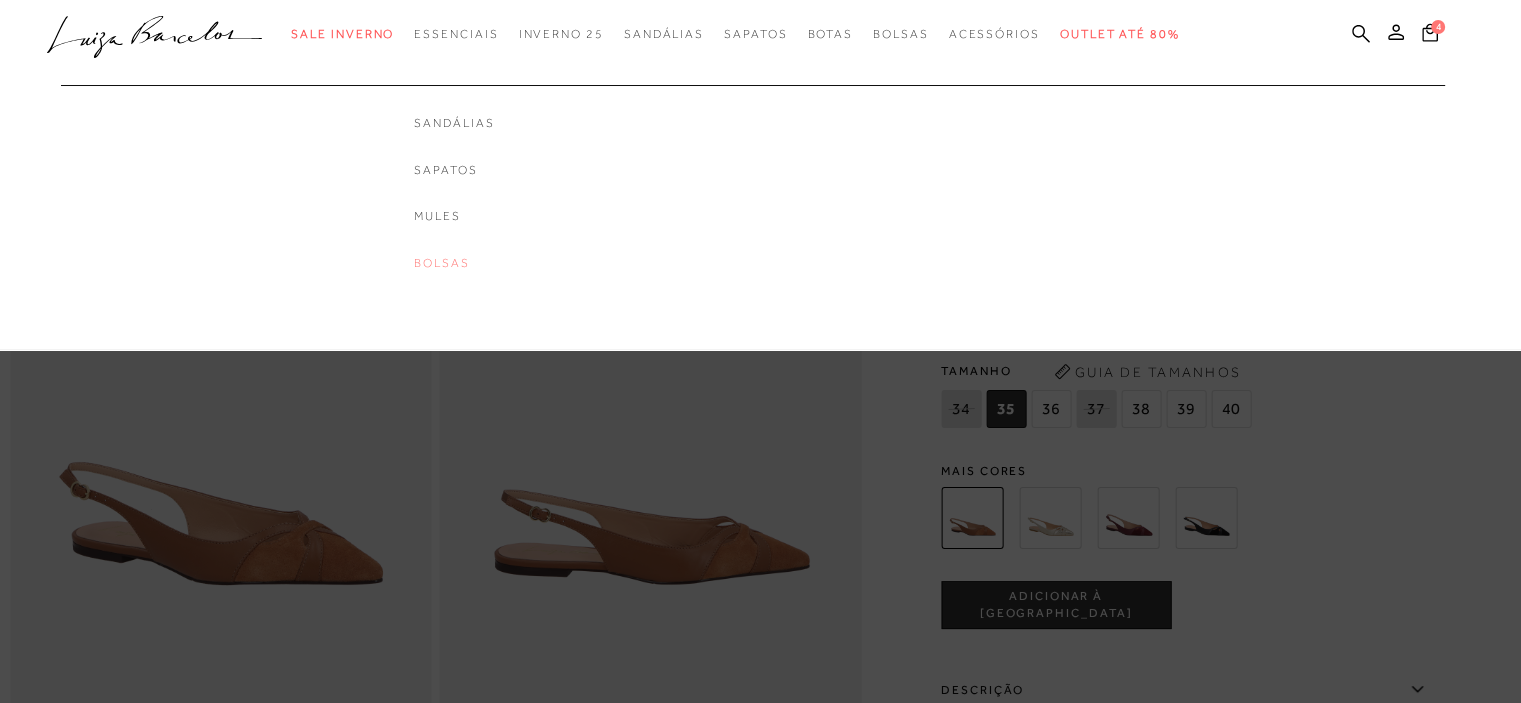 click on "Bolsas" at bounding box center [454, 263] 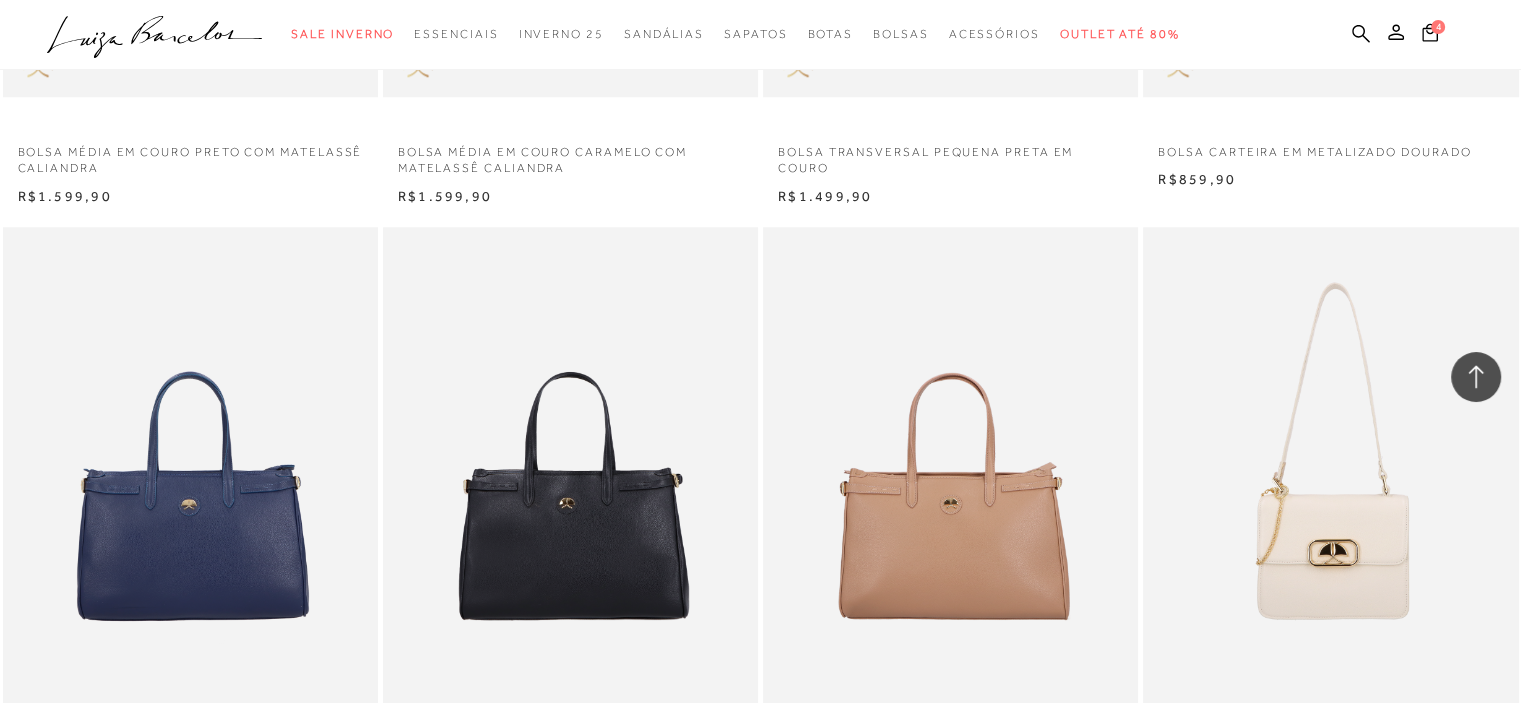 scroll, scrollTop: 1492, scrollLeft: 0, axis: vertical 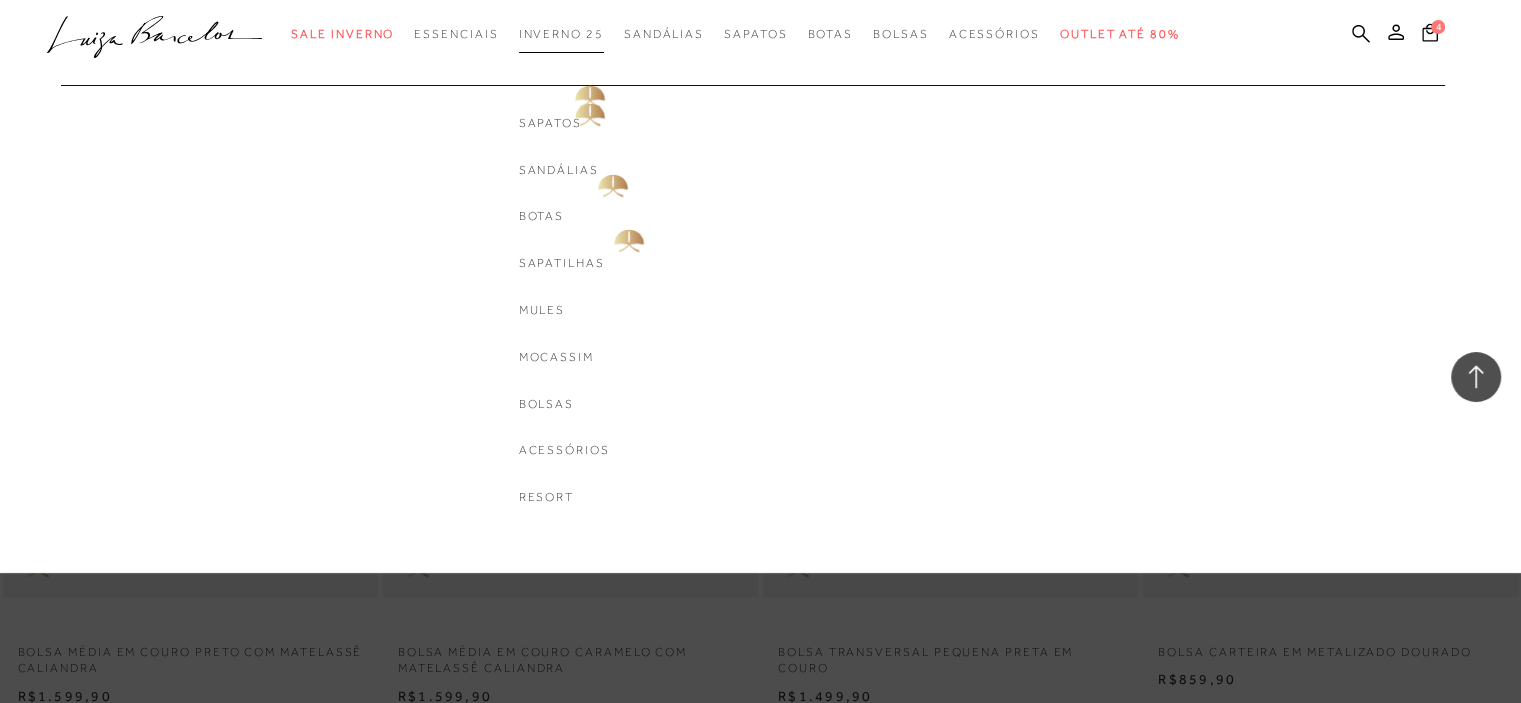click on "Inverno 25" at bounding box center [561, 34] 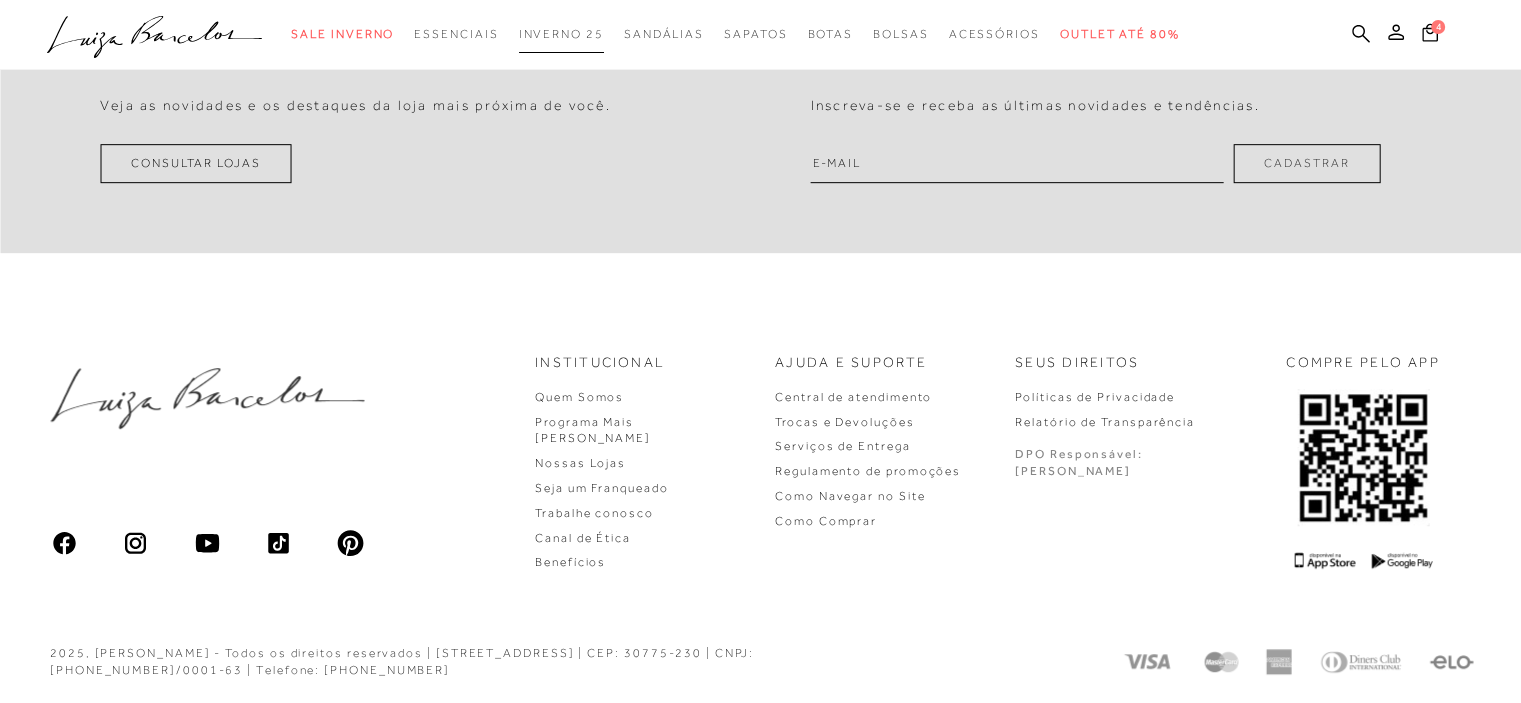 scroll, scrollTop: 0, scrollLeft: 0, axis: both 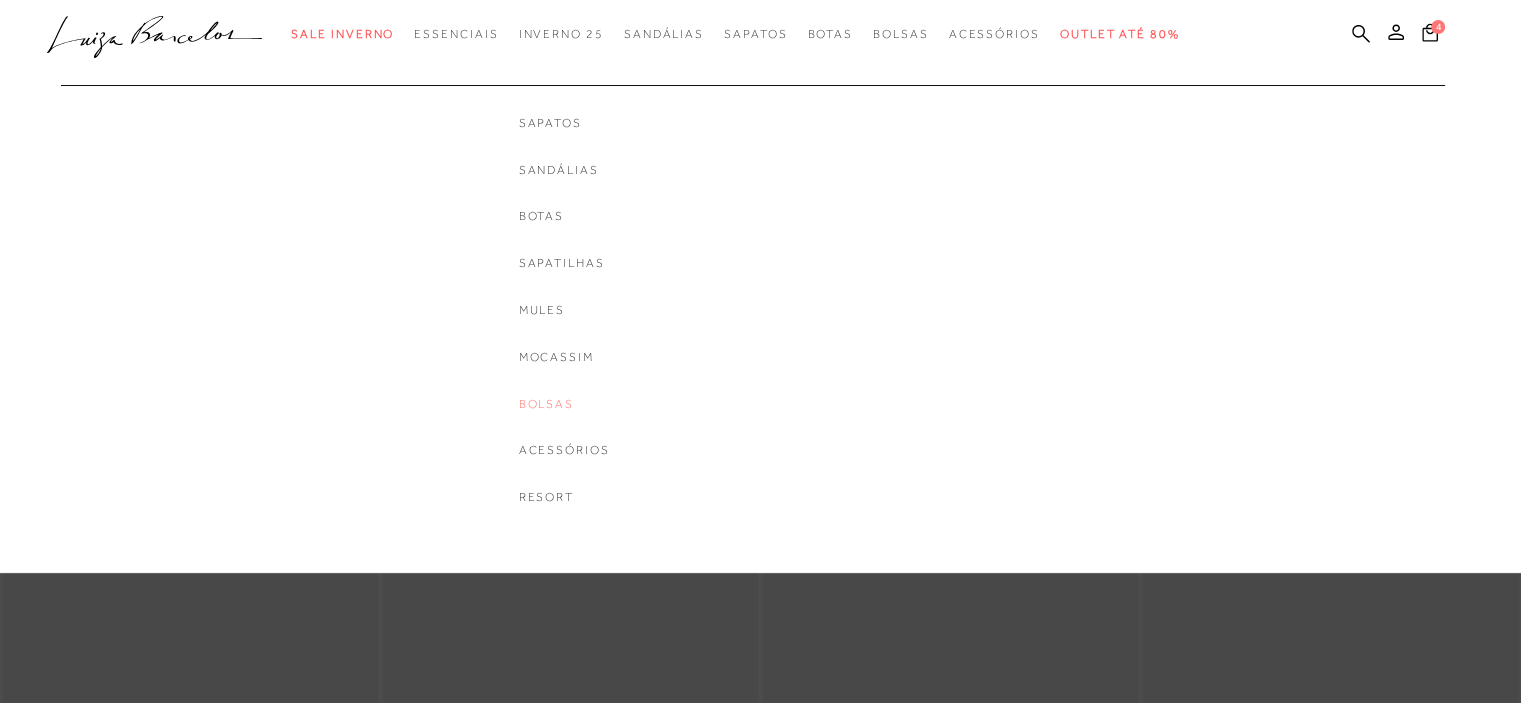 click on "Bolsas" at bounding box center (564, 404) 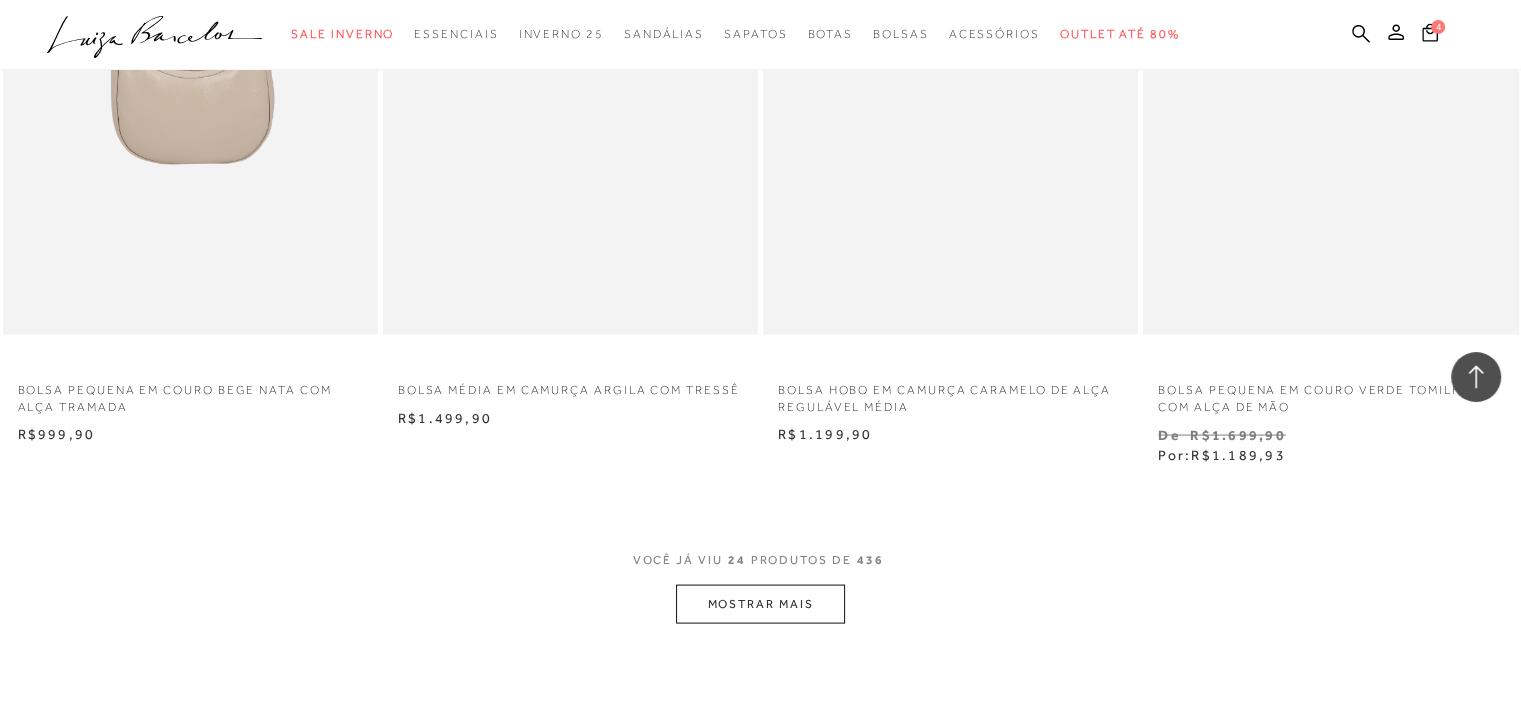 scroll, scrollTop: 4200, scrollLeft: 0, axis: vertical 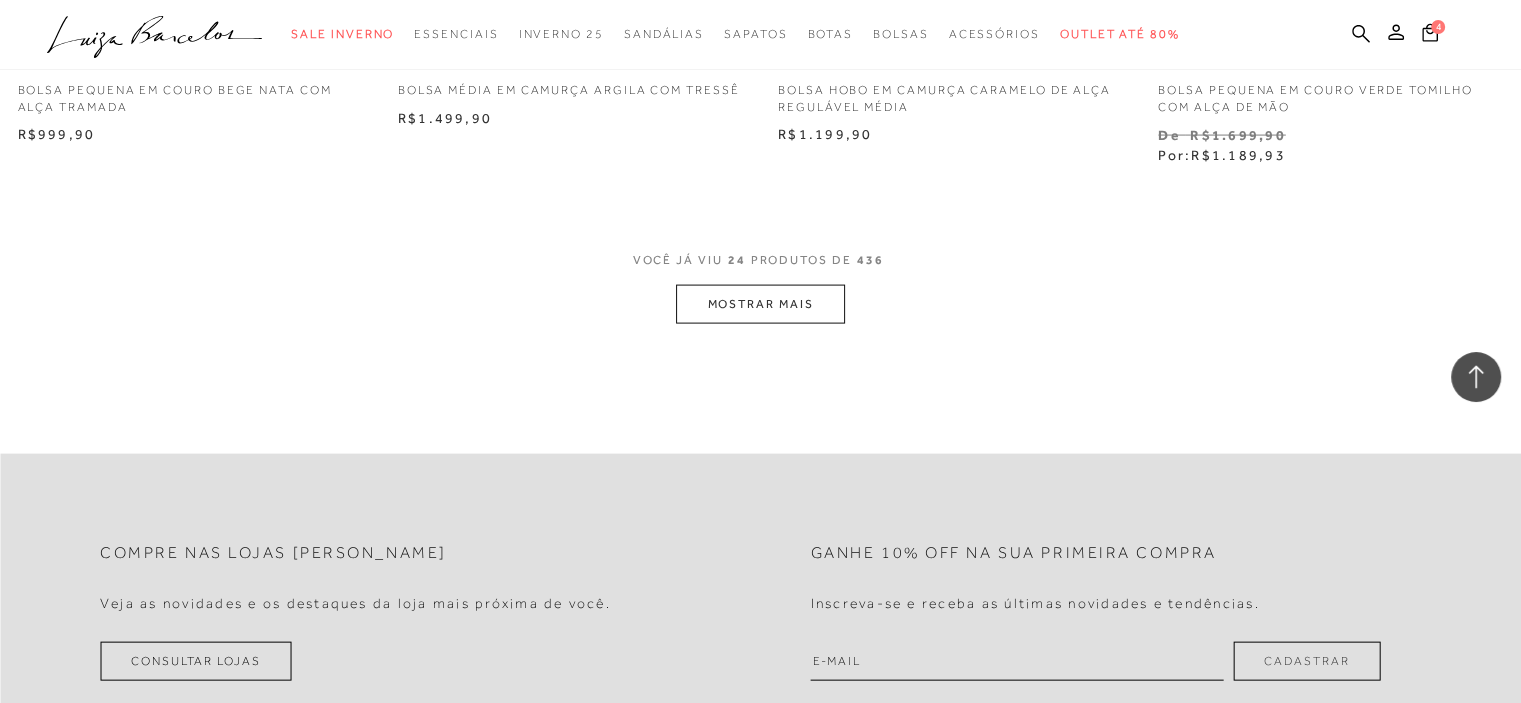 click on "MOSTRAR MAIS" at bounding box center [760, 304] 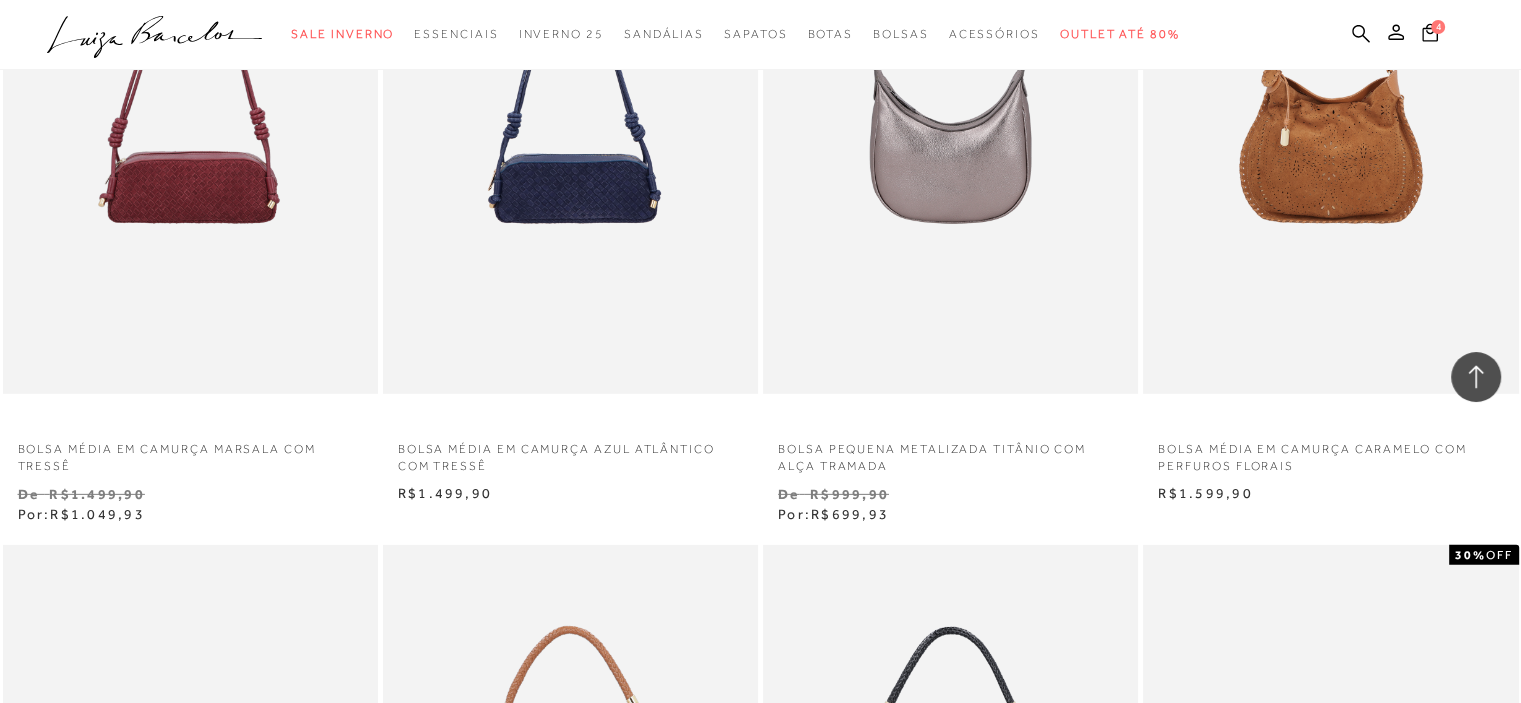 scroll, scrollTop: 5300, scrollLeft: 0, axis: vertical 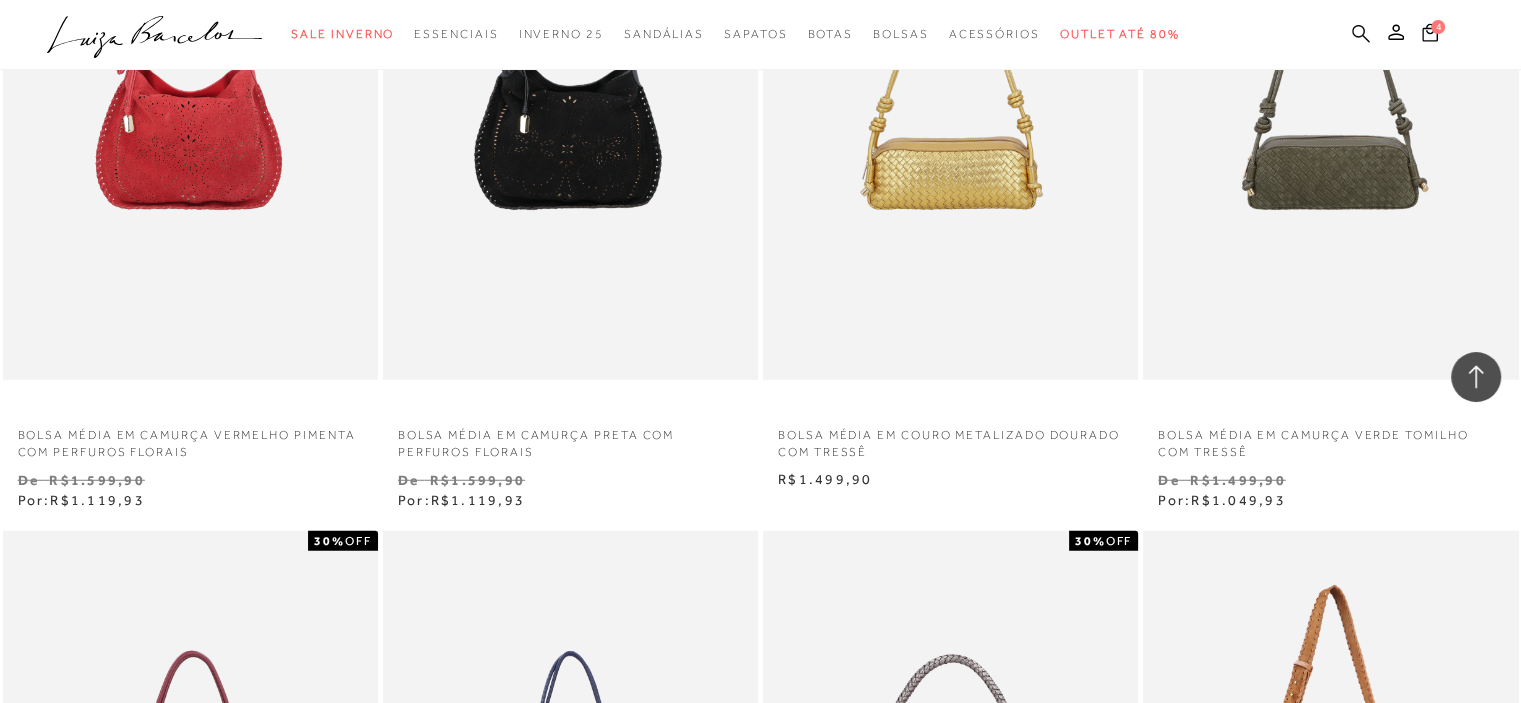 click 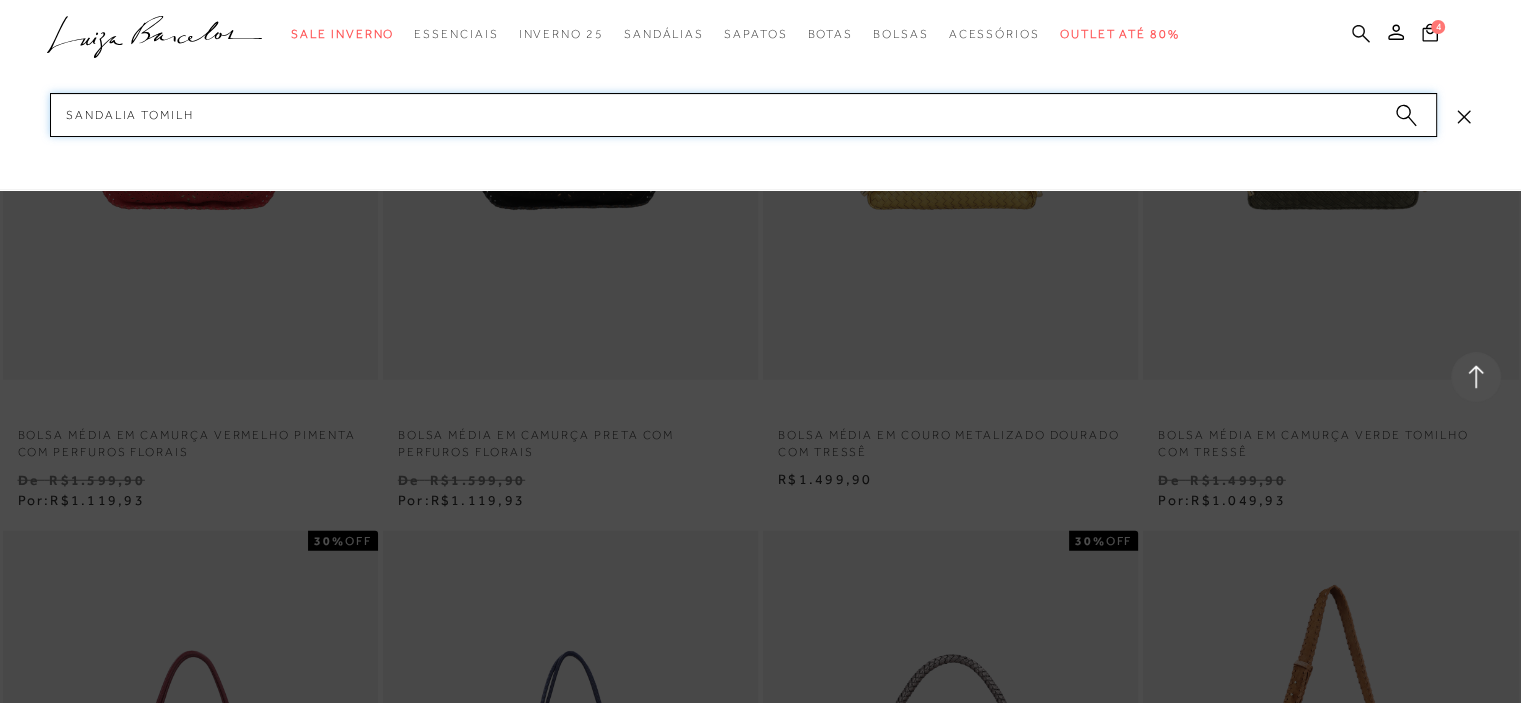 type on "sandalia tomilho" 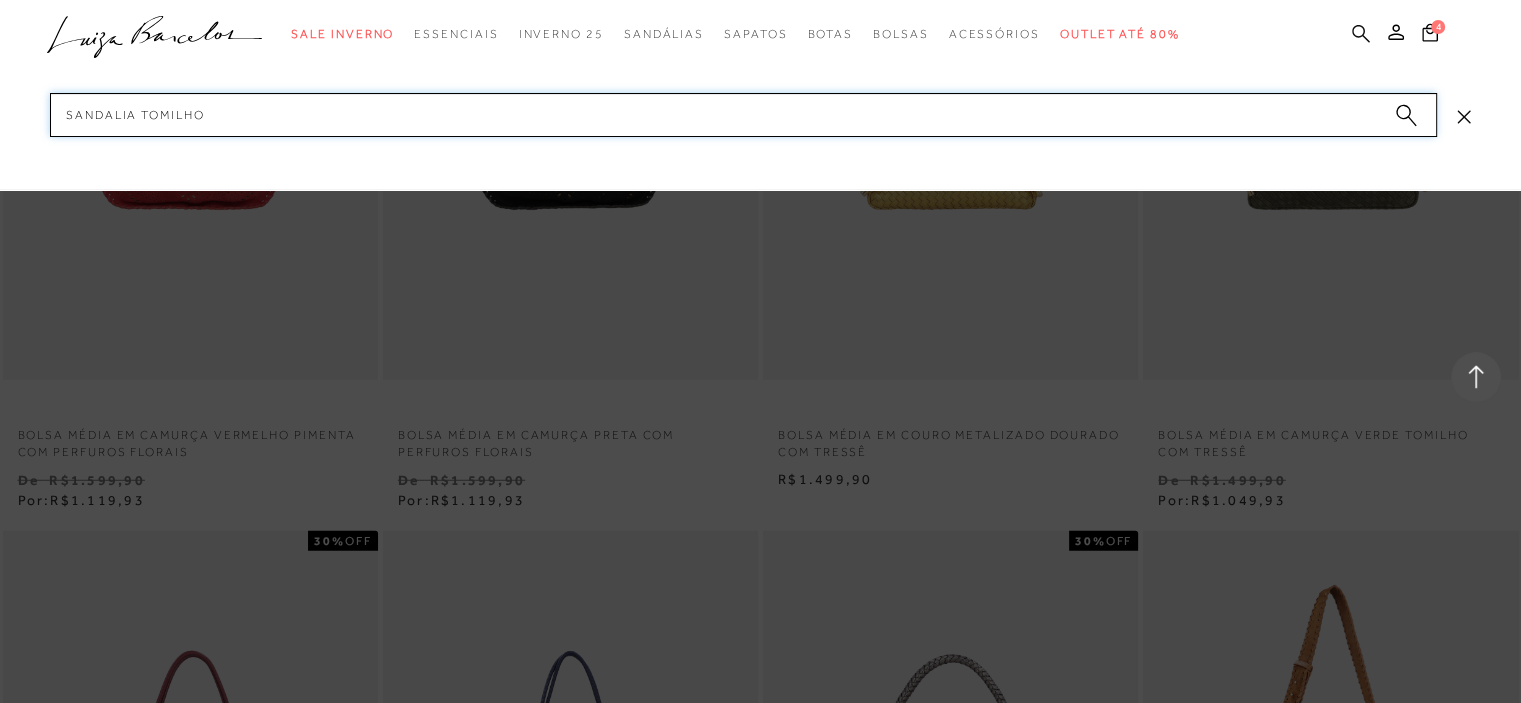 type 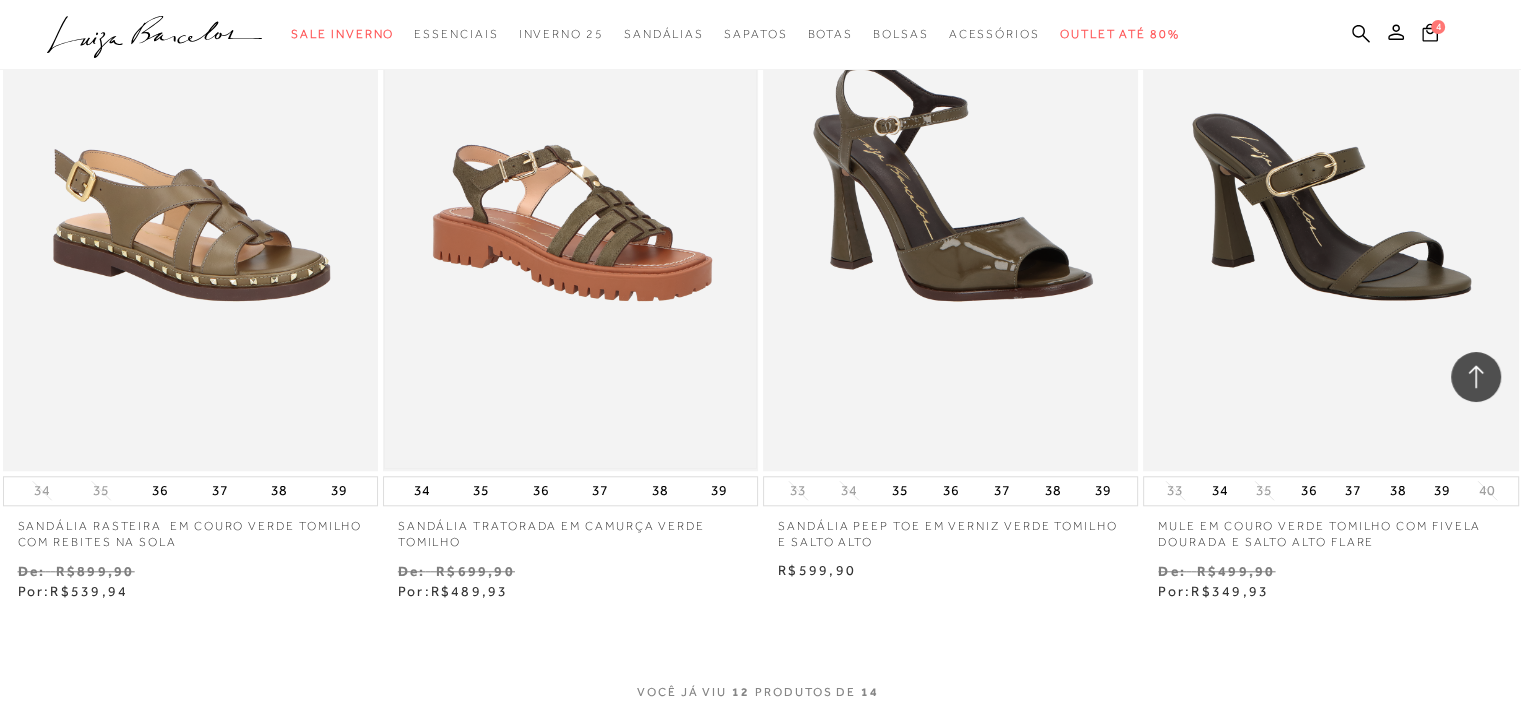 scroll, scrollTop: 1900, scrollLeft: 0, axis: vertical 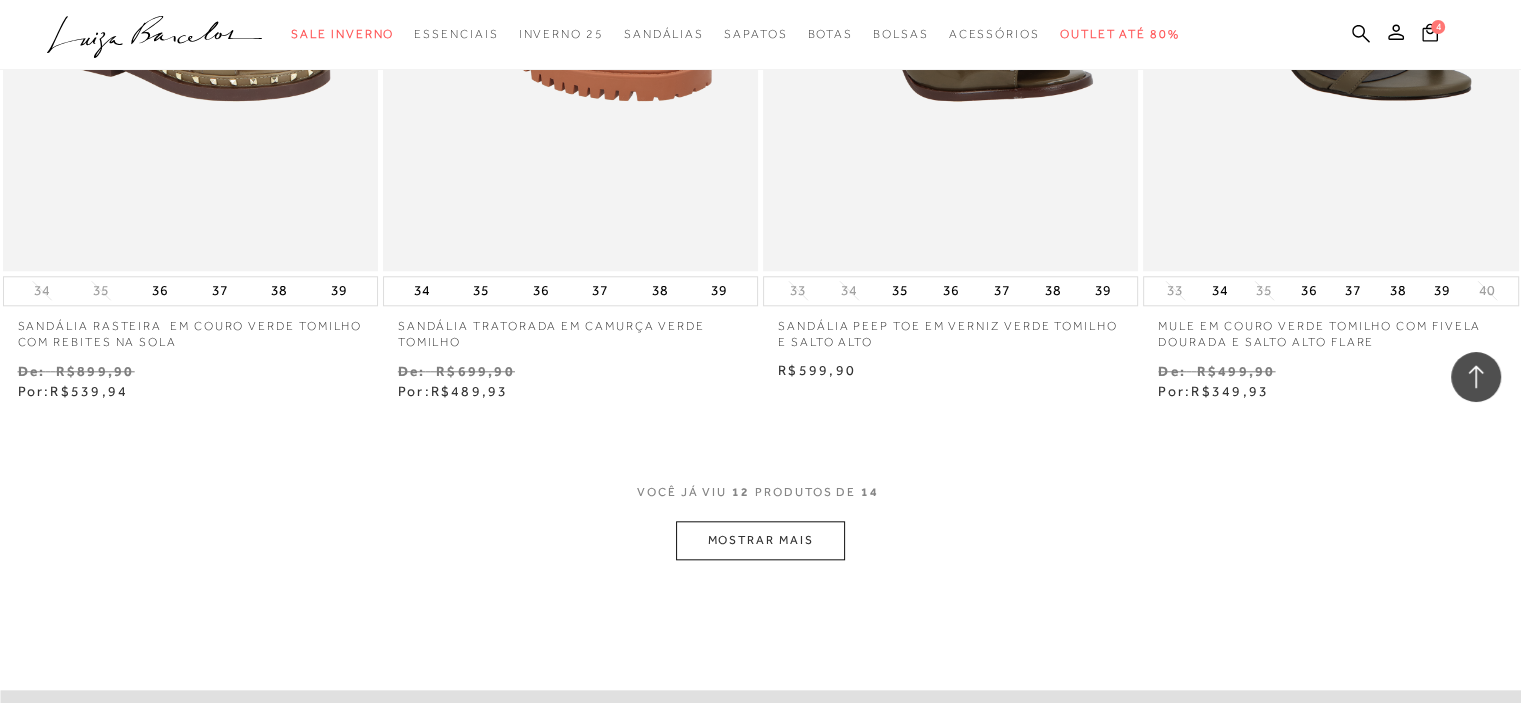 click on "MOSTRAR MAIS" at bounding box center (760, 540) 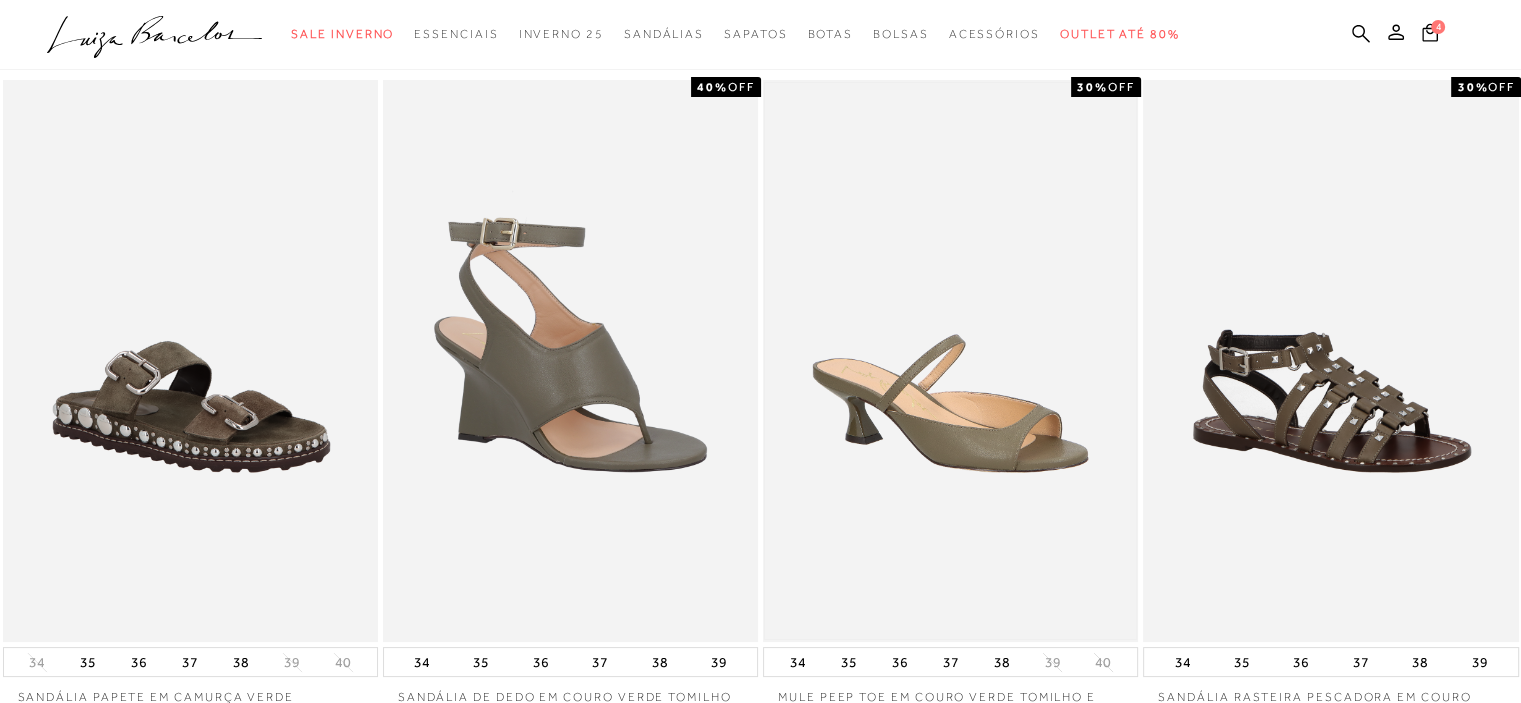 scroll, scrollTop: 0, scrollLeft: 0, axis: both 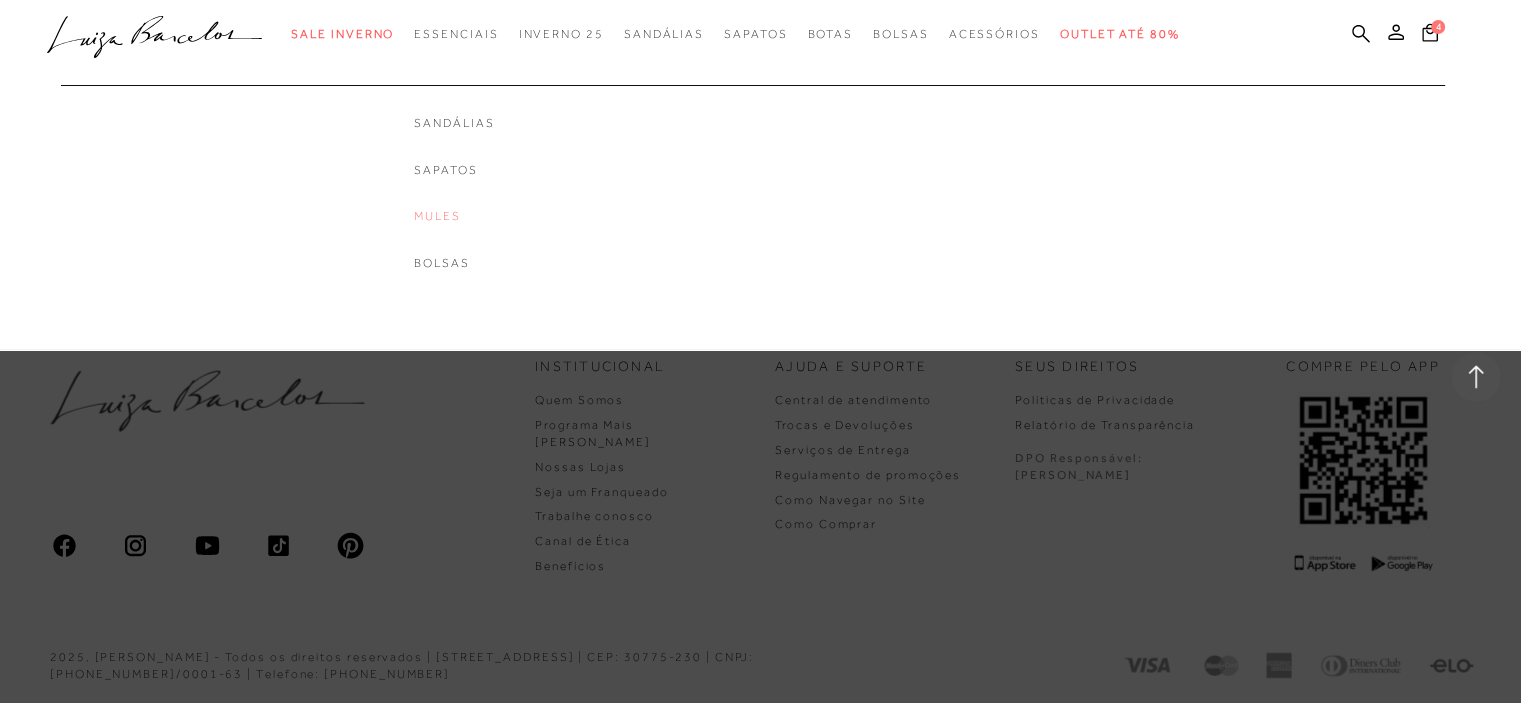 click on "Mules" at bounding box center (454, 216) 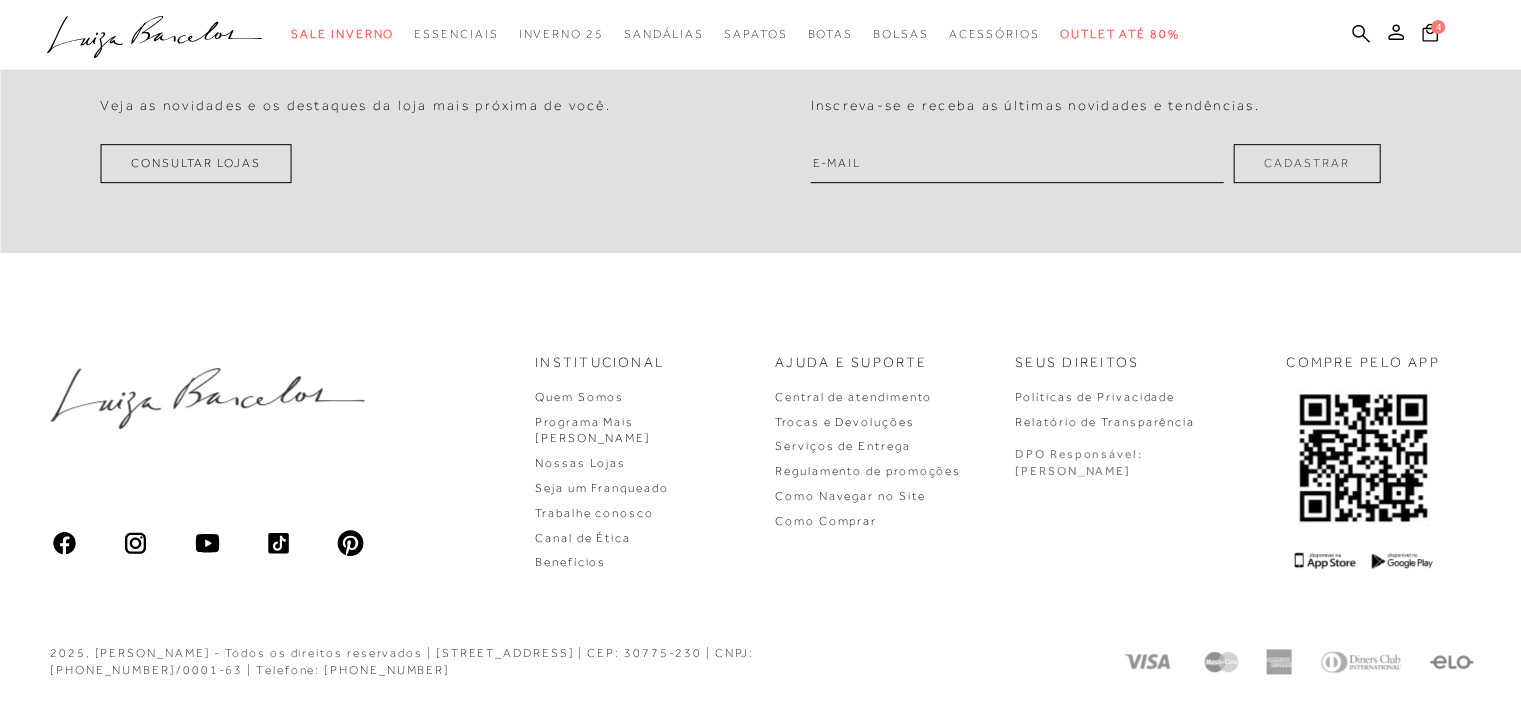 scroll, scrollTop: 0, scrollLeft: 0, axis: both 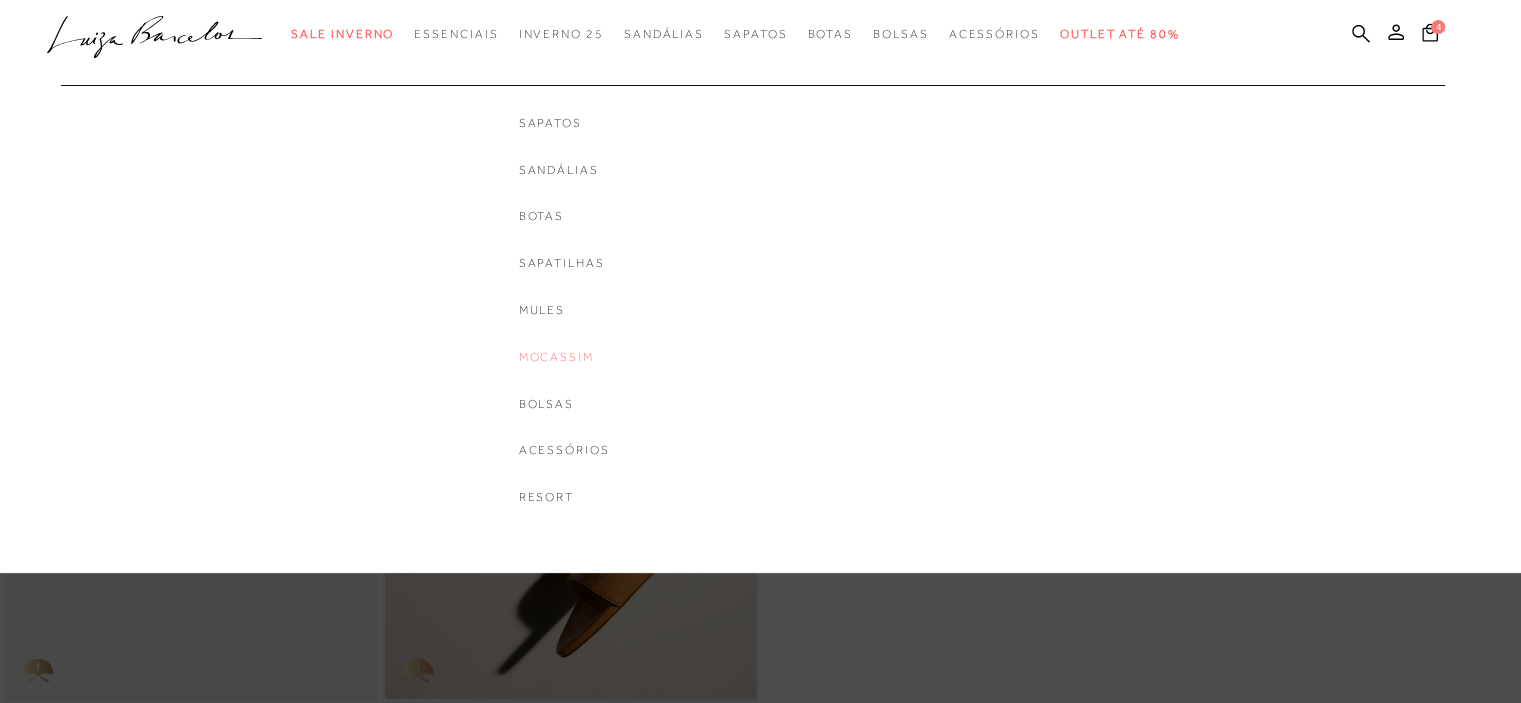 click on "Mocassim" at bounding box center (564, 357) 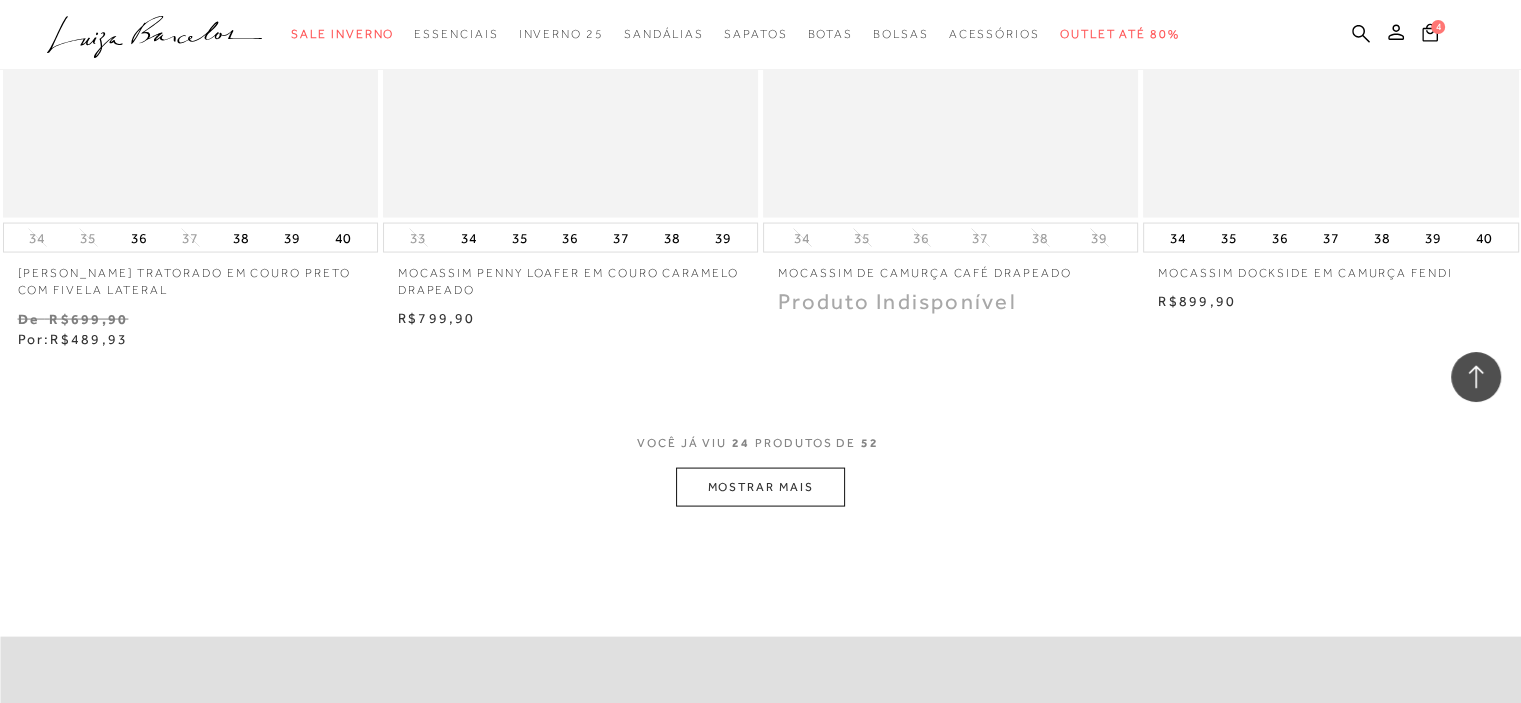 scroll, scrollTop: 4100, scrollLeft: 0, axis: vertical 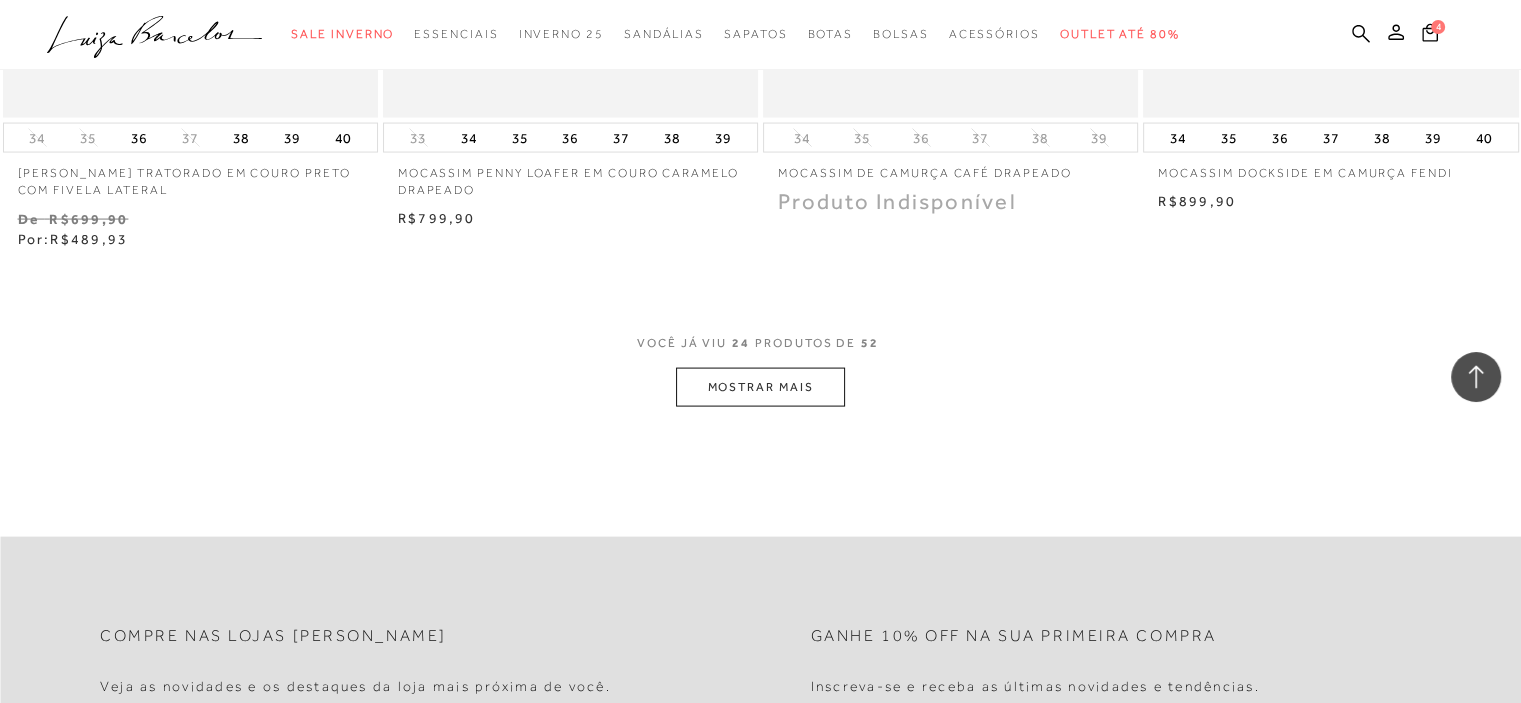 click on "MOSTRAR MAIS" at bounding box center [760, 387] 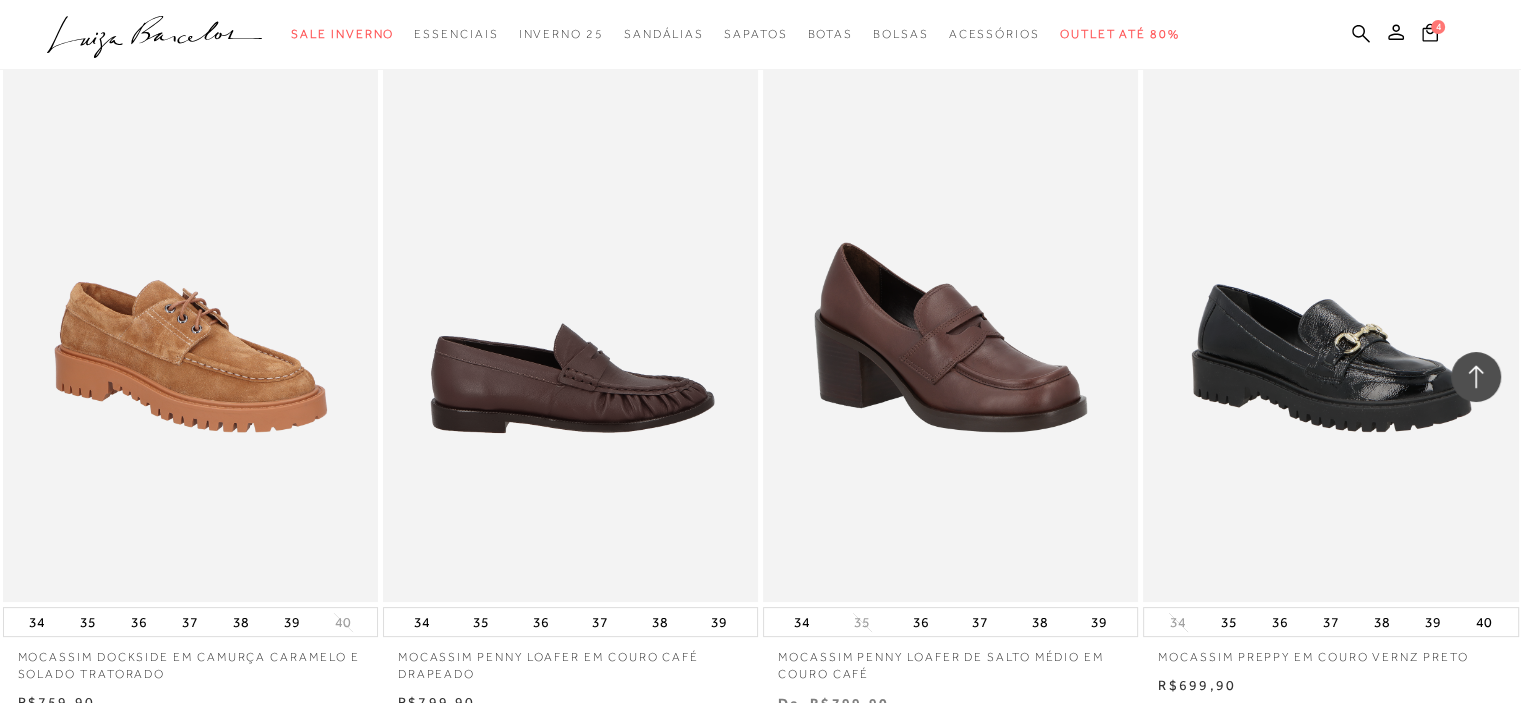 scroll, scrollTop: 8300, scrollLeft: 0, axis: vertical 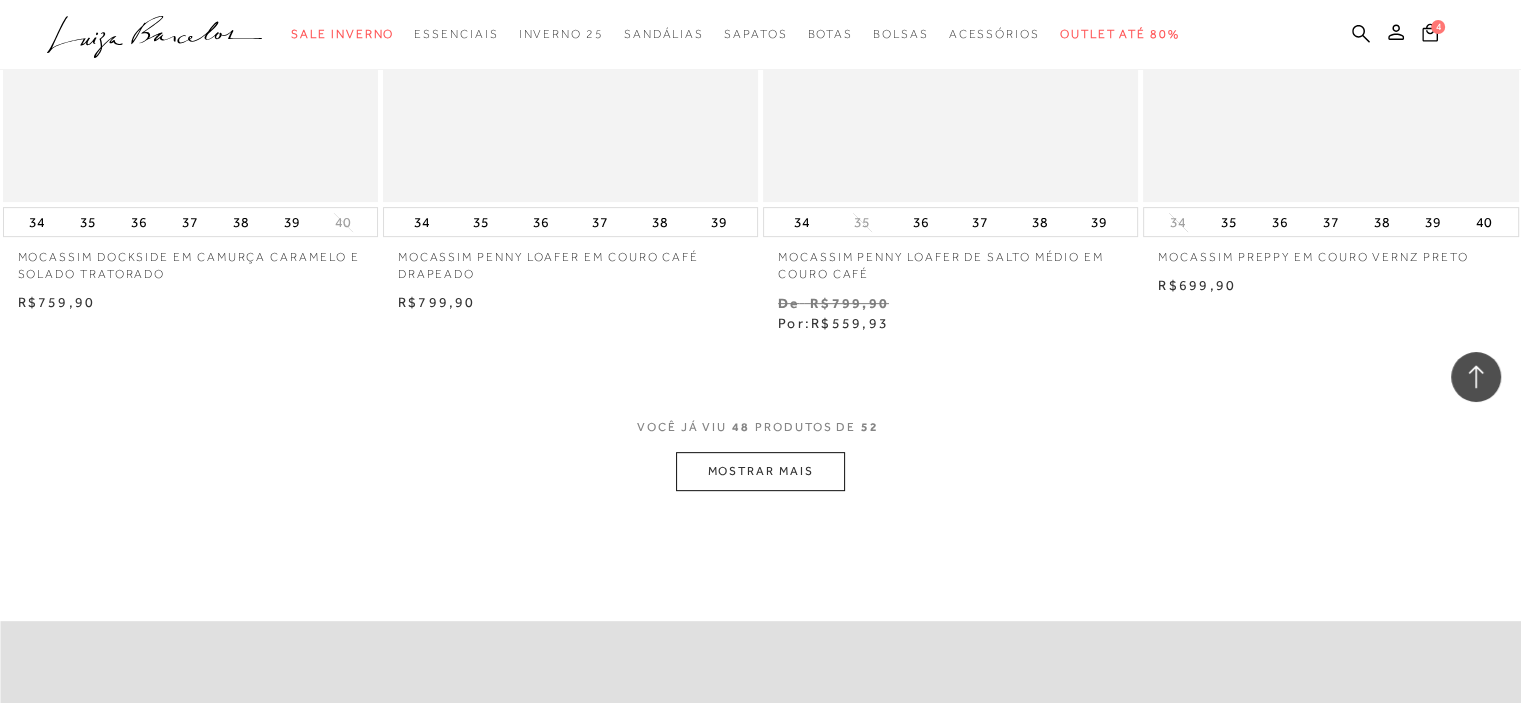 click on "MOSTRAR MAIS" at bounding box center (760, 471) 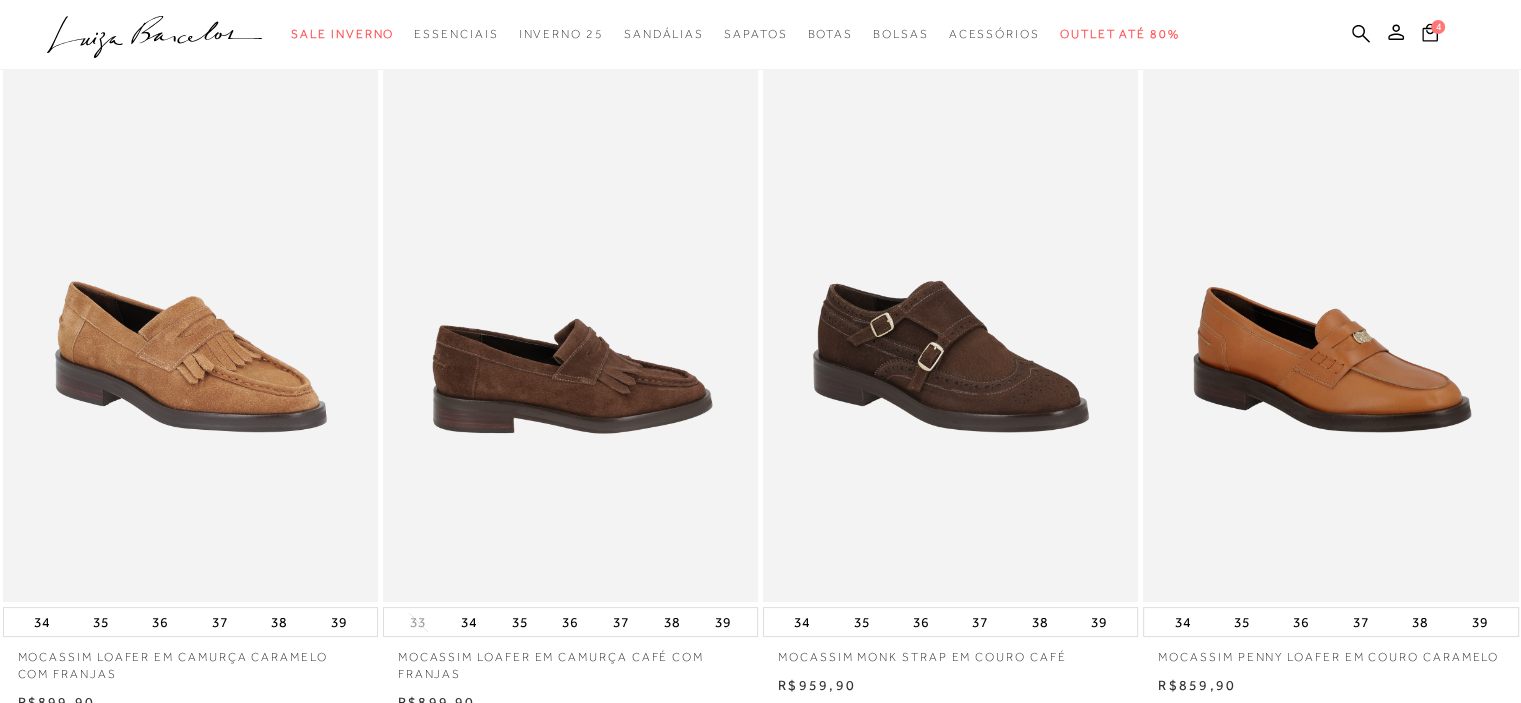 scroll, scrollTop: 0, scrollLeft: 0, axis: both 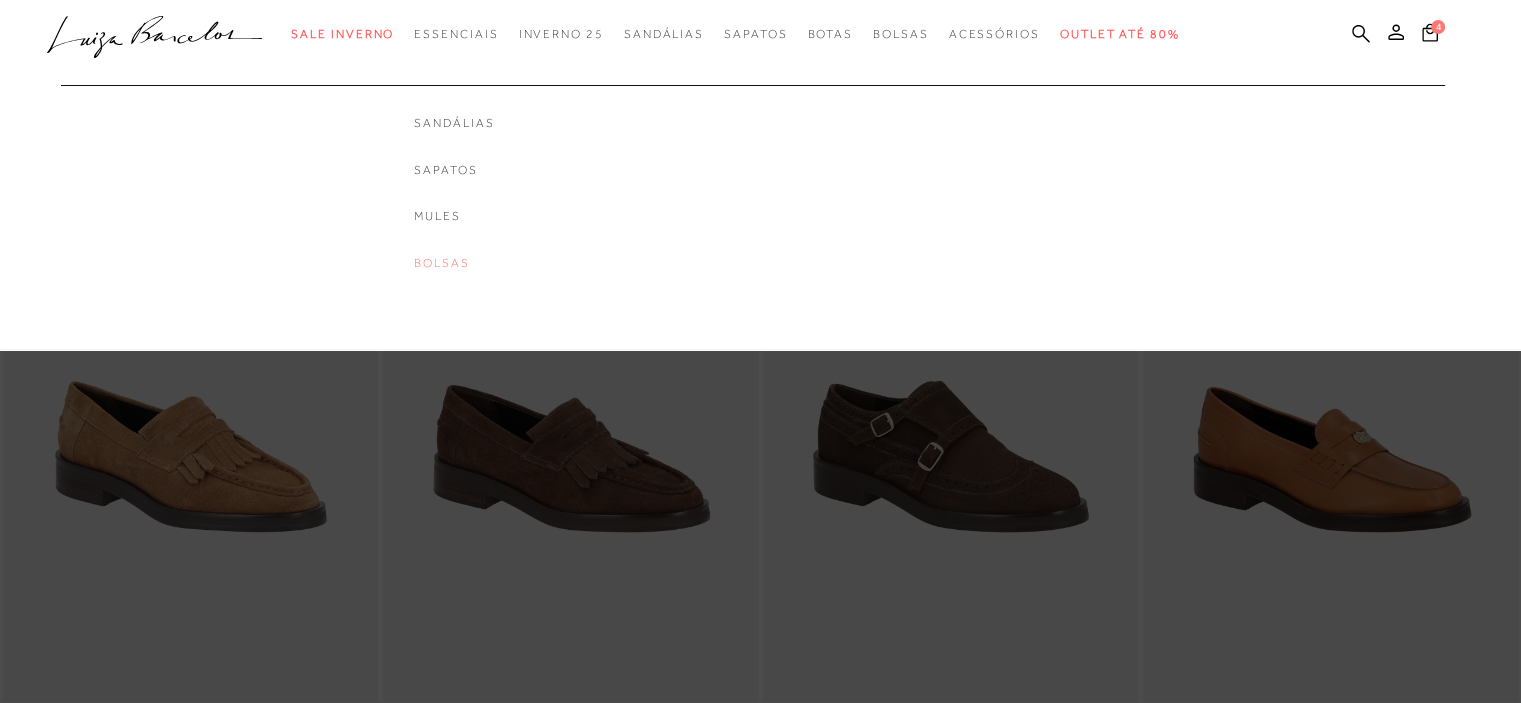click on "Bolsas" at bounding box center (454, 263) 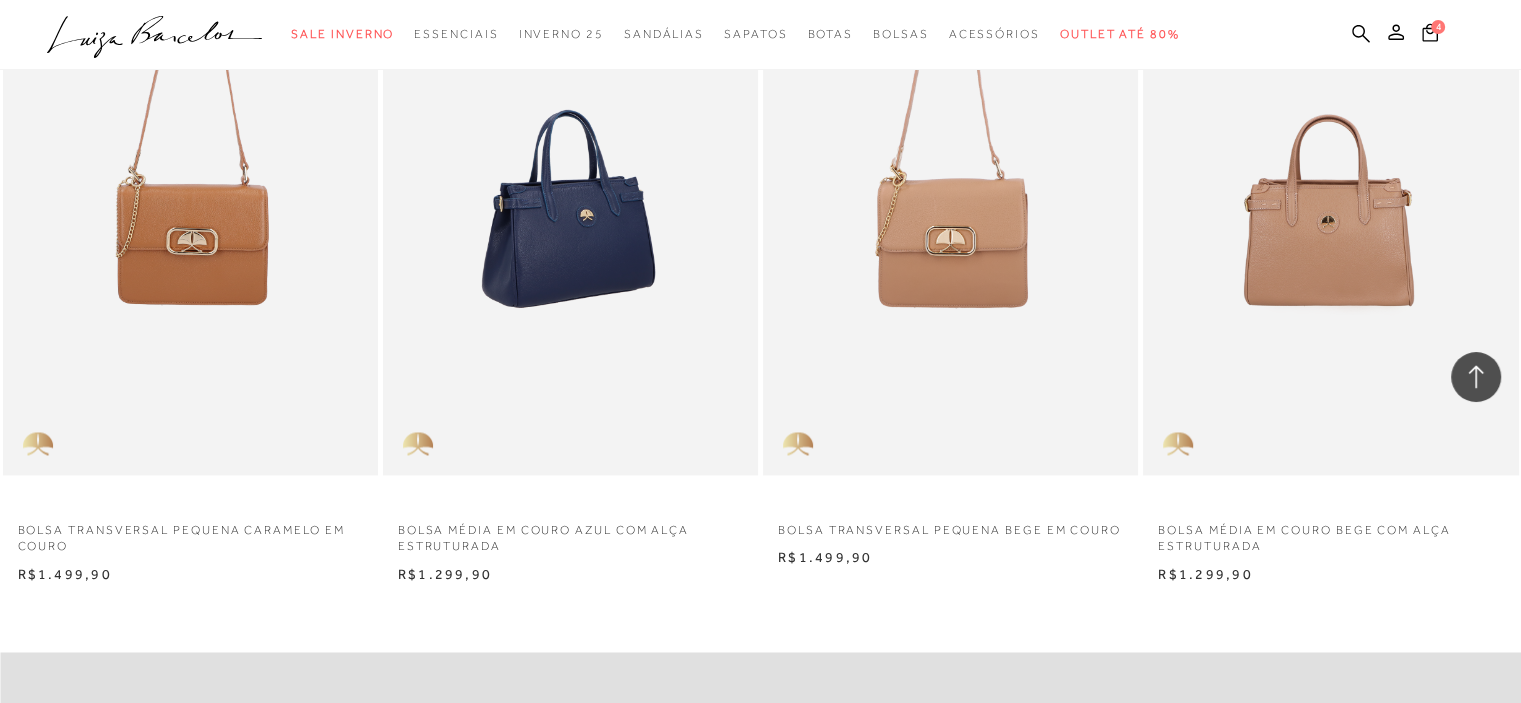 scroll, scrollTop: 3400, scrollLeft: 0, axis: vertical 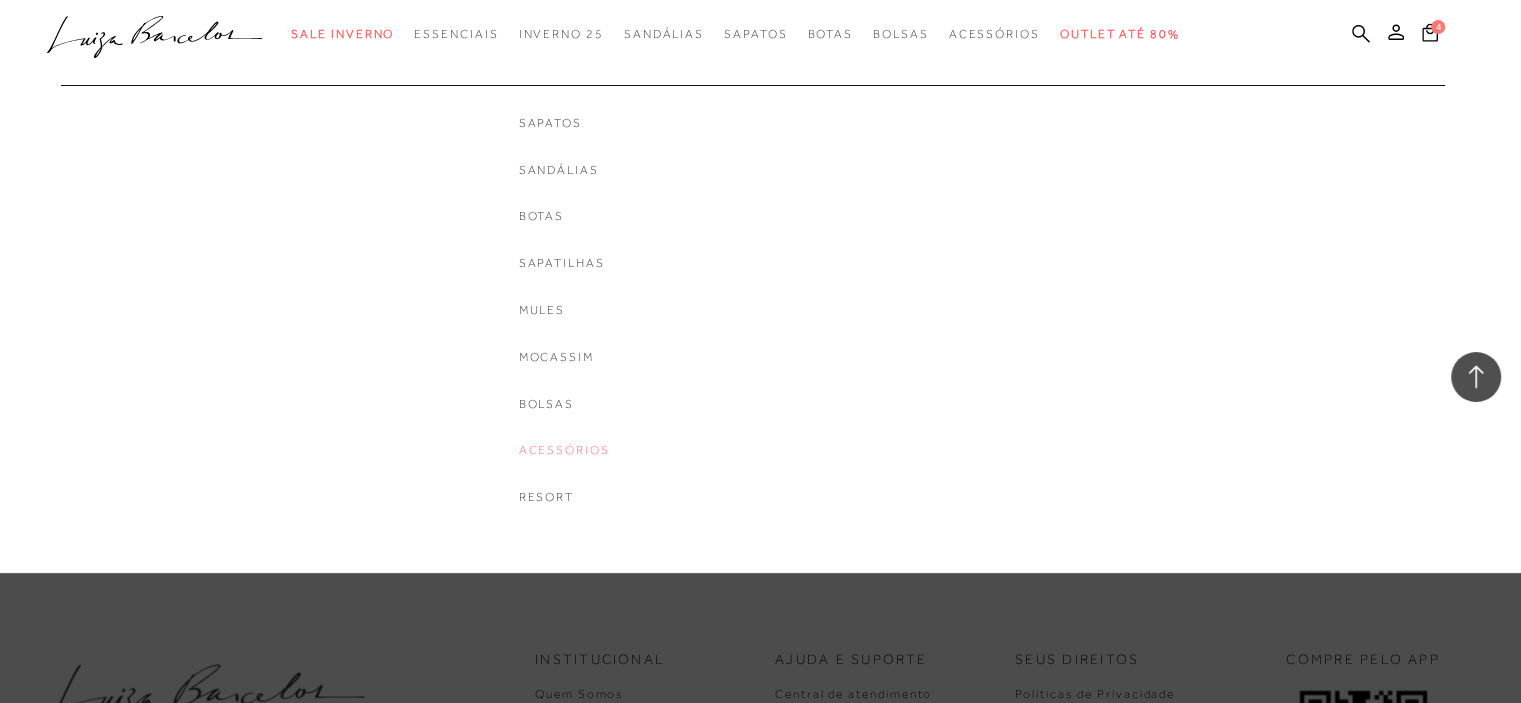 click on "Acessórios" at bounding box center (564, 450) 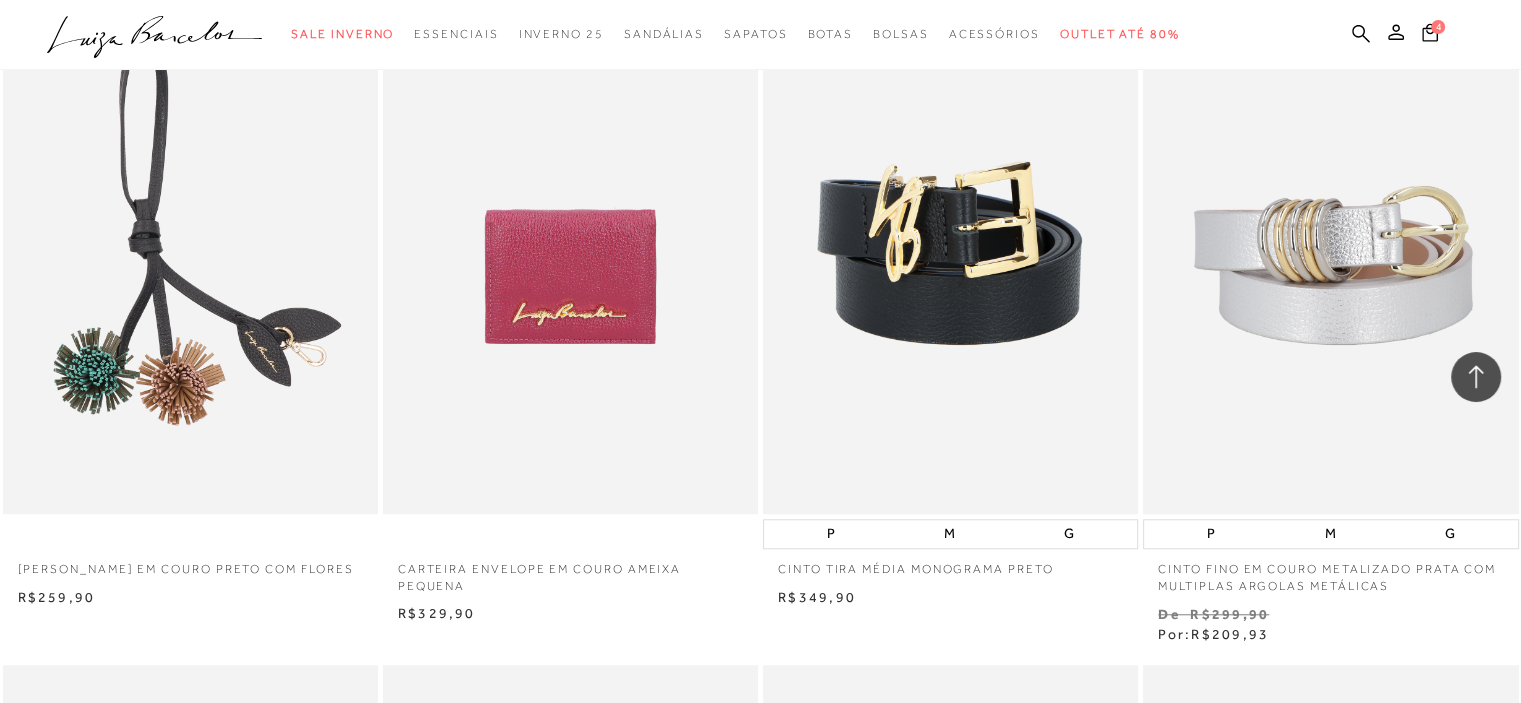 scroll, scrollTop: 1500, scrollLeft: 0, axis: vertical 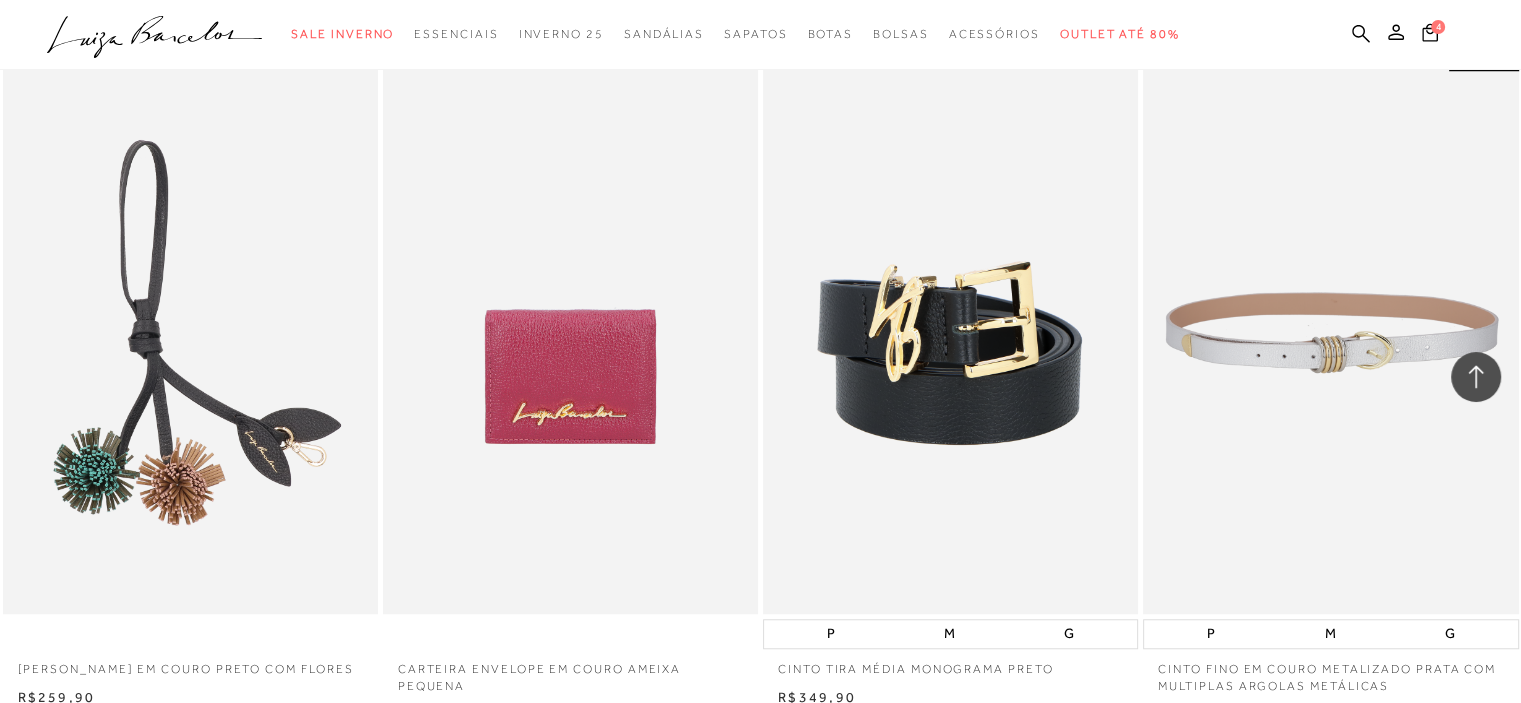 click at bounding box center [1331, 332] 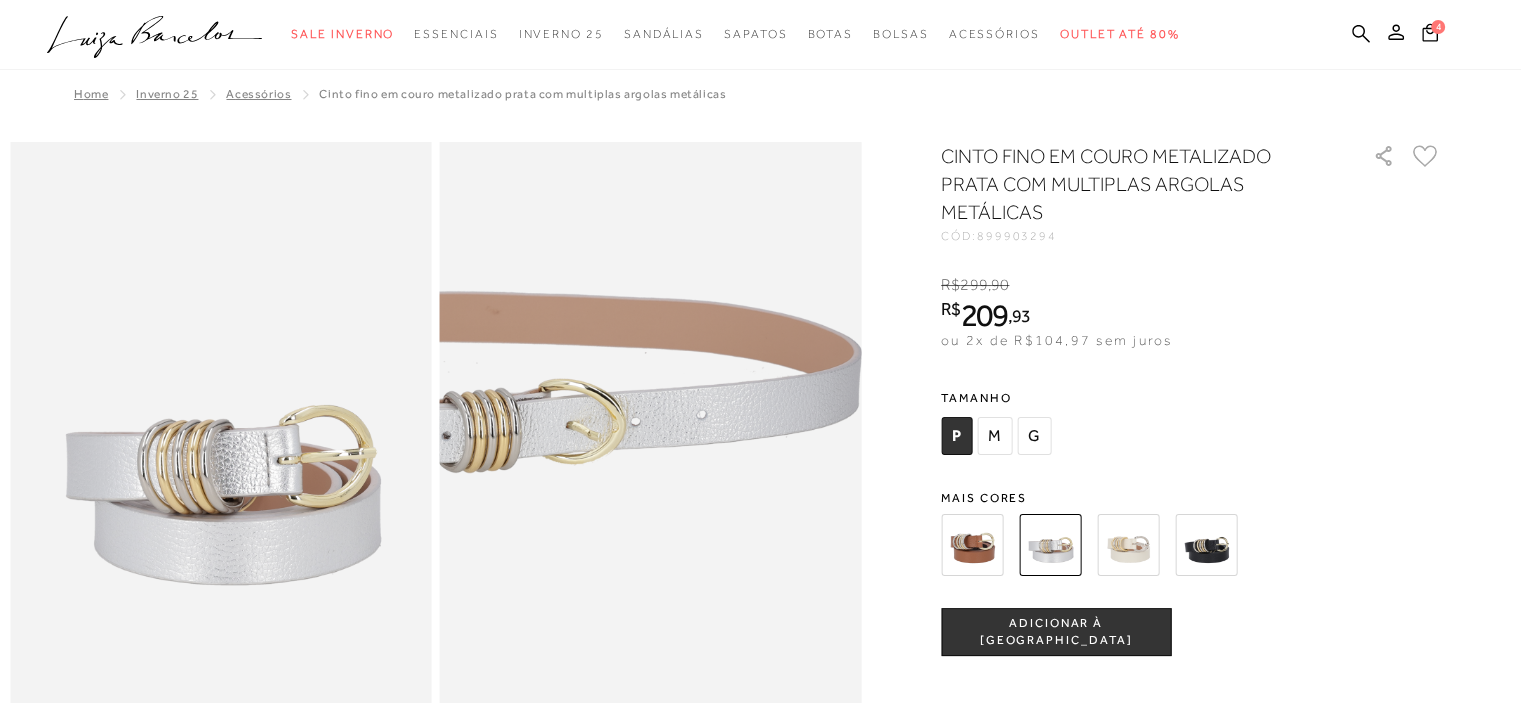 scroll, scrollTop: 100, scrollLeft: 0, axis: vertical 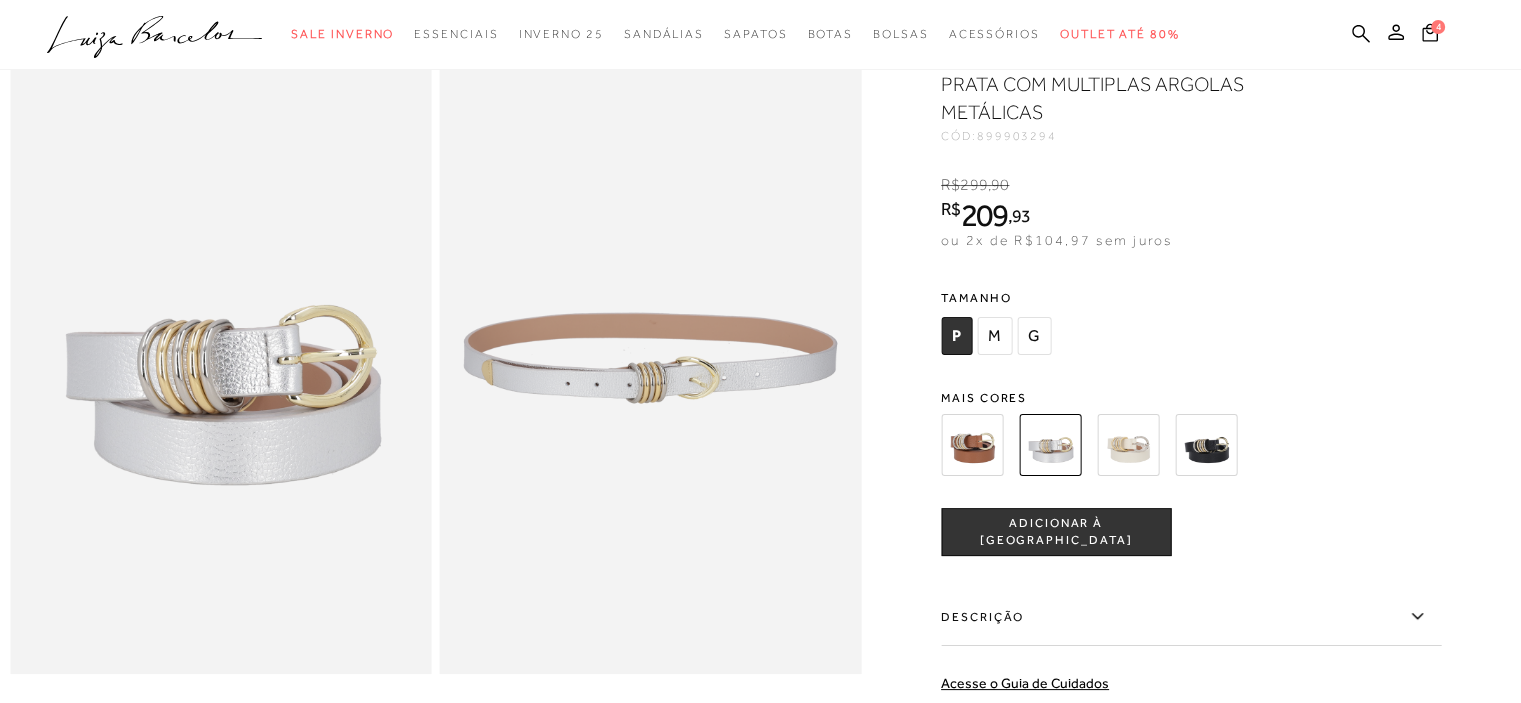 click on "G" at bounding box center [1034, 336] 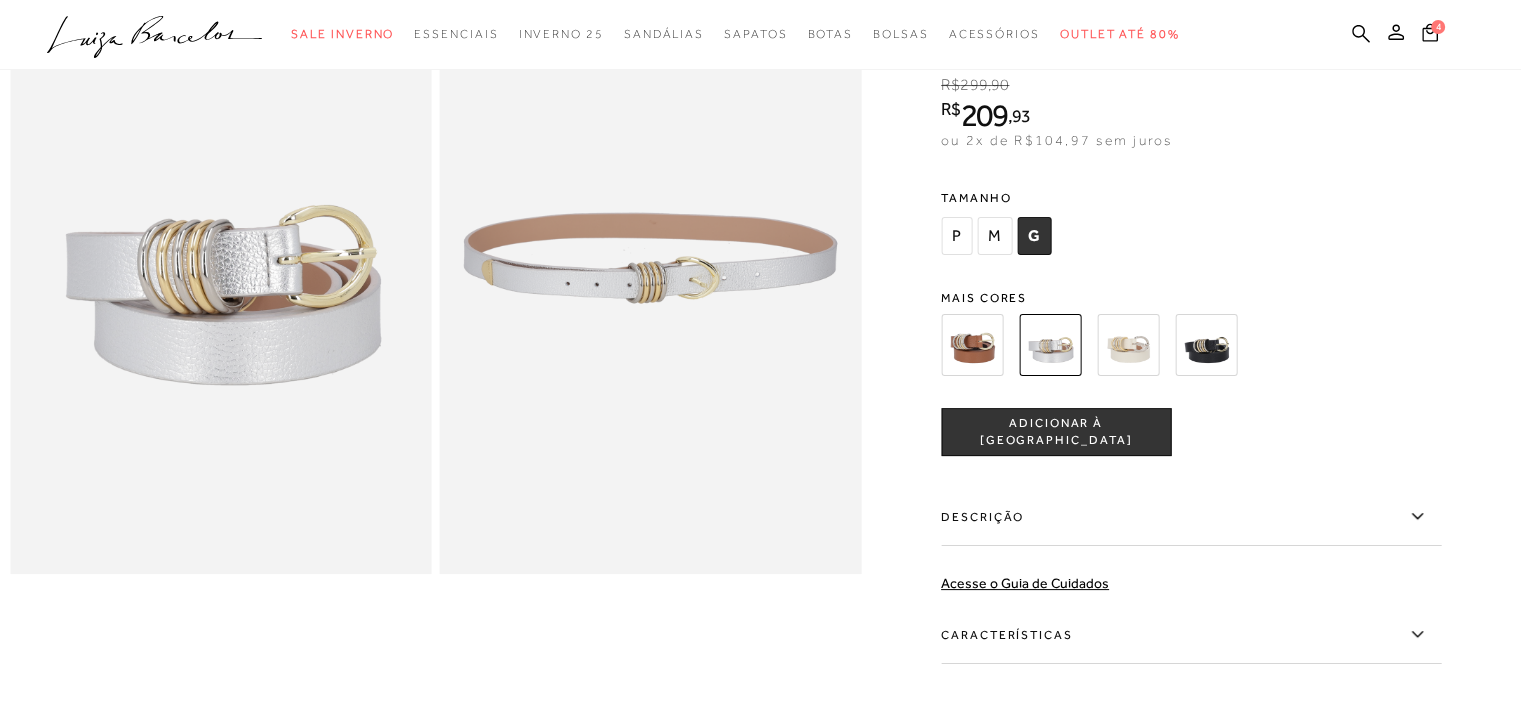 scroll, scrollTop: 100, scrollLeft: 0, axis: vertical 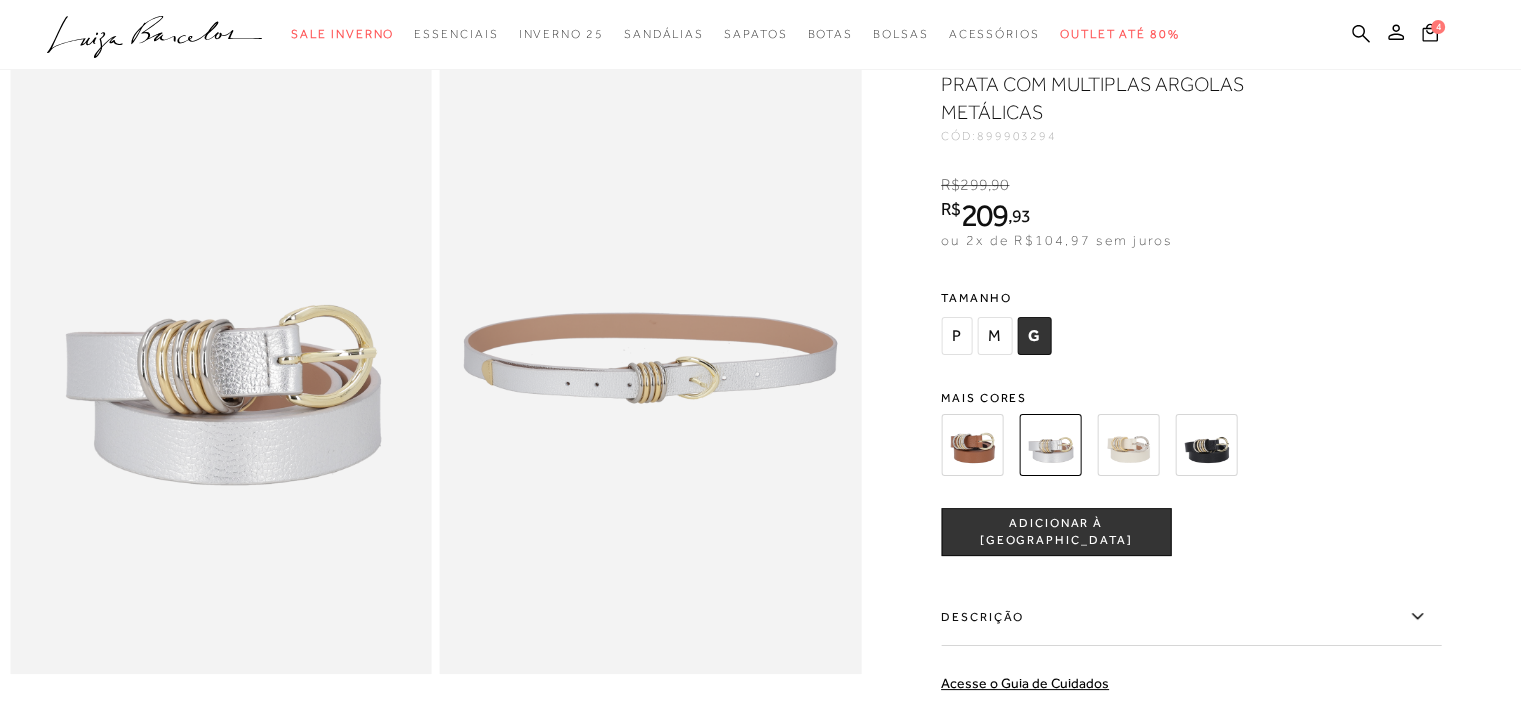 click on "ADICIONAR À [GEOGRAPHIC_DATA]" at bounding box center [1056, 532] 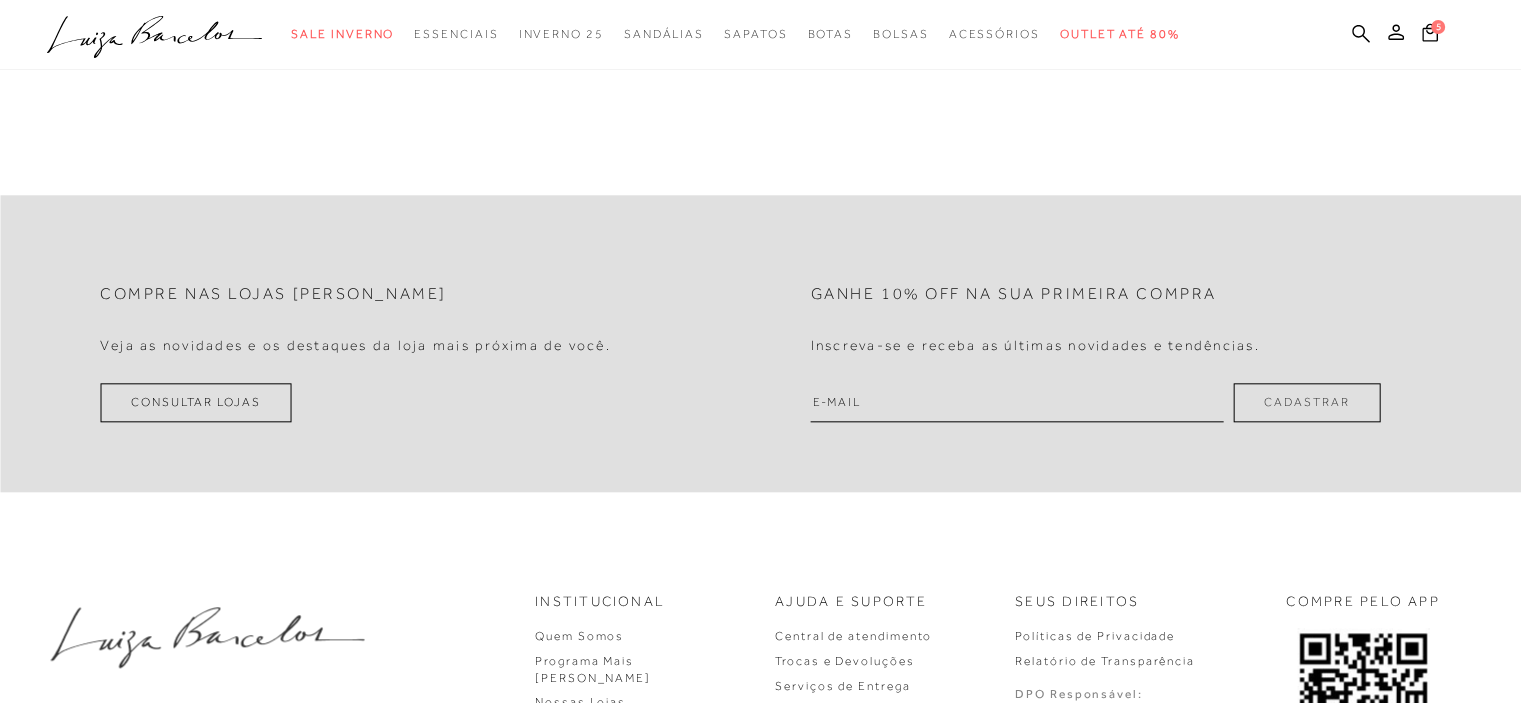 scroll, scrollTop: 1700, scrollLeft: 0, axis: vertical 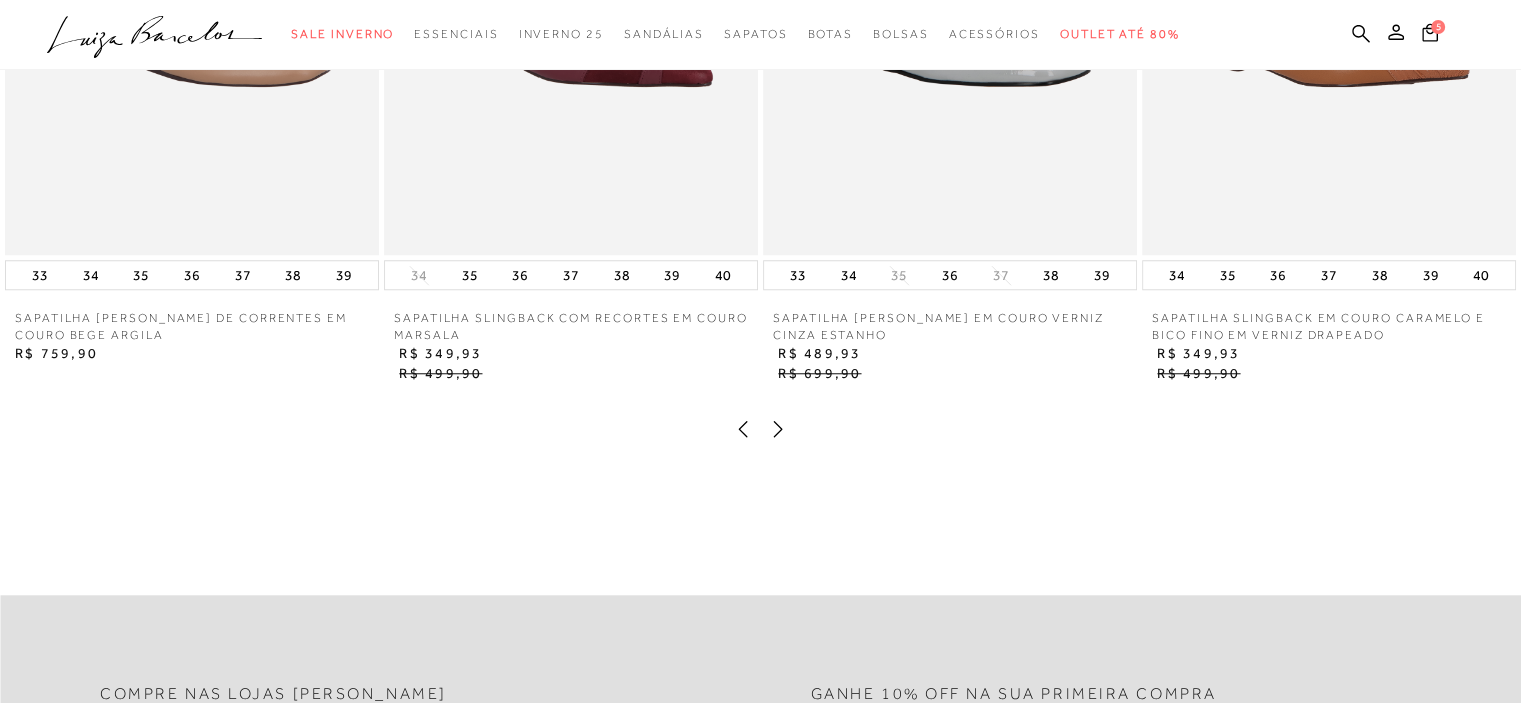 click 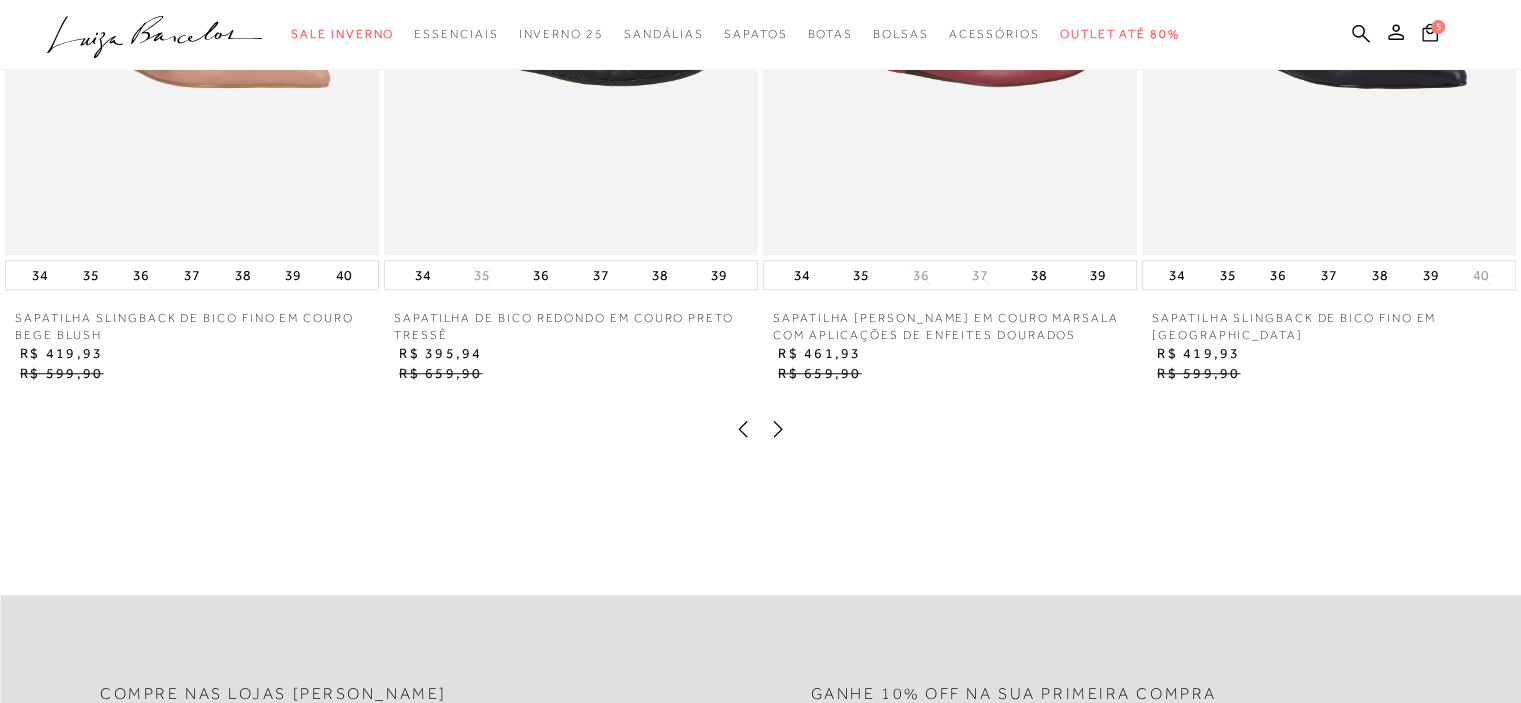 scroll, scrollTop: 1800, scrollLeft: 0, axis: vertical 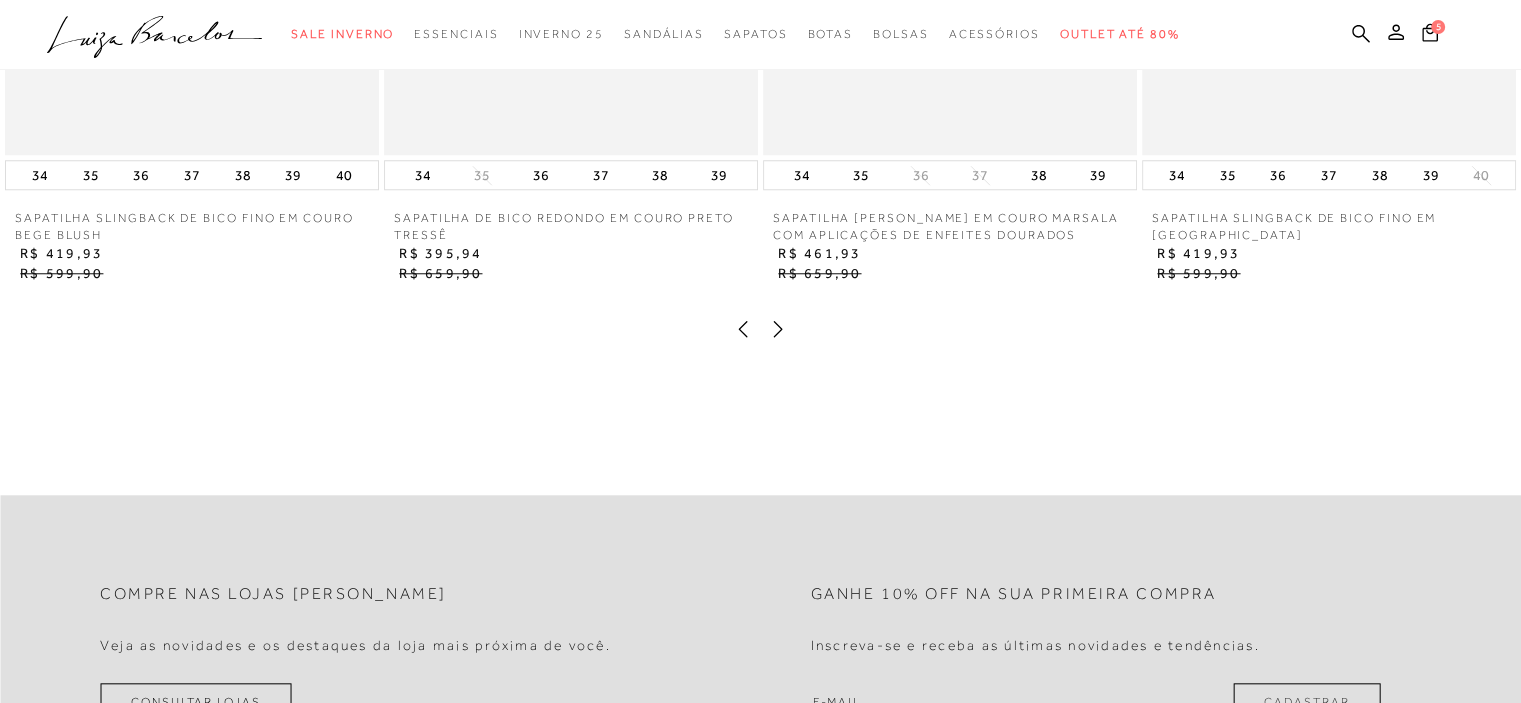 click 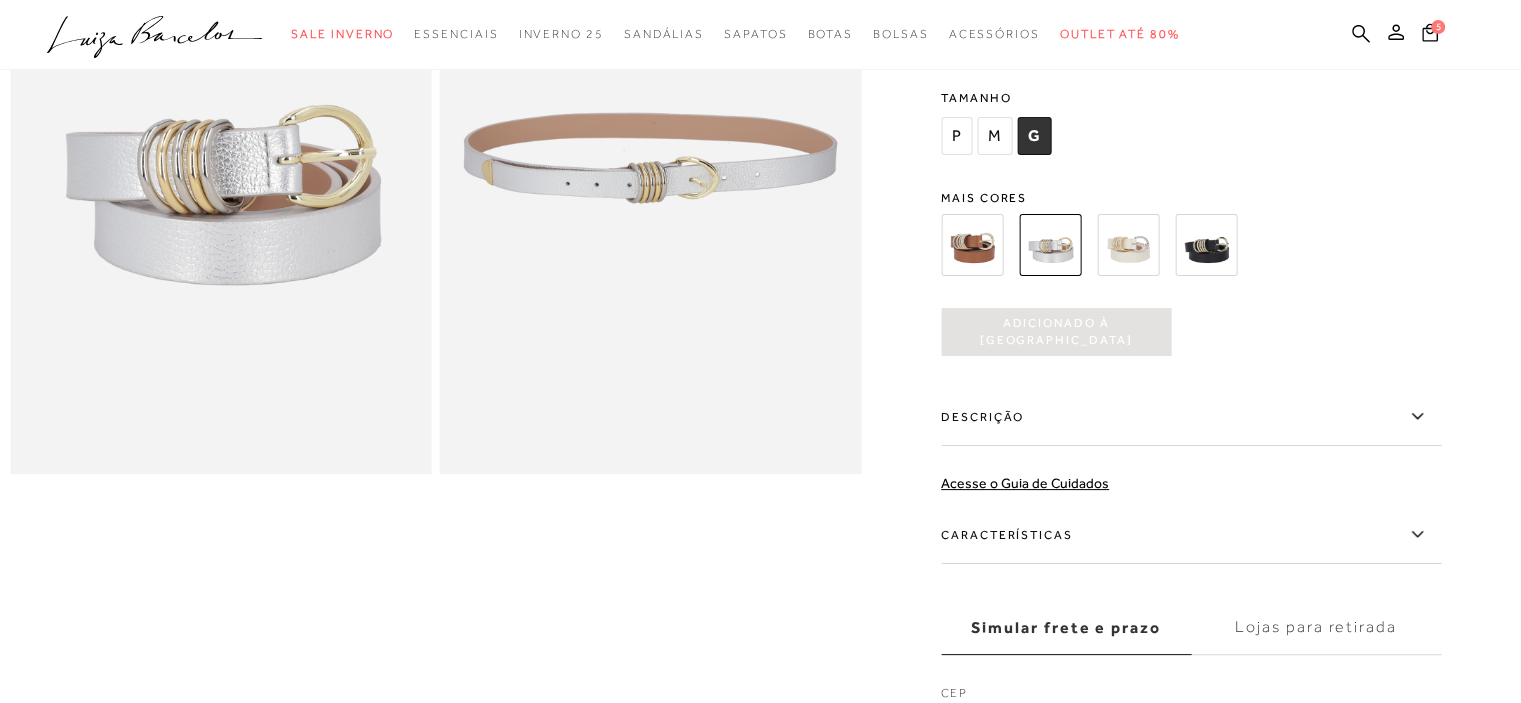 scroll, scrollTop: 400, scrollLeft: 0, axis: vertical 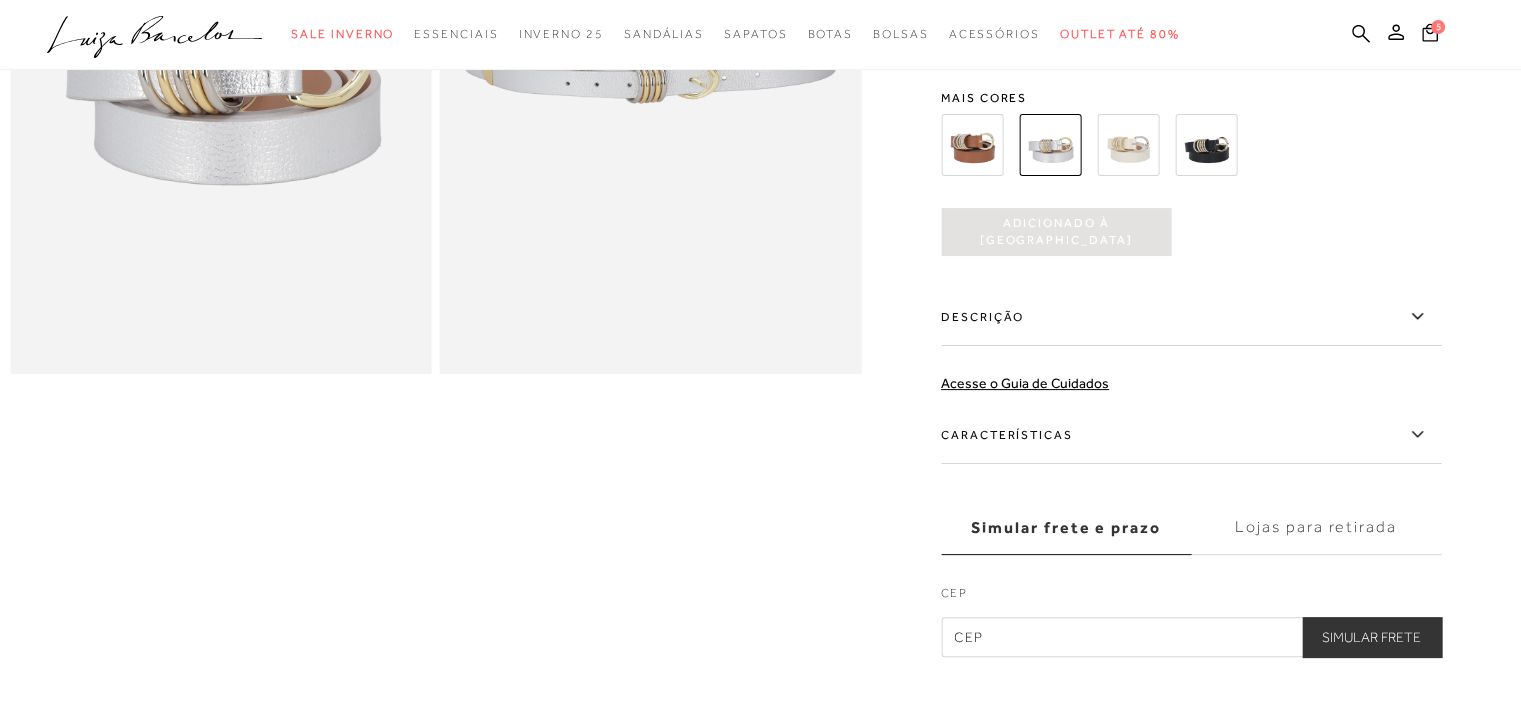 click 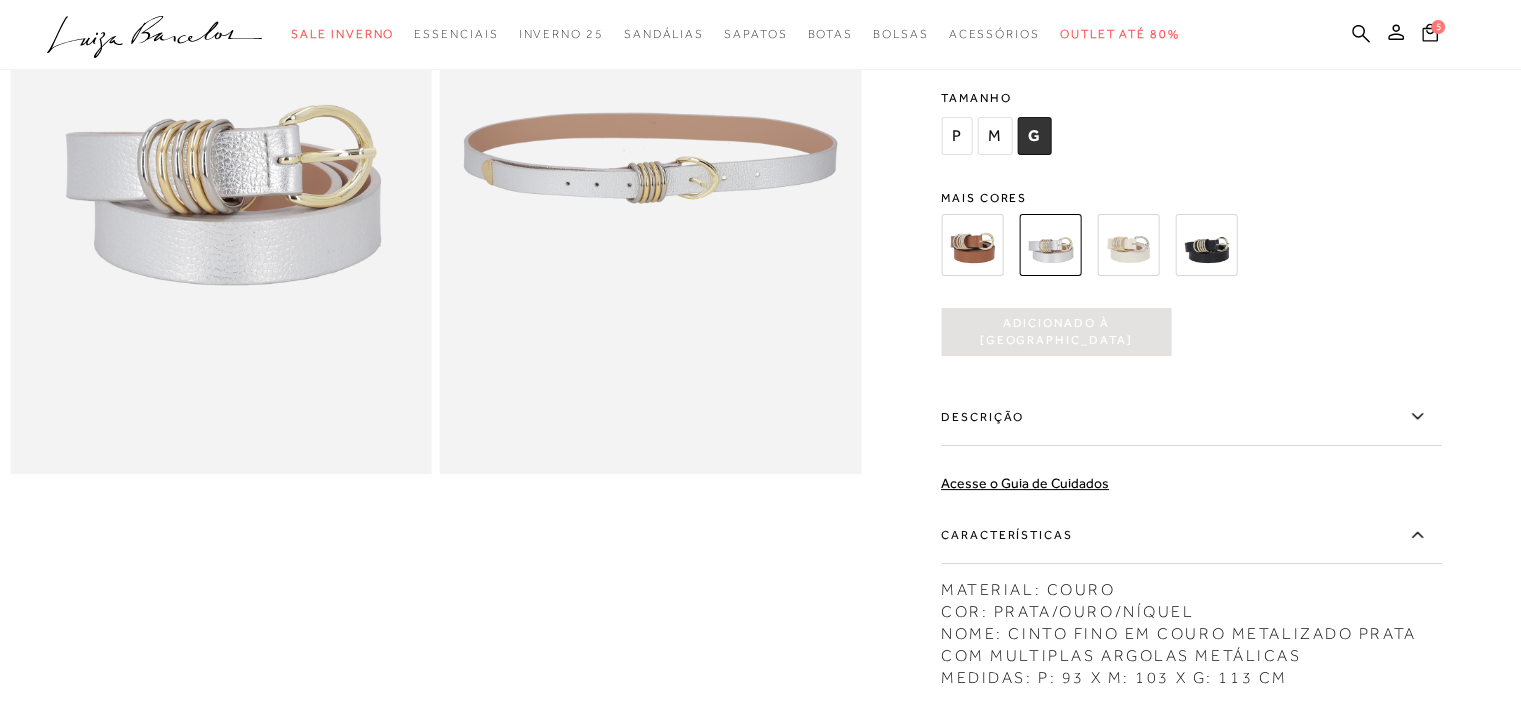 scroll, scrollTop: 100, scrollLeft: 0, axis: vertical 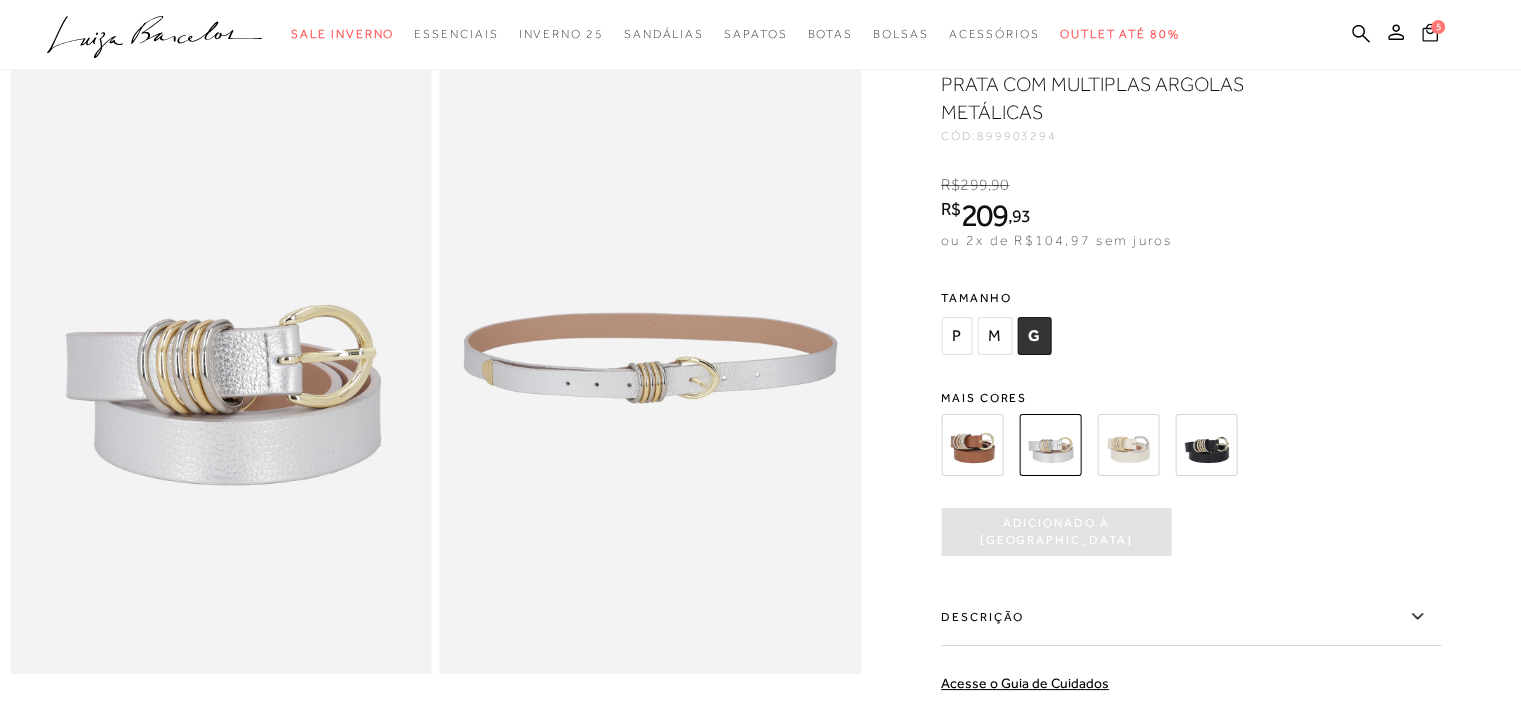 click 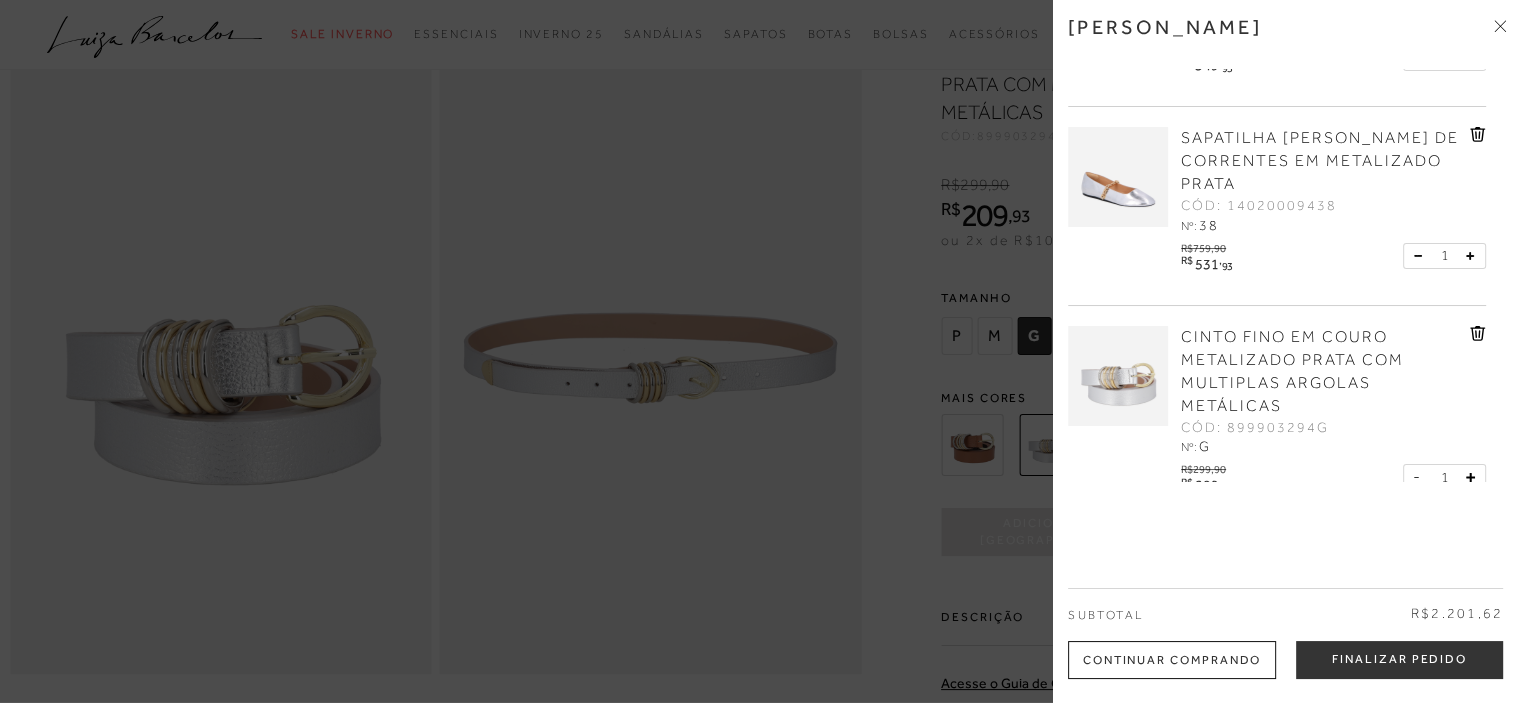 scroll, scrollTop: 548, scrollLeft: 0, axis: vertical 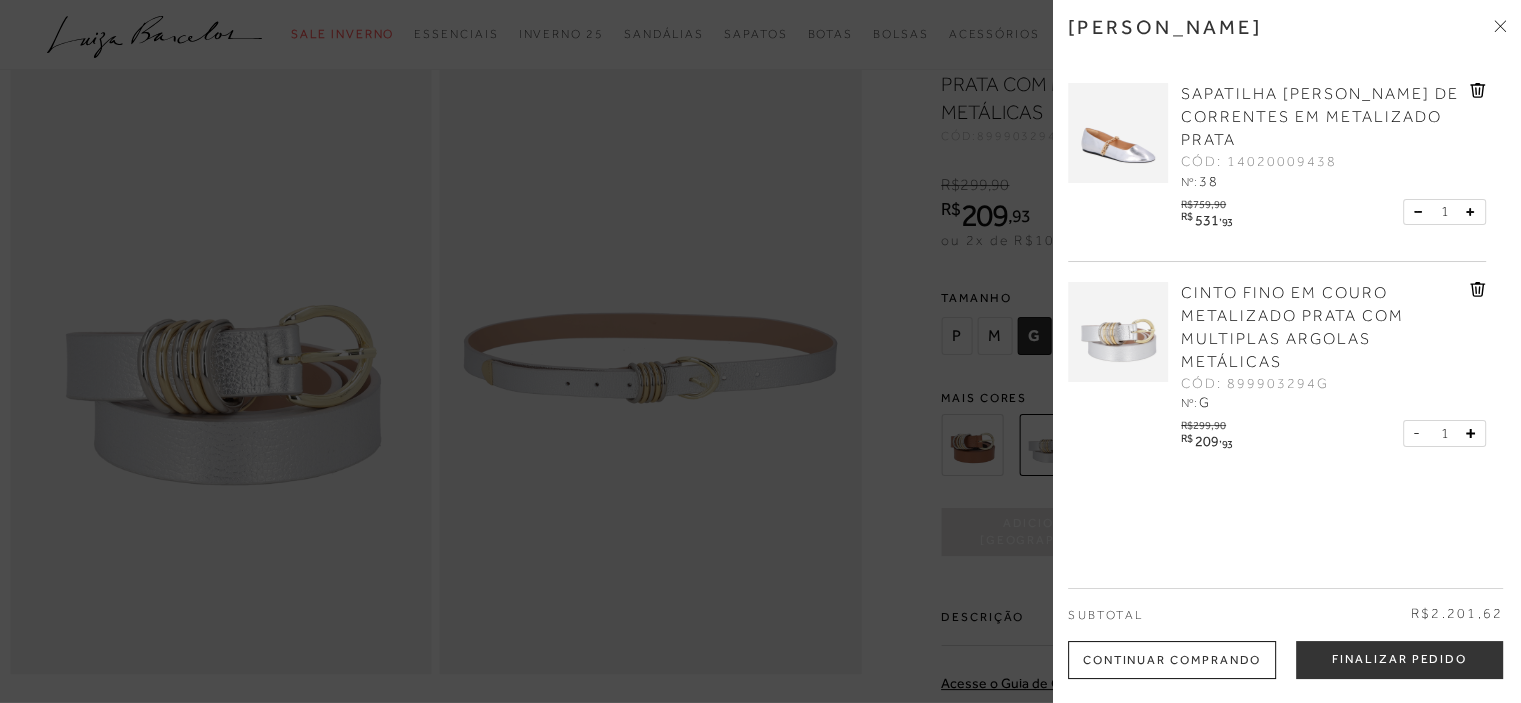 click 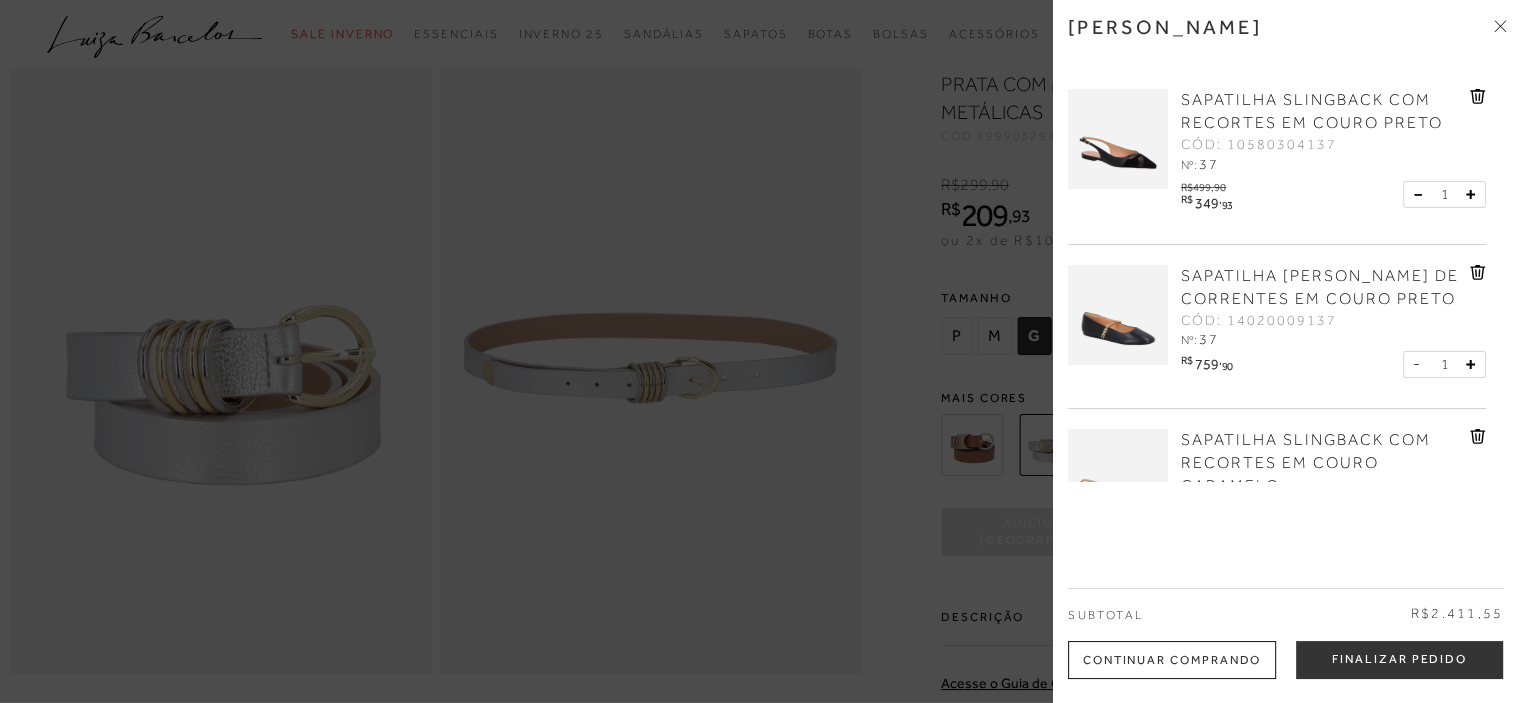 scroll, scrollTop: 200, scrollLeft: 0, axis: vertical 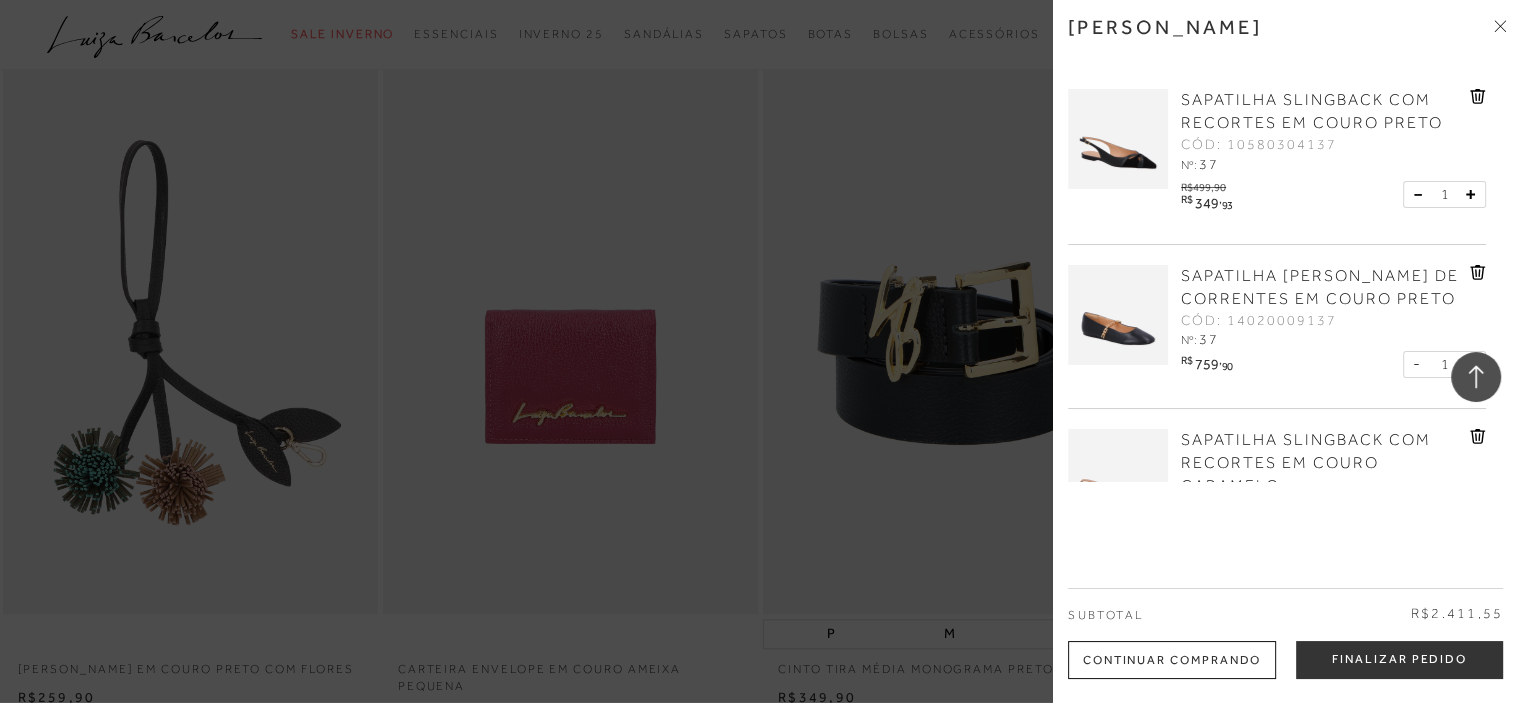 click 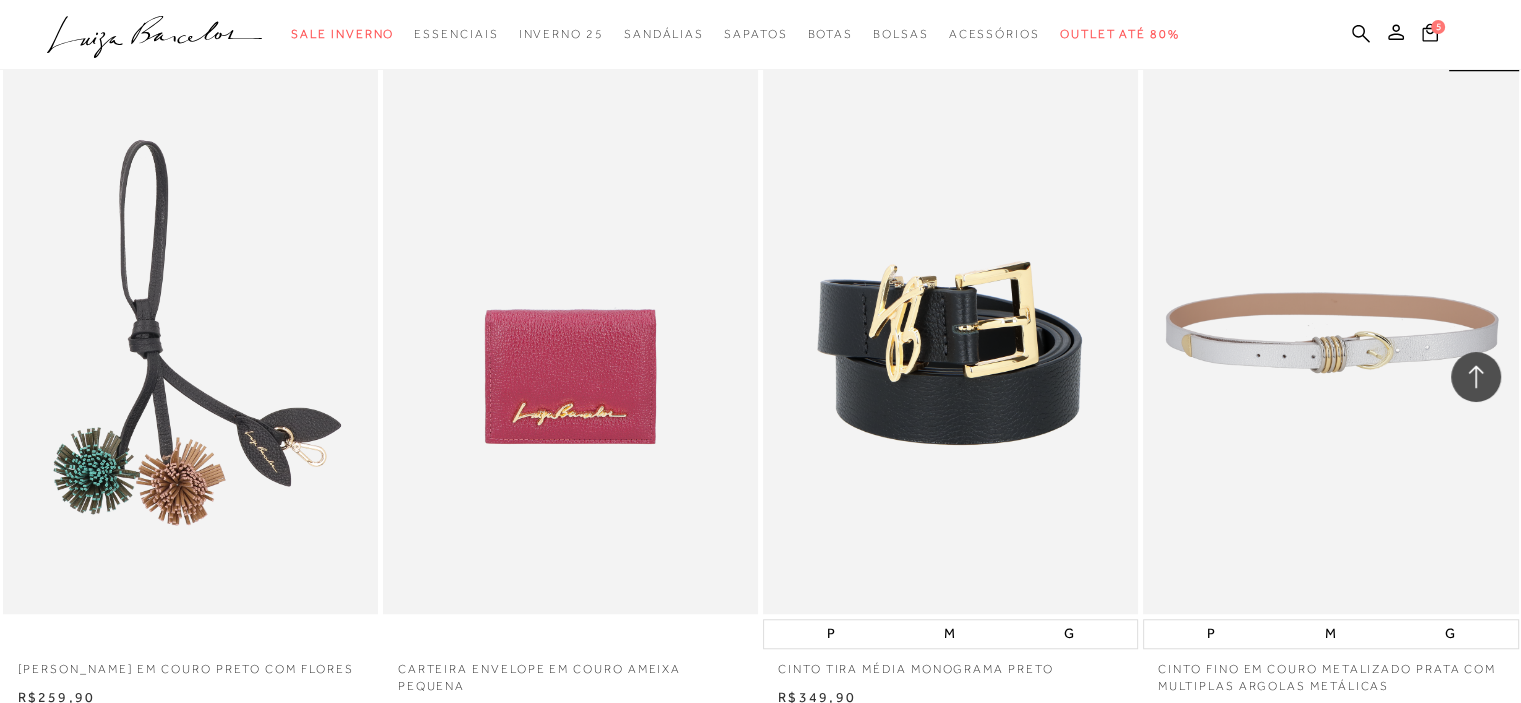 scroll, scrollTop: 1800, scrollLeft: 0, axis: vertical 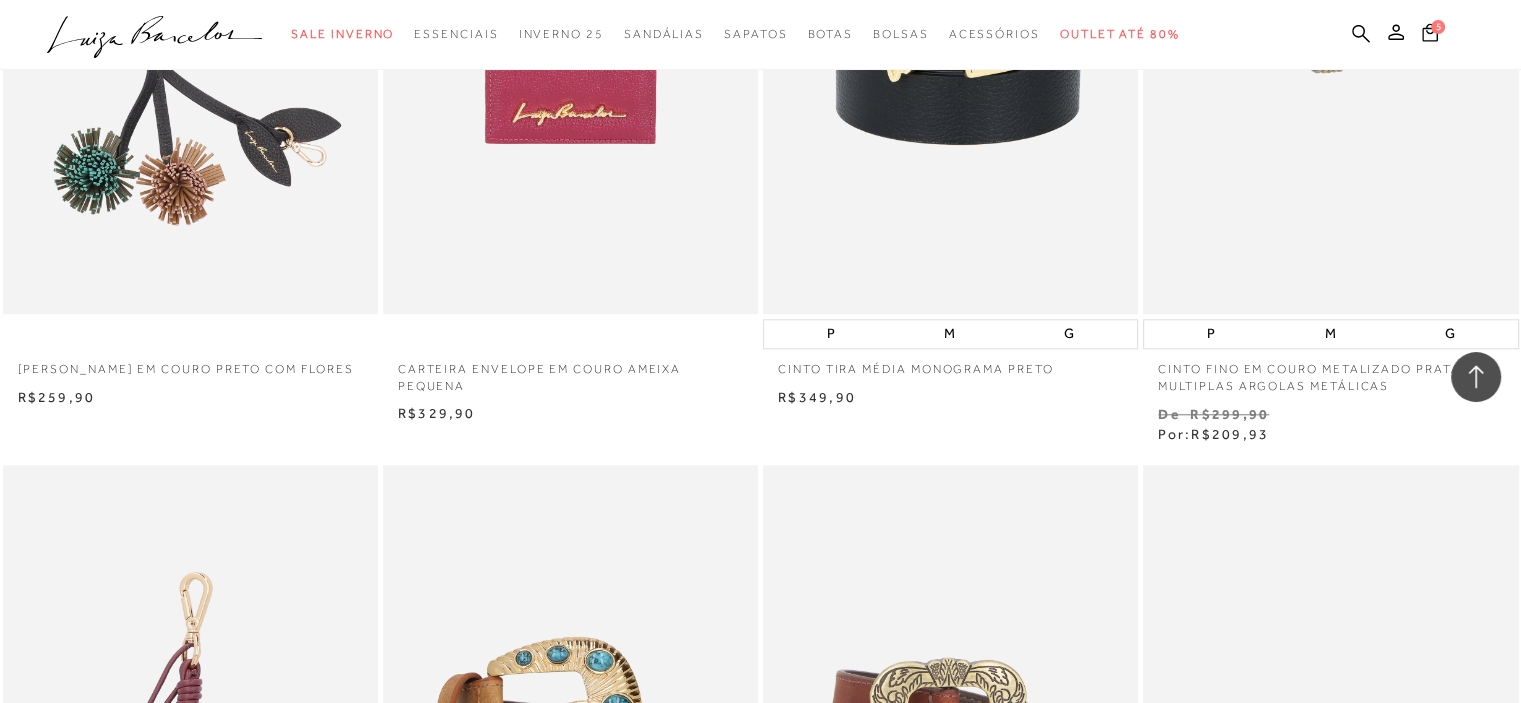 click at bounding box center [1331, 32] 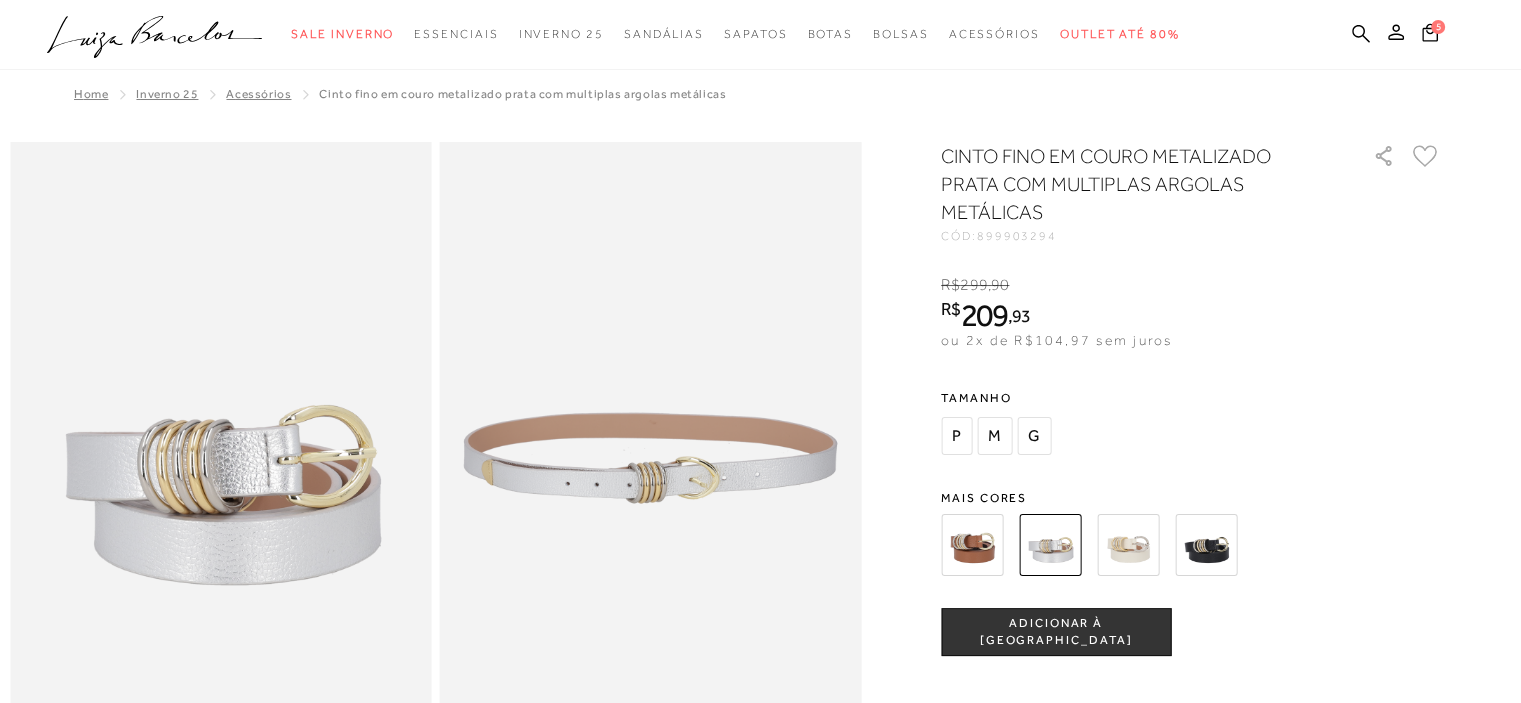 scroll, scrollTop: 300, scrollLeft: 0, axis: vertical 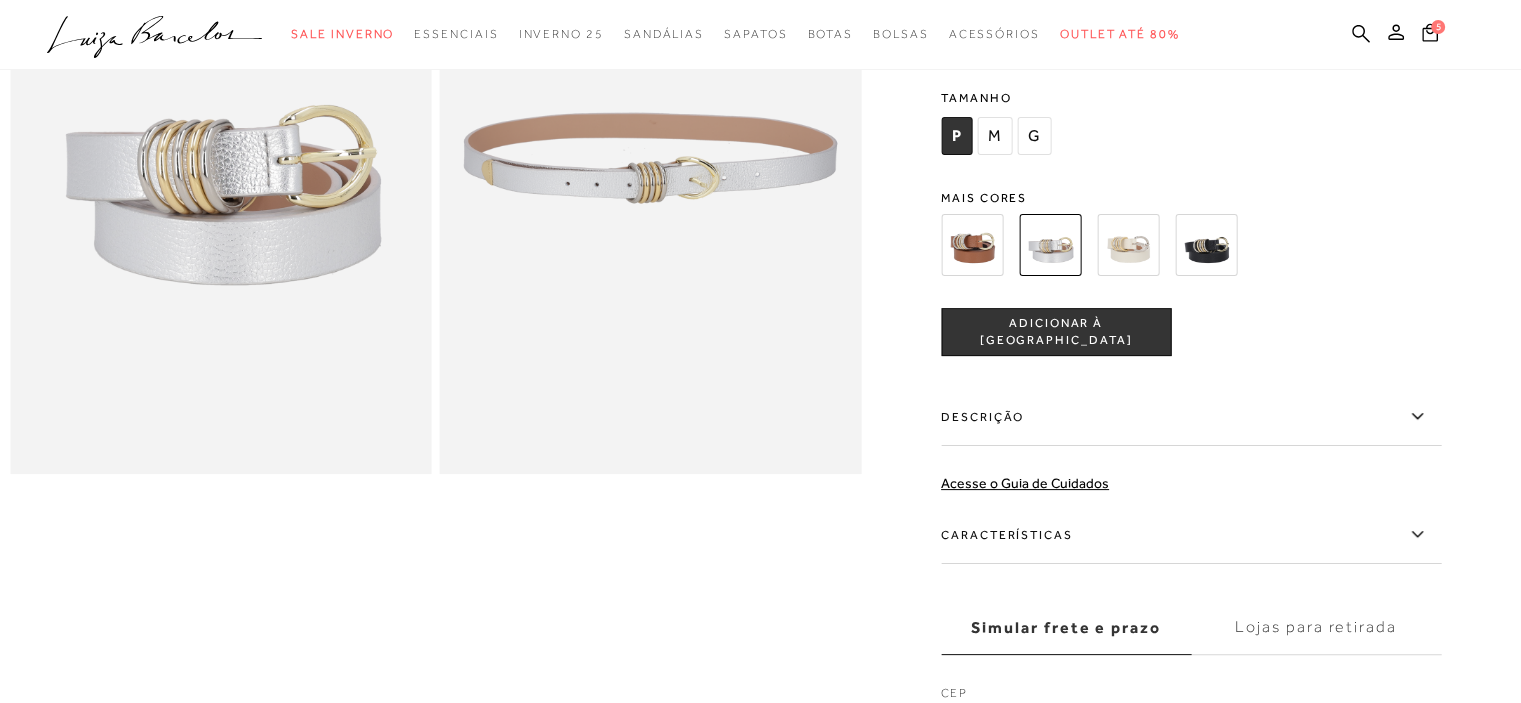 click at bounding box center [1206, 245] 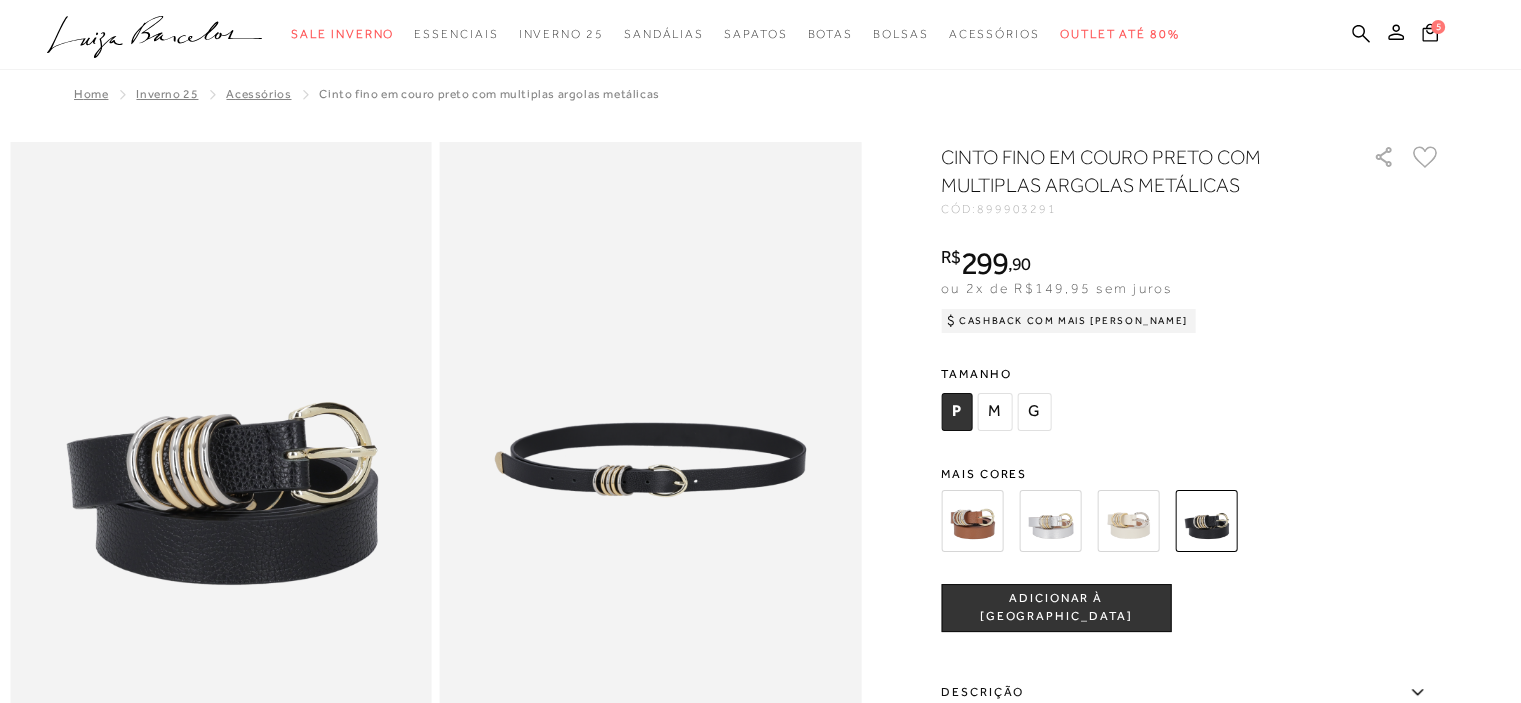 scroll, scrollTop: 200, scrollLeft: 0, axis: vertical 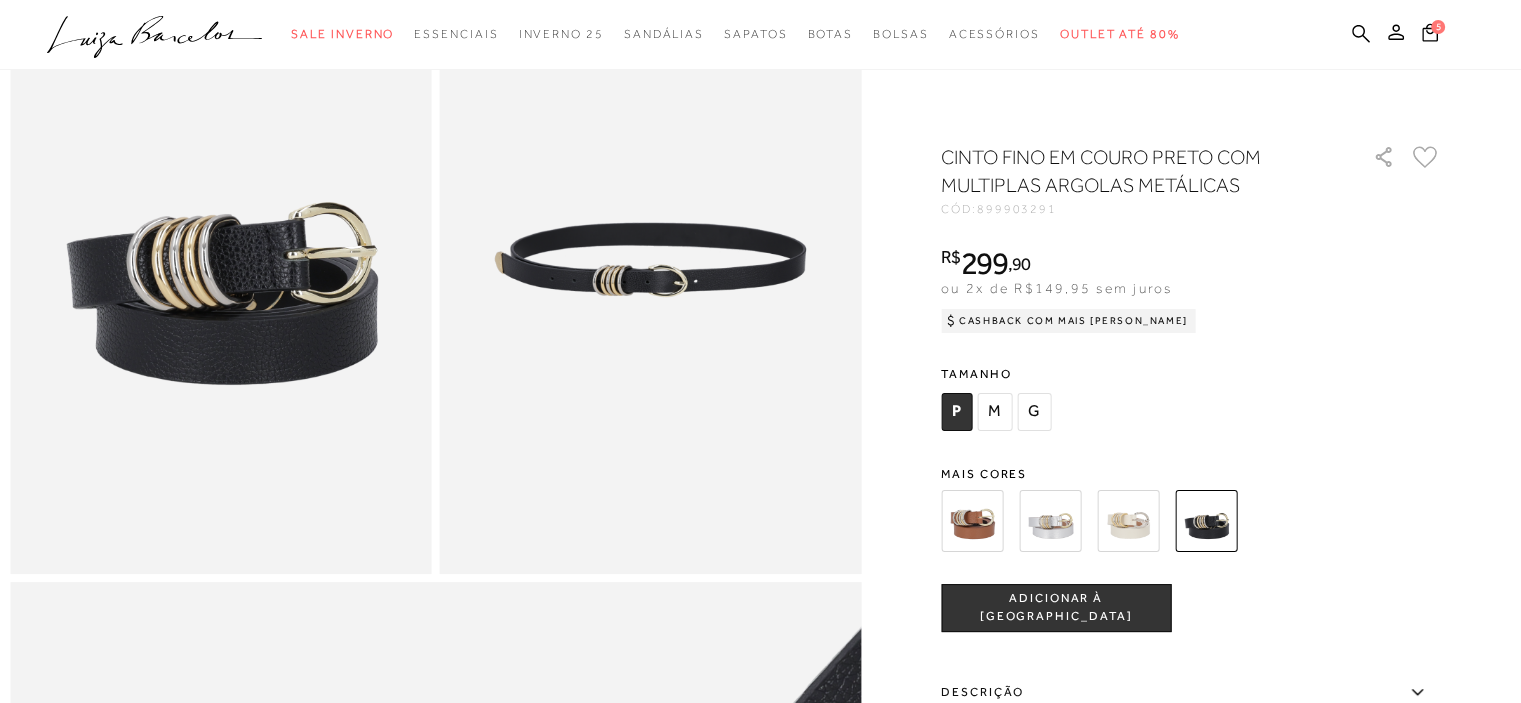 click at bounding box center (1050, 521) 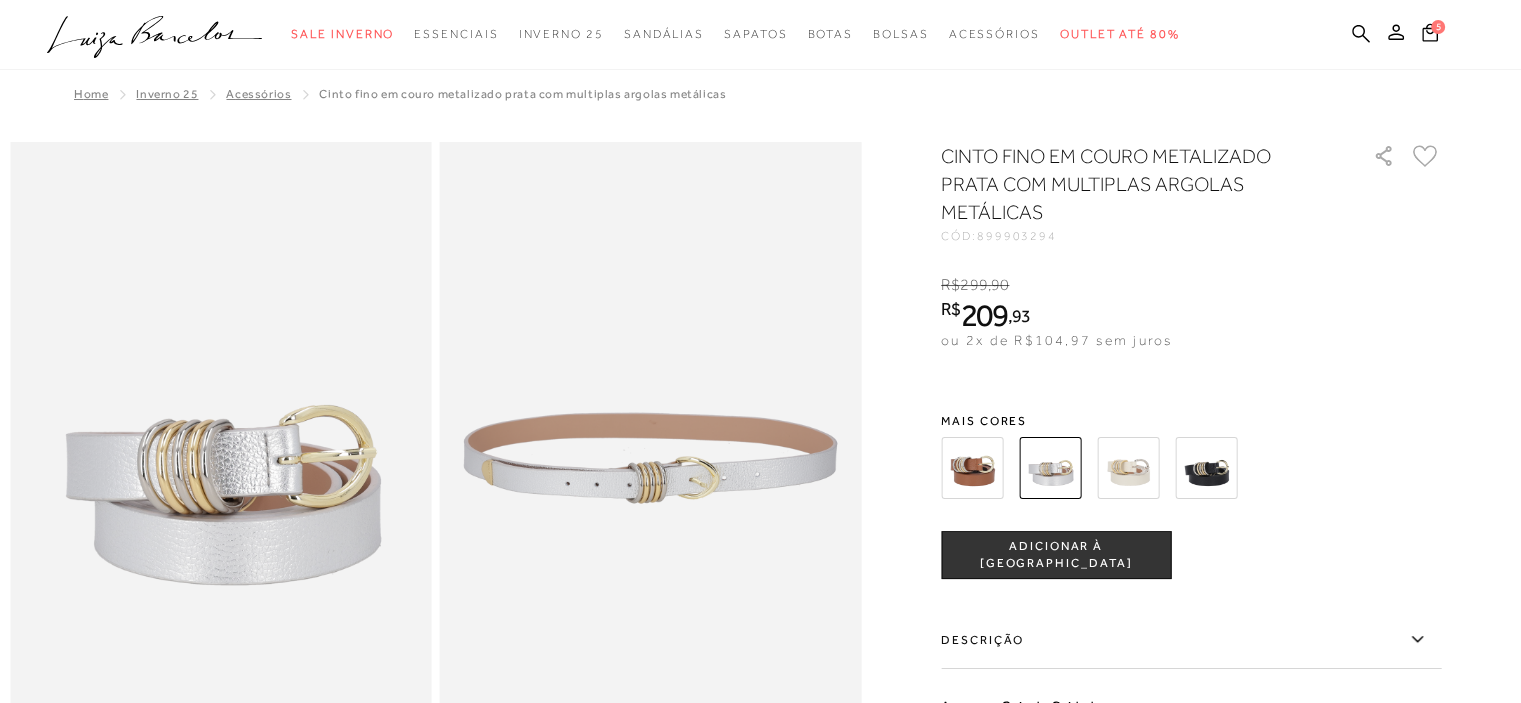 scroll, scrollTop: 0, scrollLeft: 0, axis: both 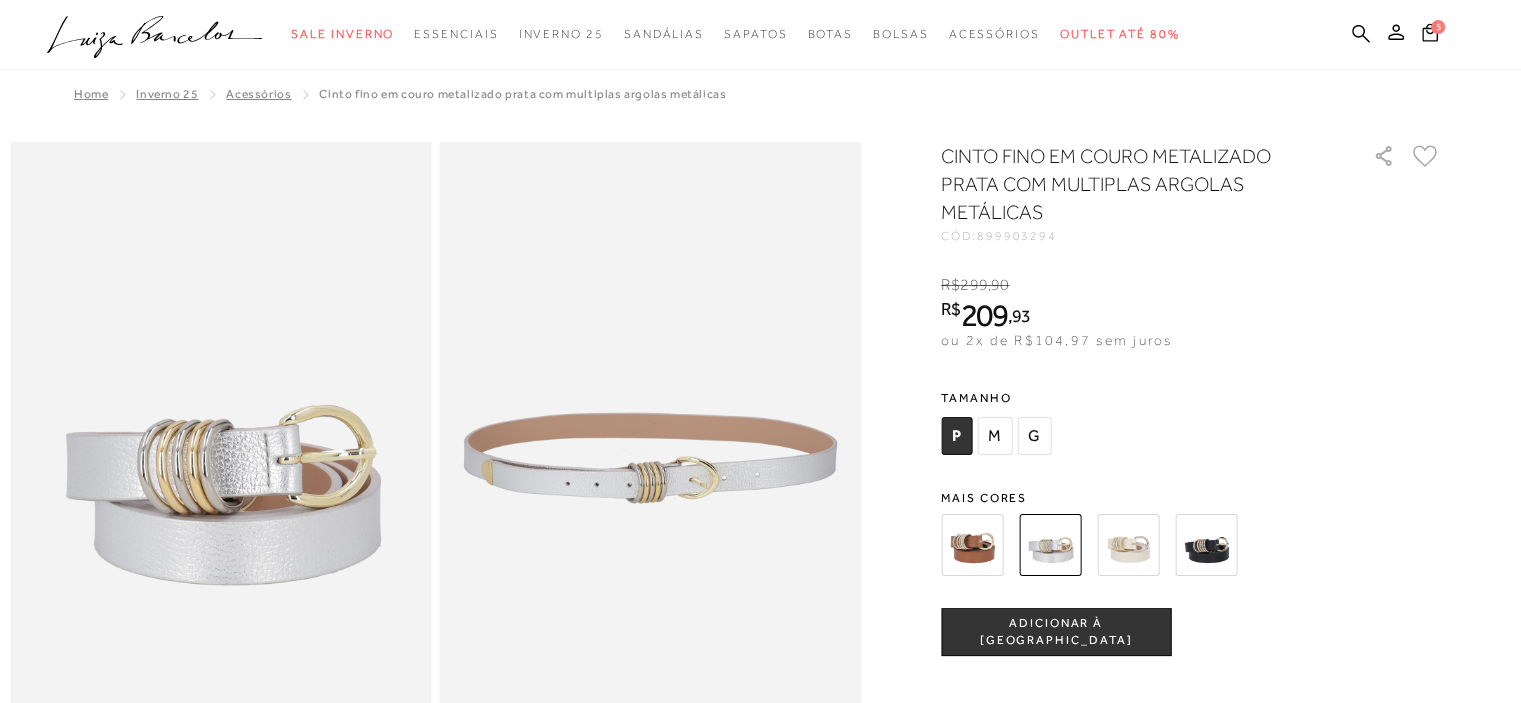click at bounding box center (1206, 545) 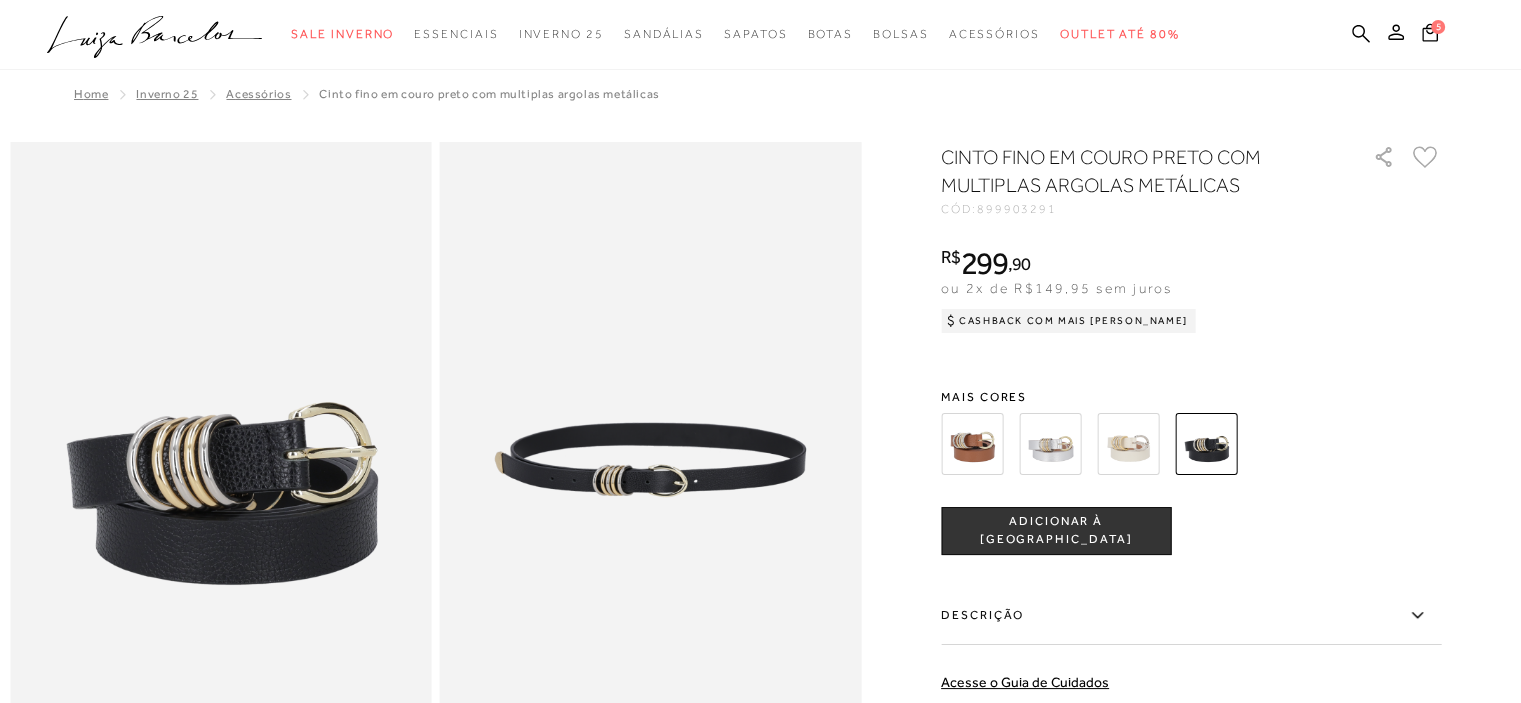 scroll, scrollTop: 0, scrollLeft: 0, axis: both 